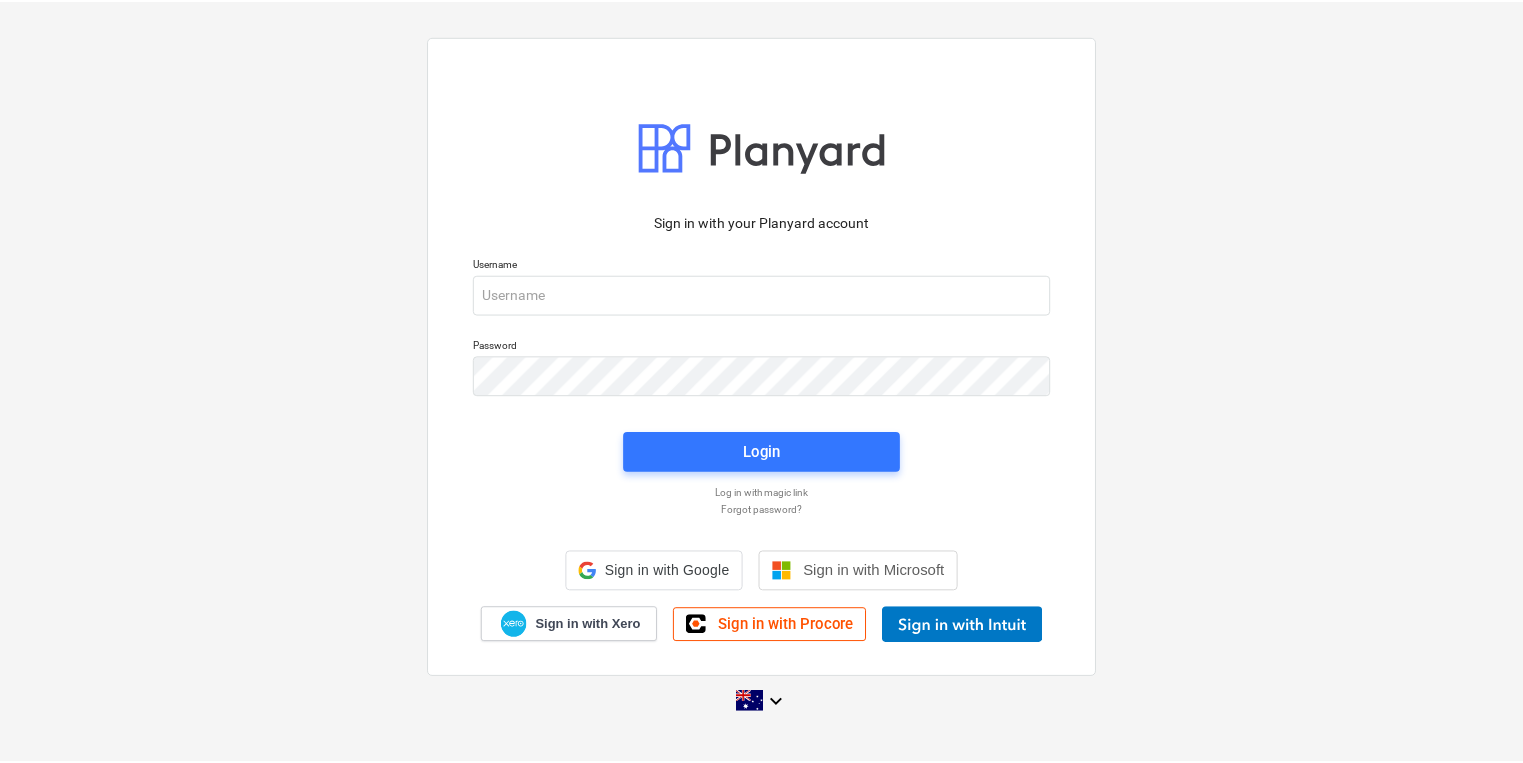 scroll, scrollTop: 0, scrollLeft: 0, axis: both 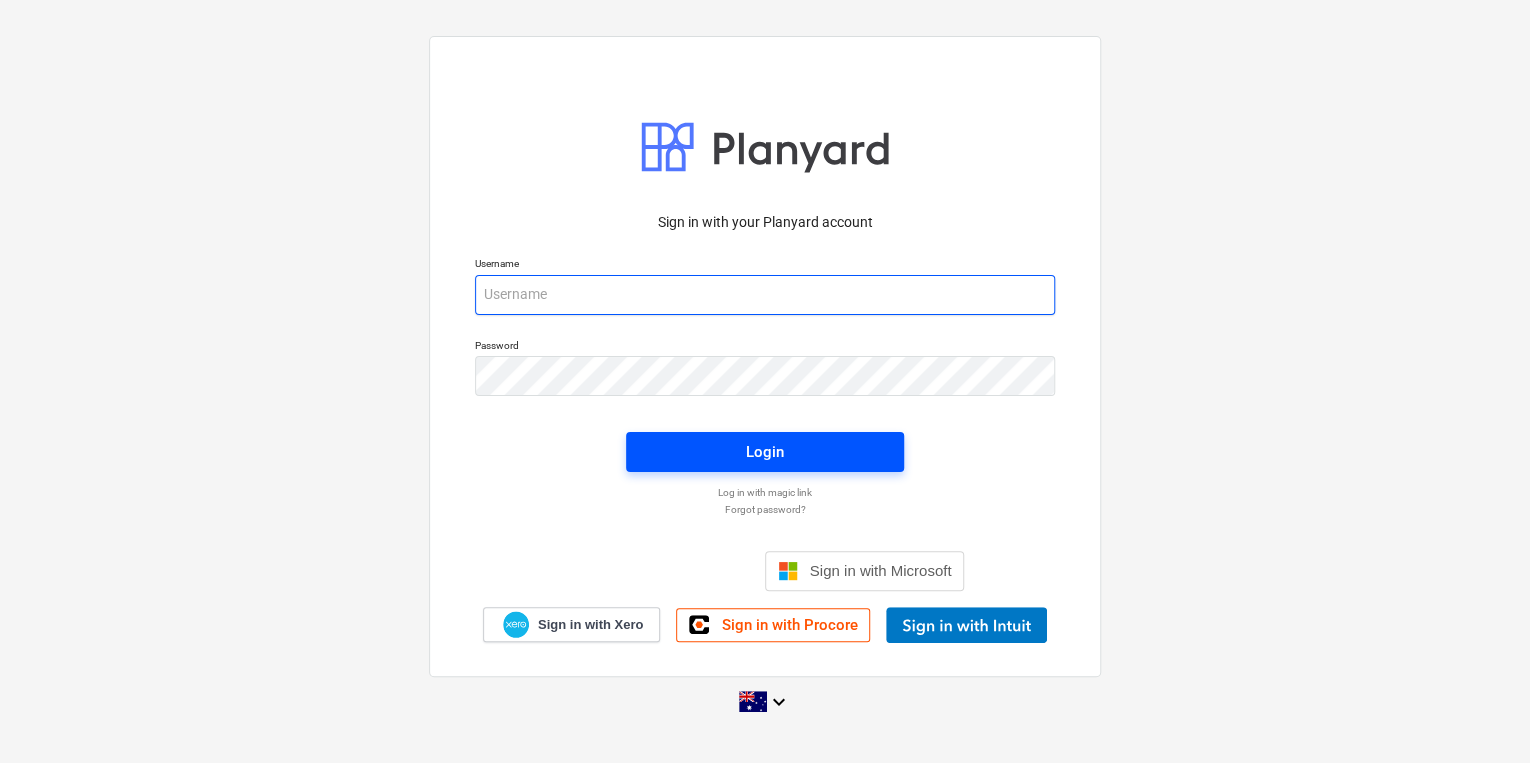 type on "[PERSON_NAME][EMAIL_ADDRESS][DOMAIN_NAME]" 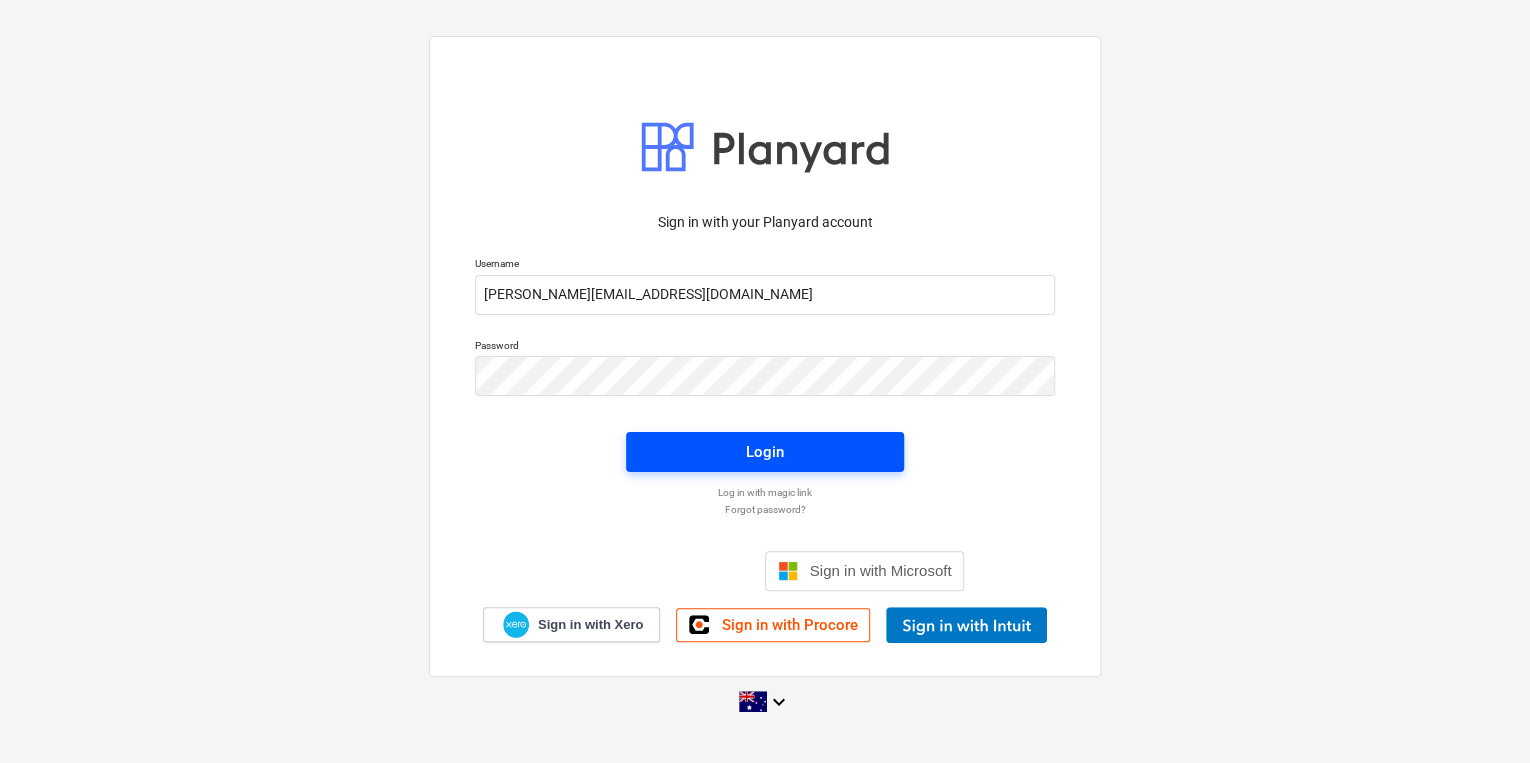 click on "Login" at bounding box center (765, 452) 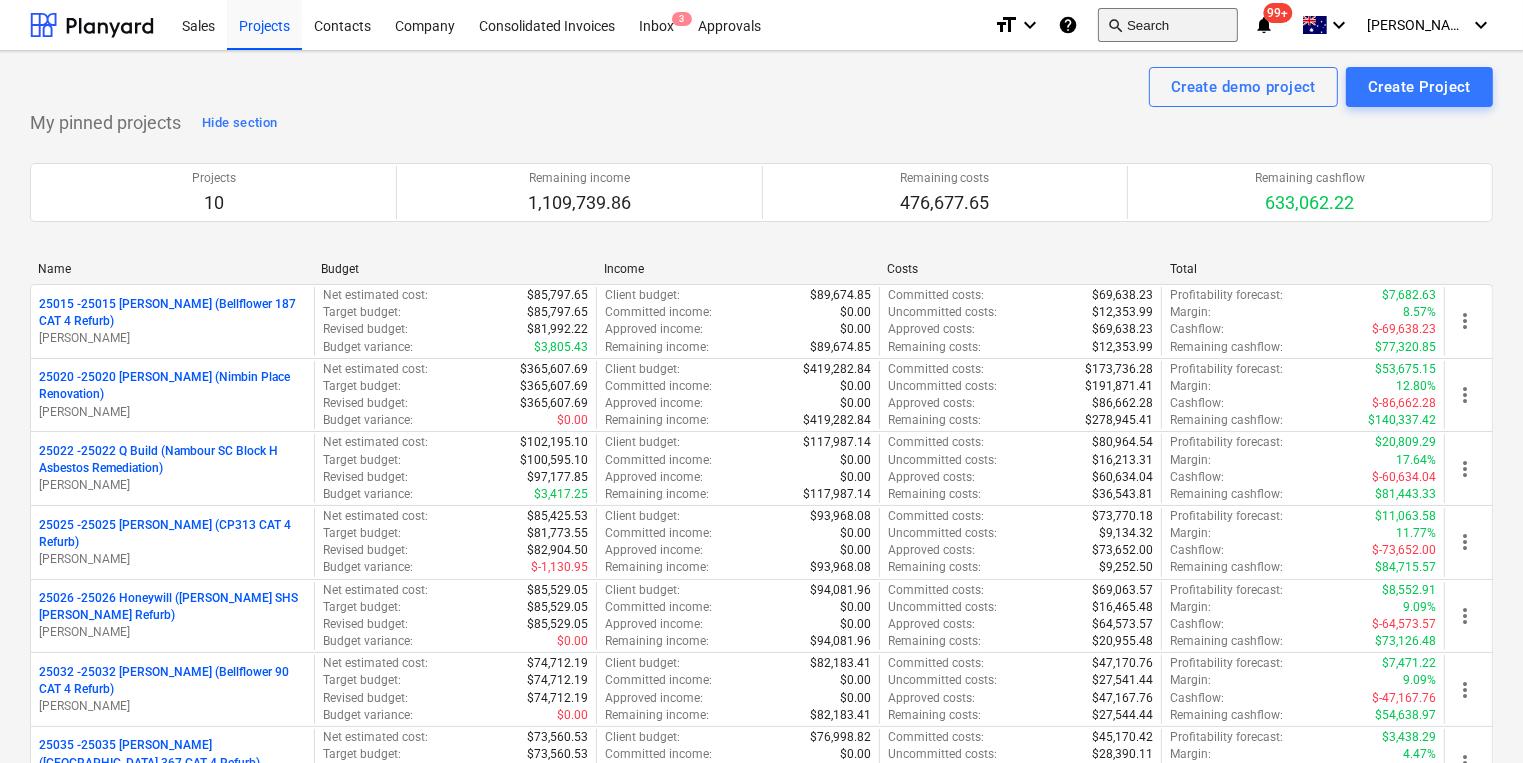 click on "search Search" at bounding box center [1168, 25] 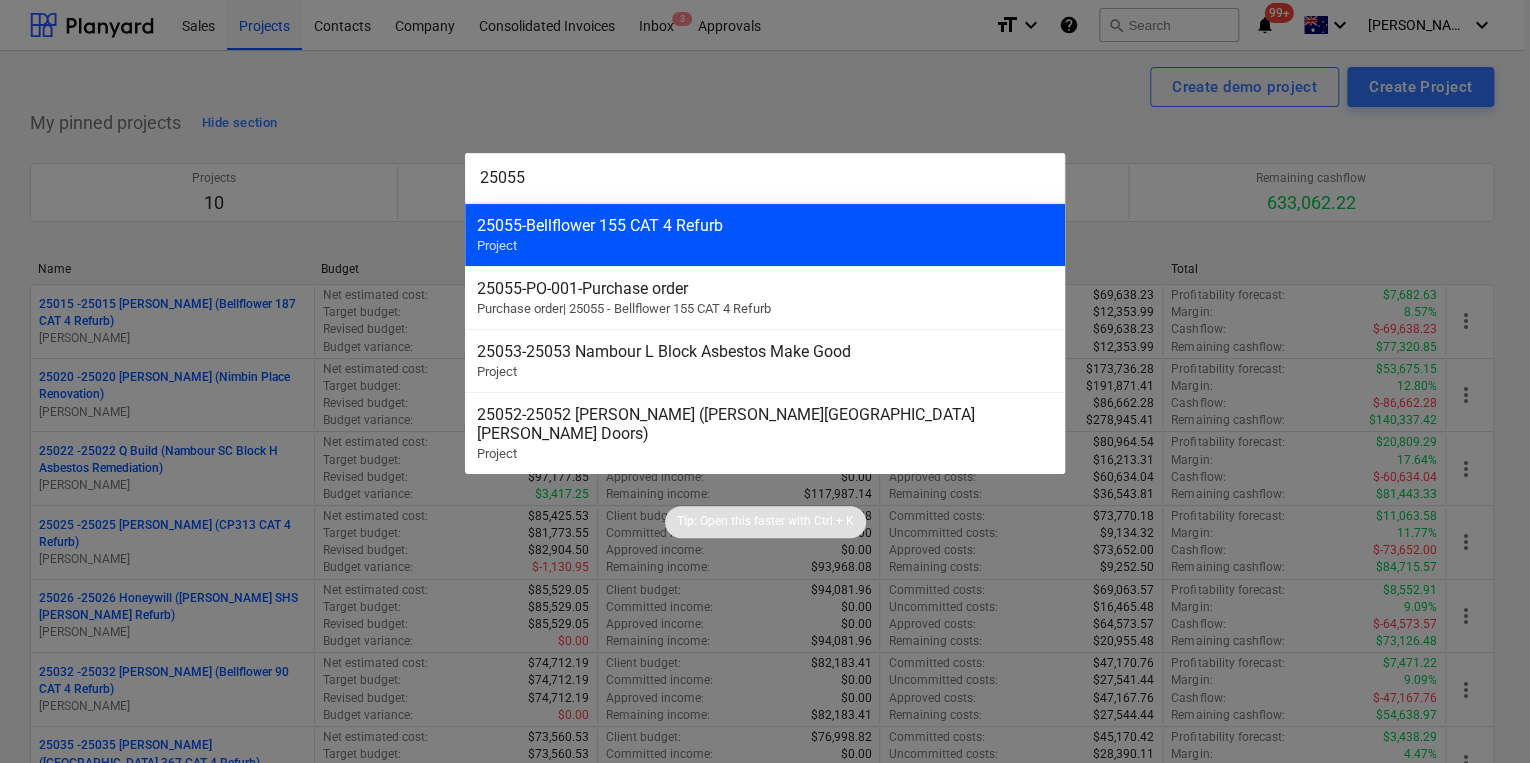 type on "25055" 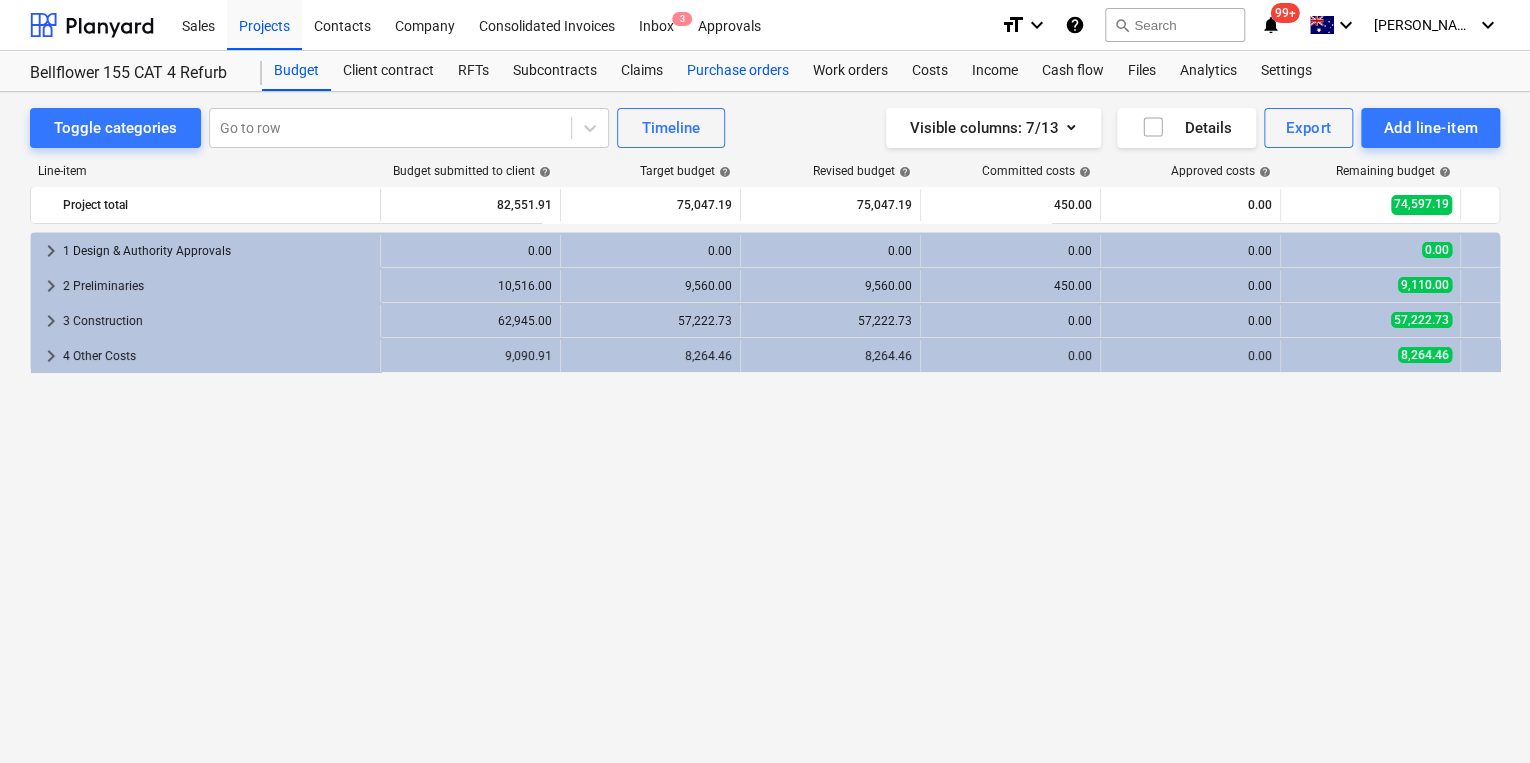click on "Purchase orders" at bounding box center [738, 71] 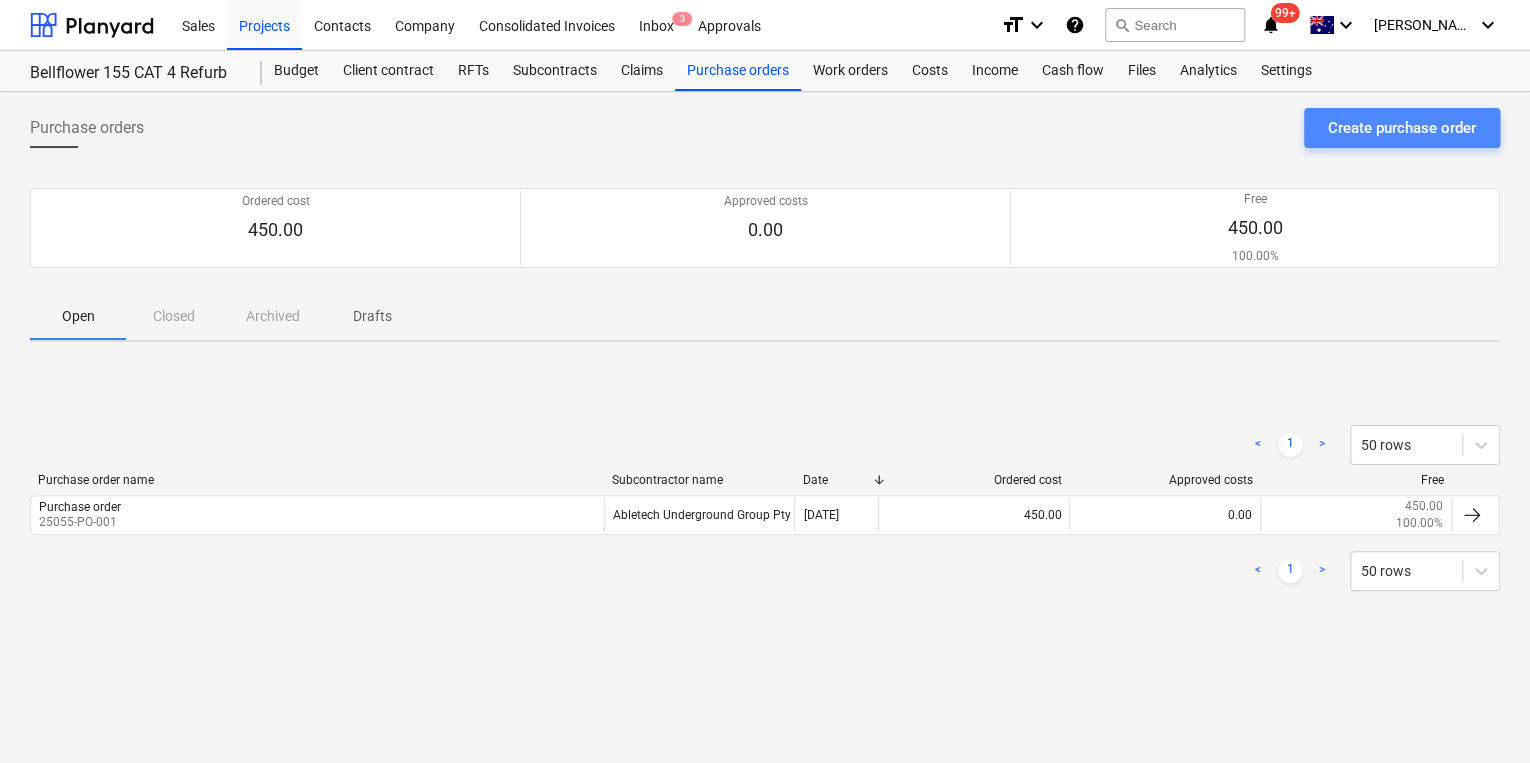 click on "Create purchase order" at bounding box center (1402, 128) 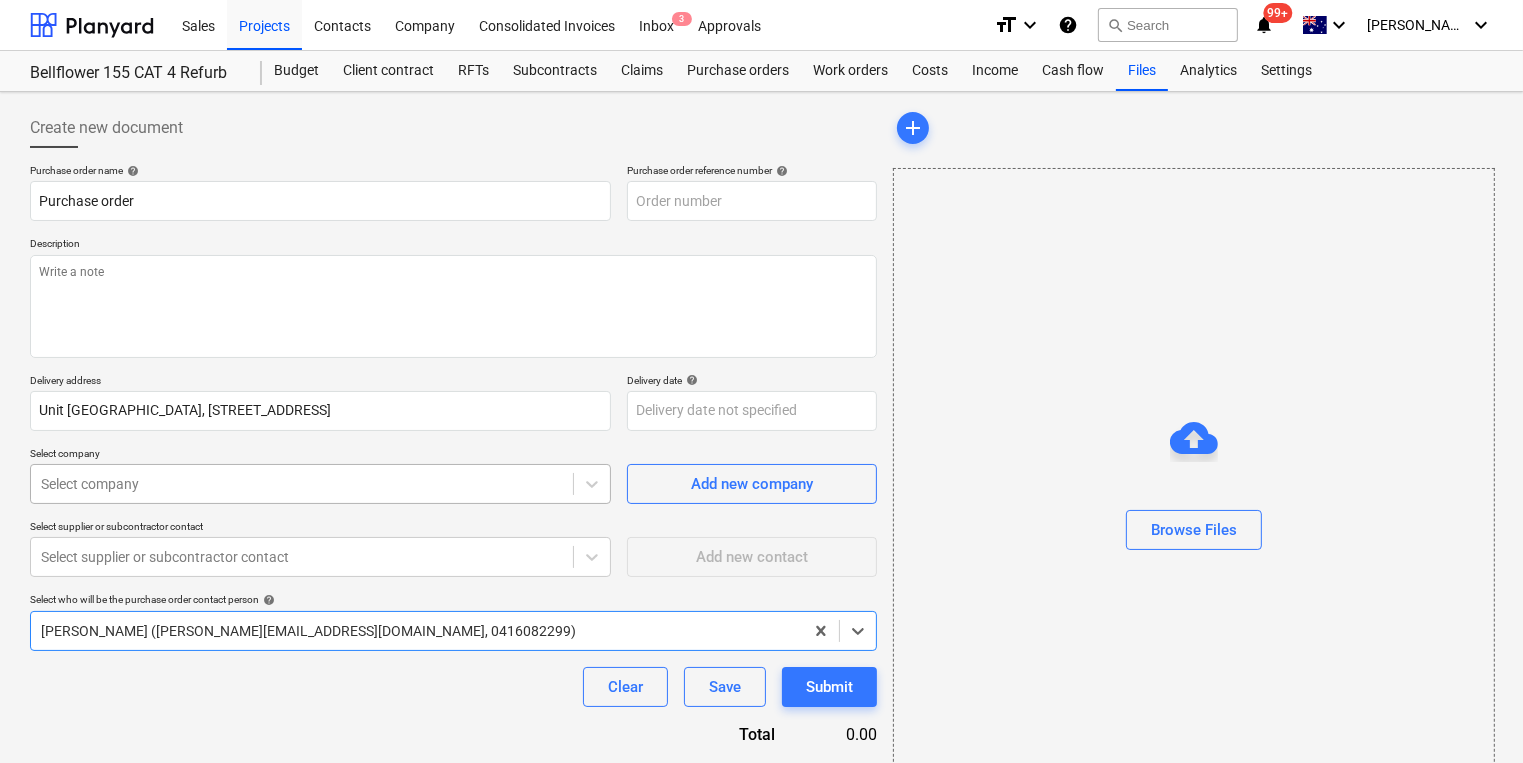 type on "x" 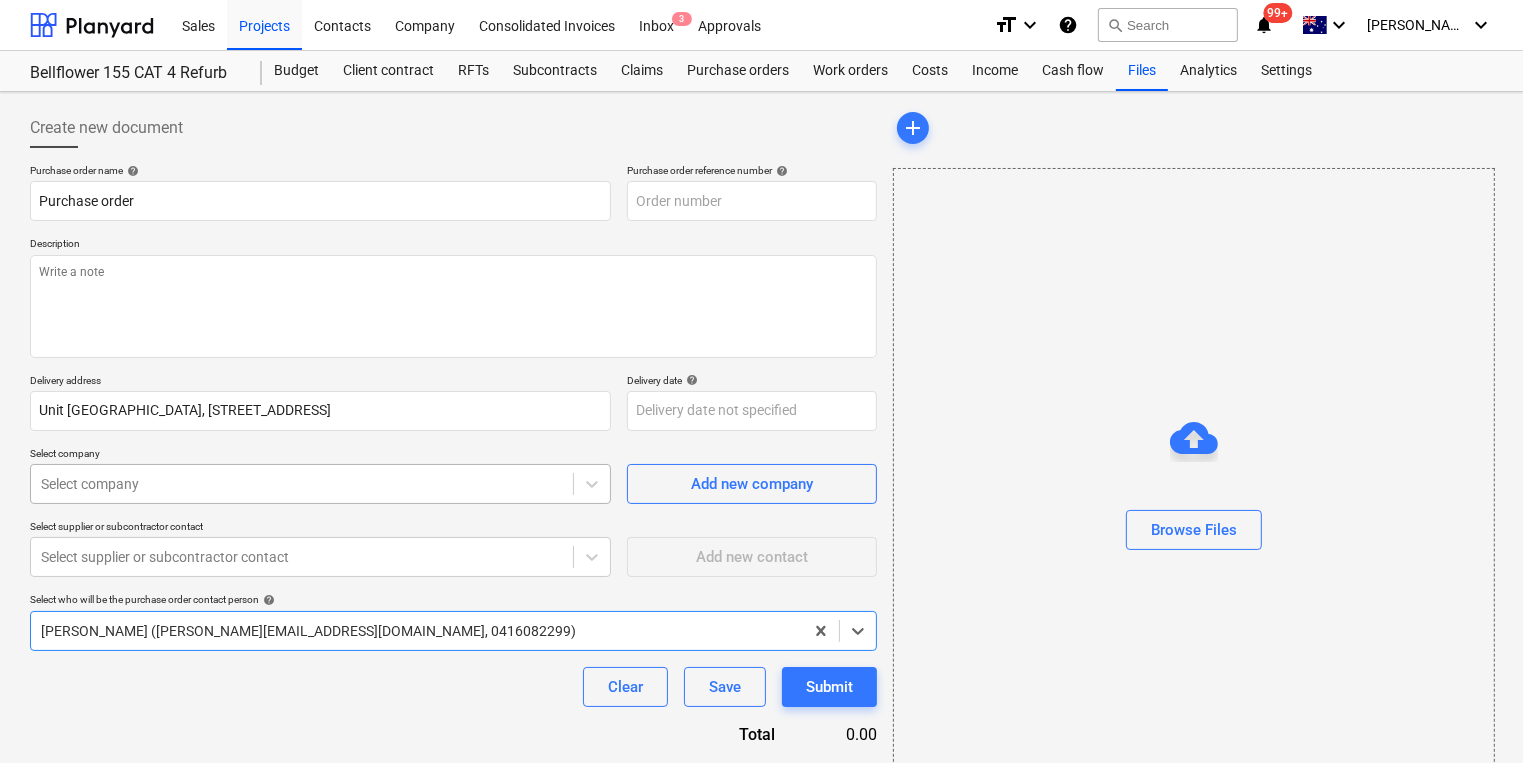 type on "25055-PO-002" 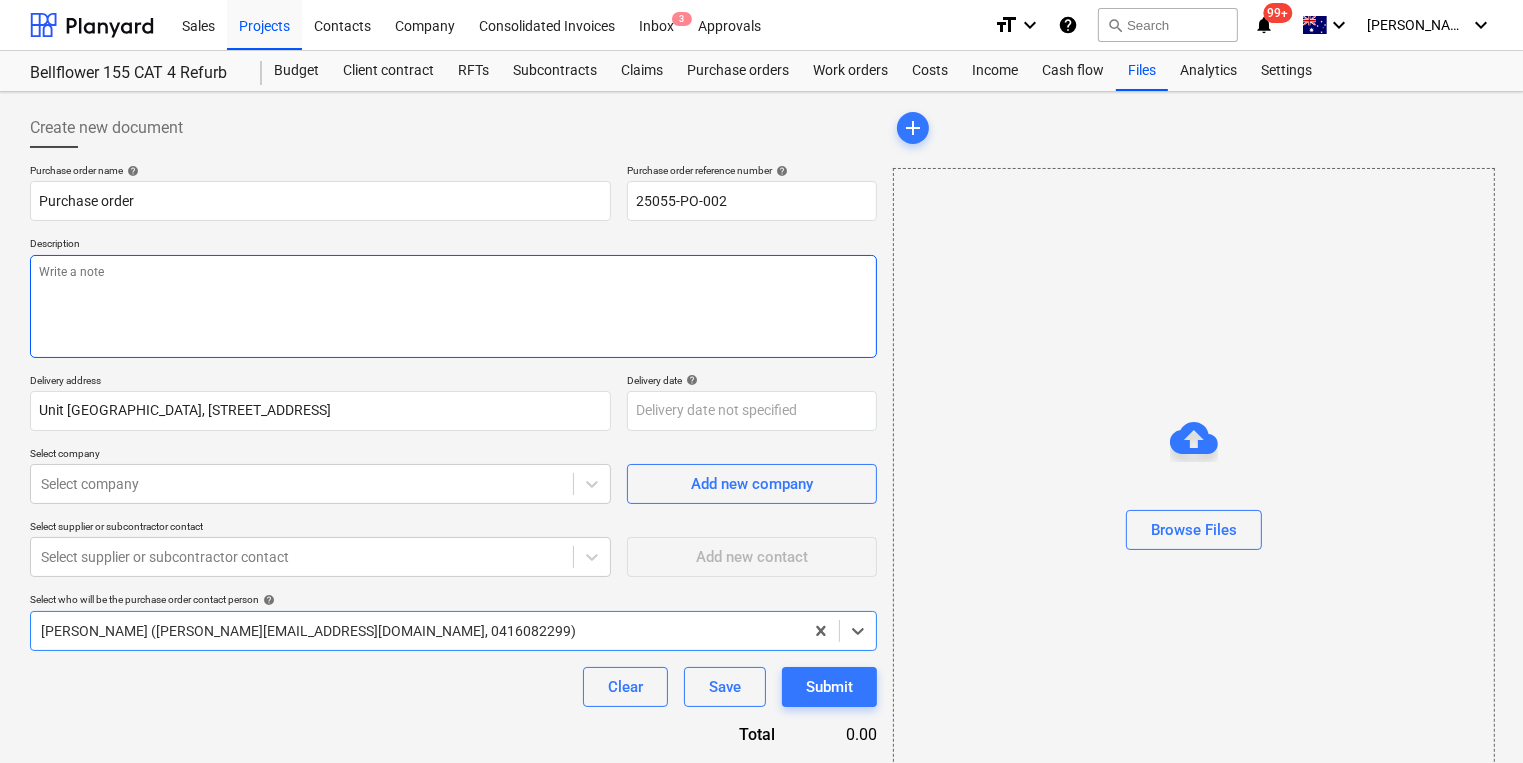 click at bounding box center (453, 306) 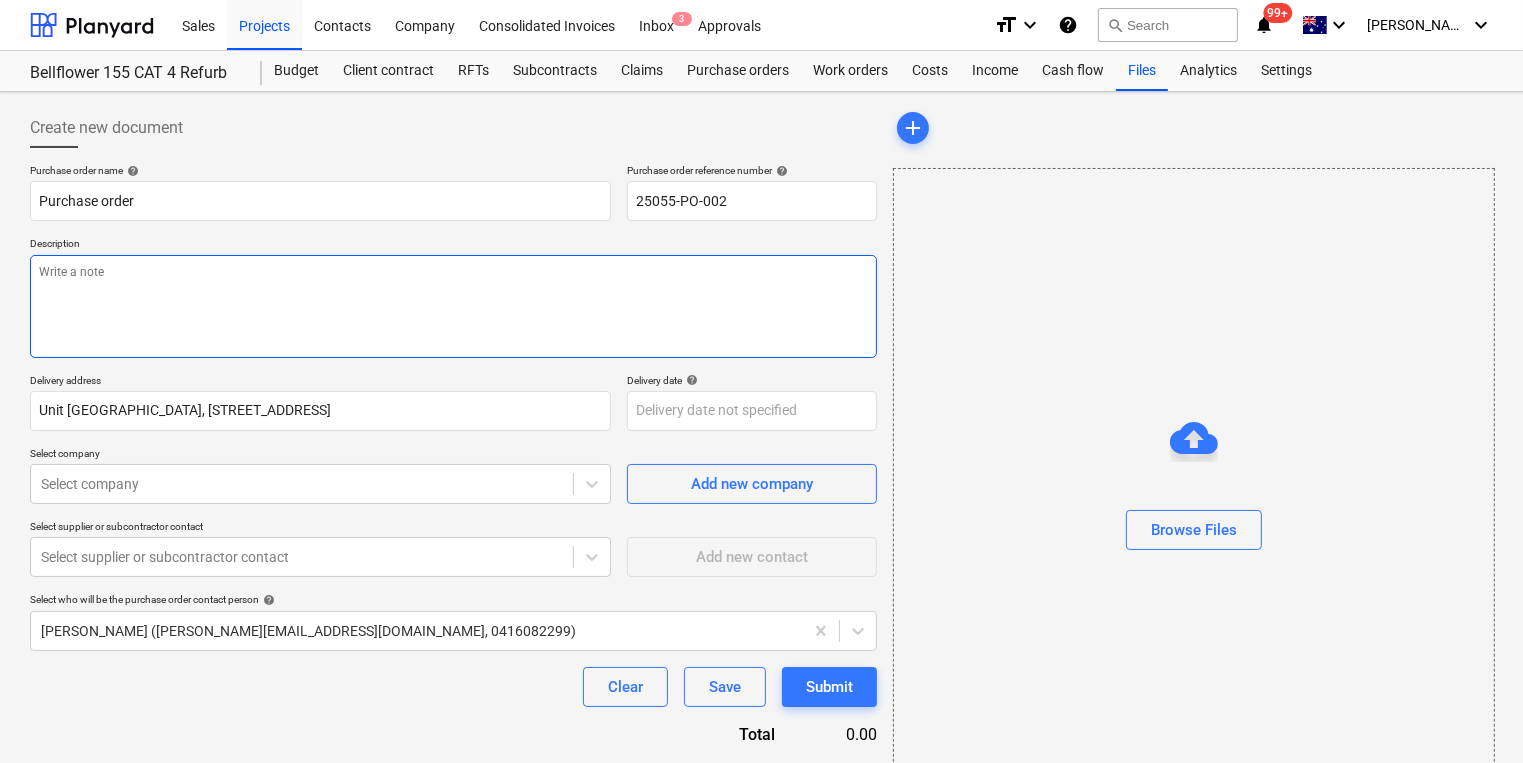 type on "x" 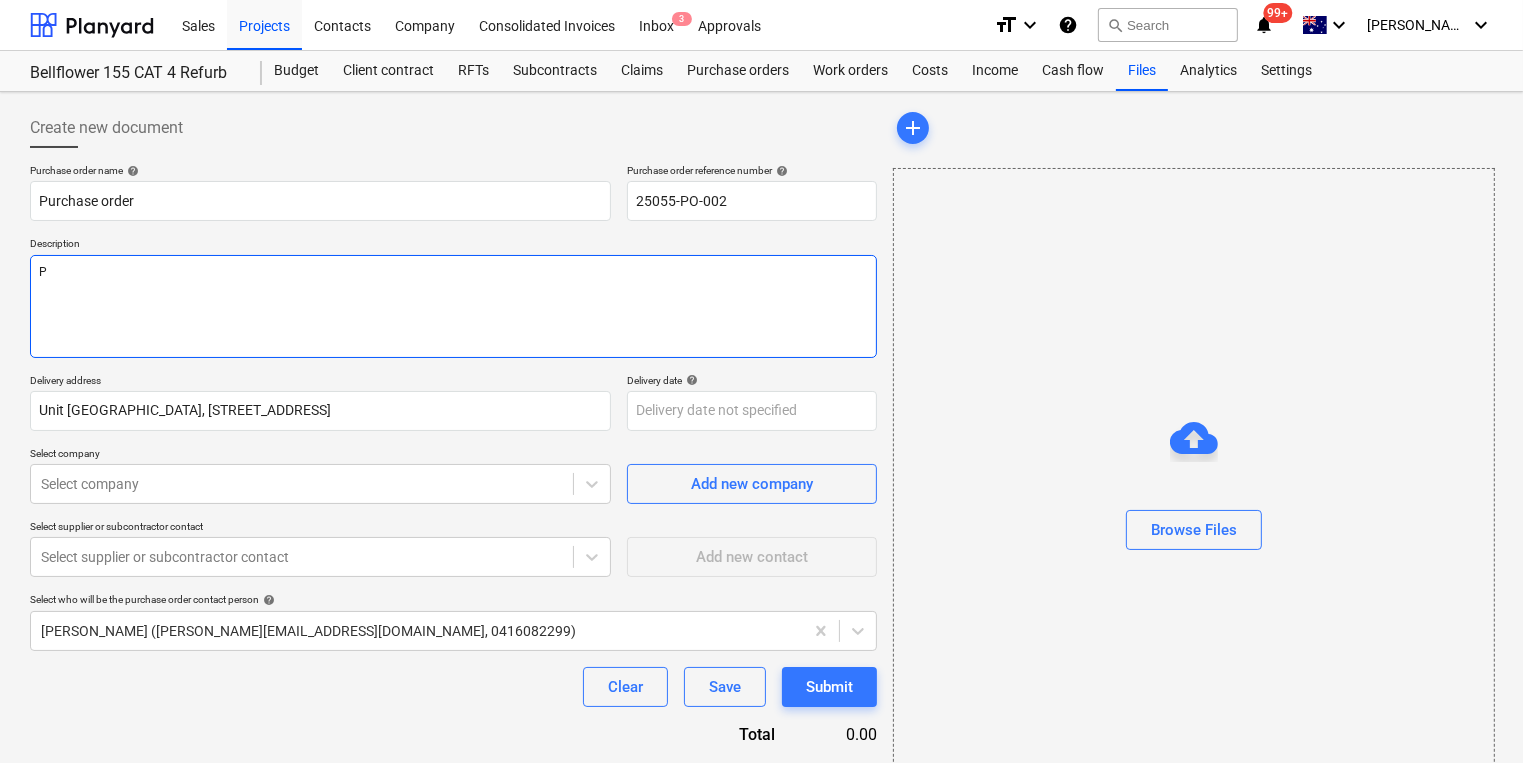 type on "x" 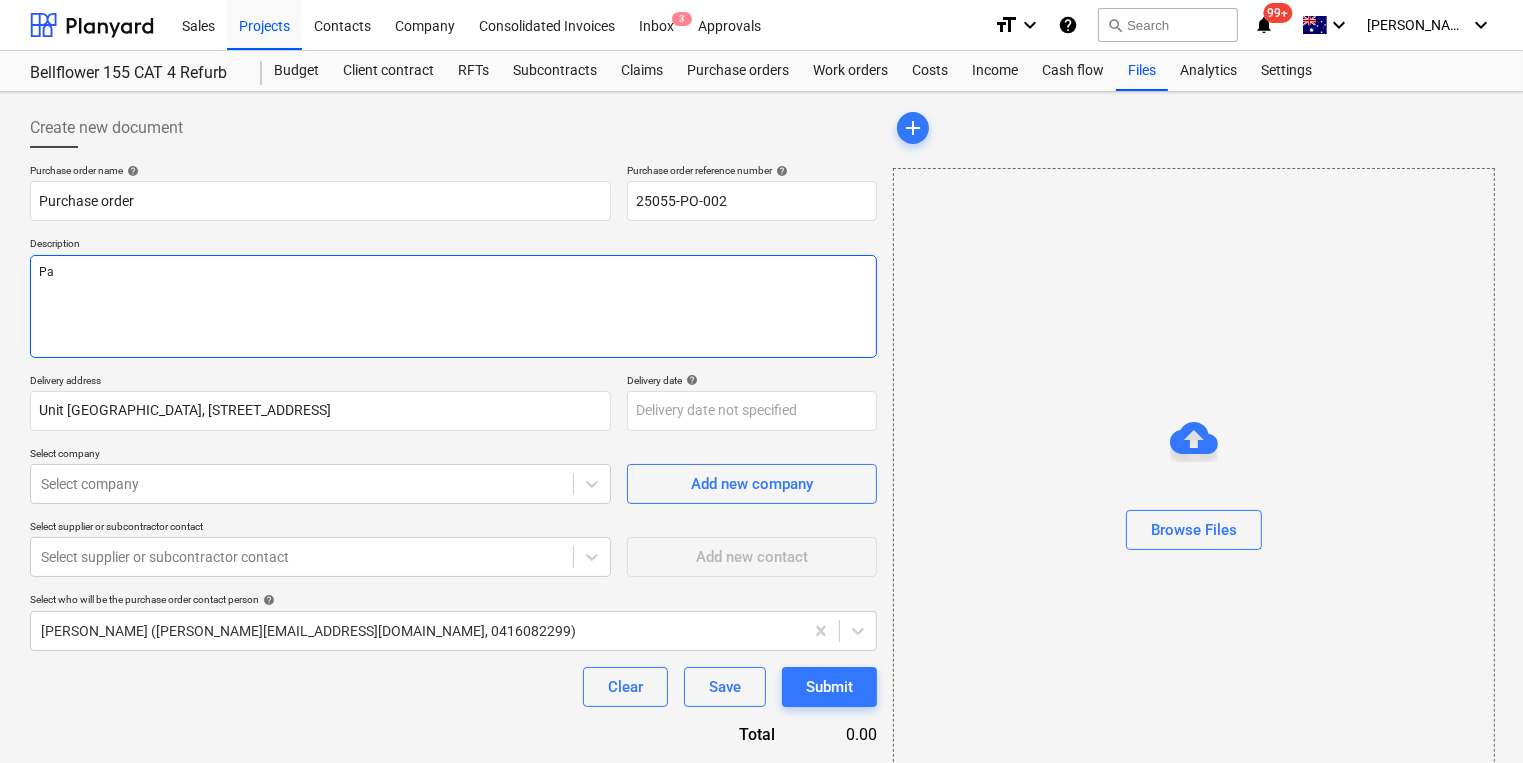 type on "x" 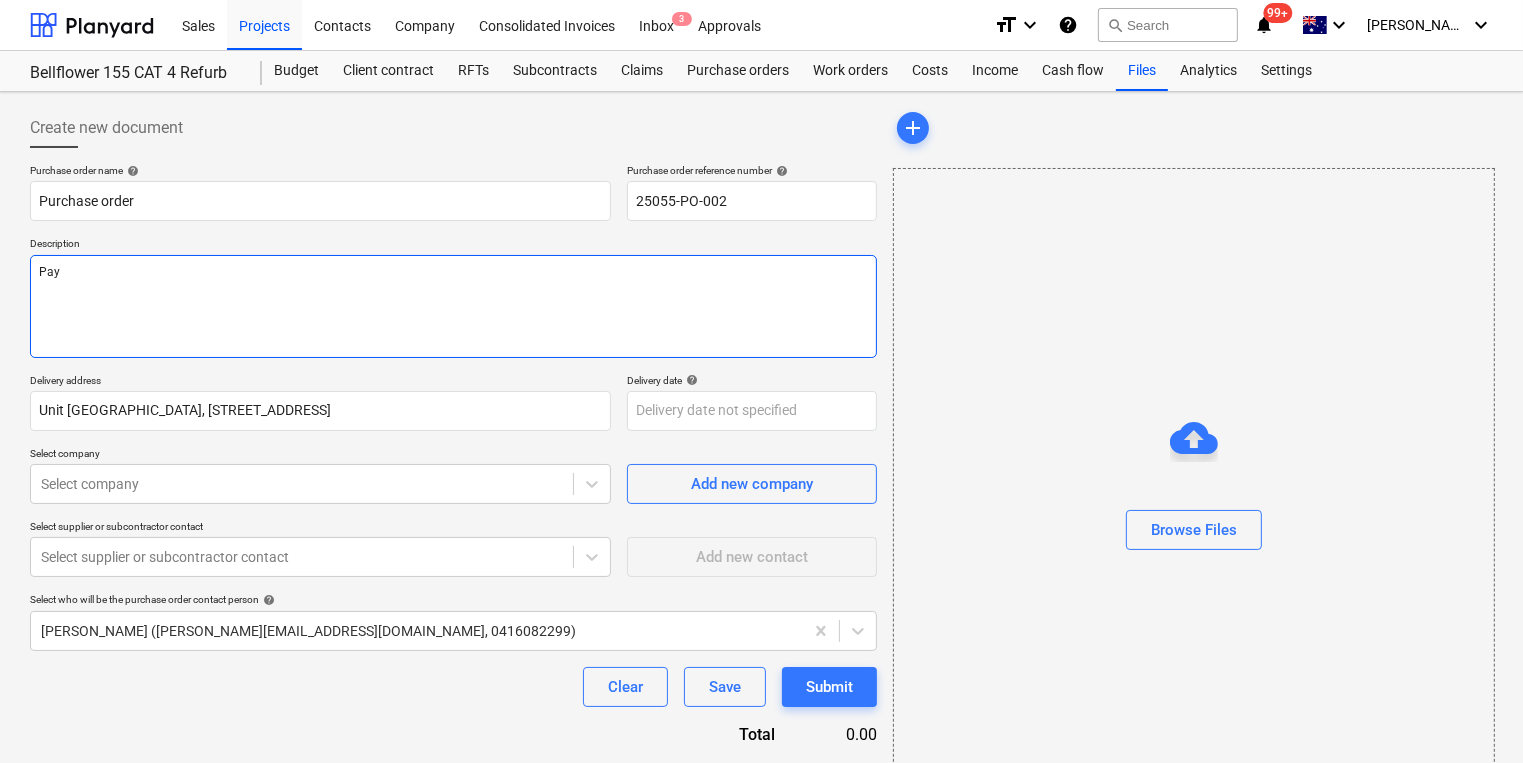 type on "x" 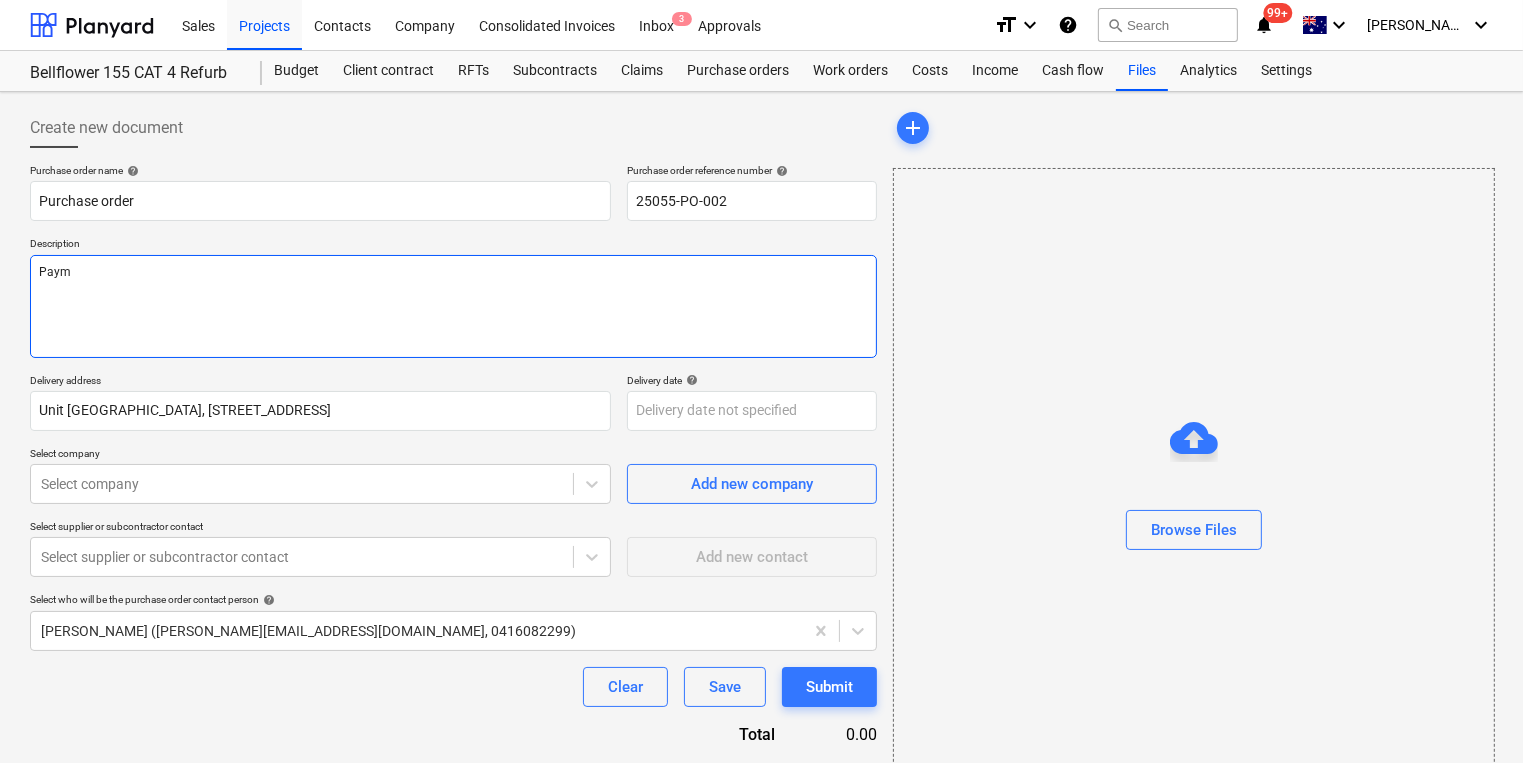 type on "x" 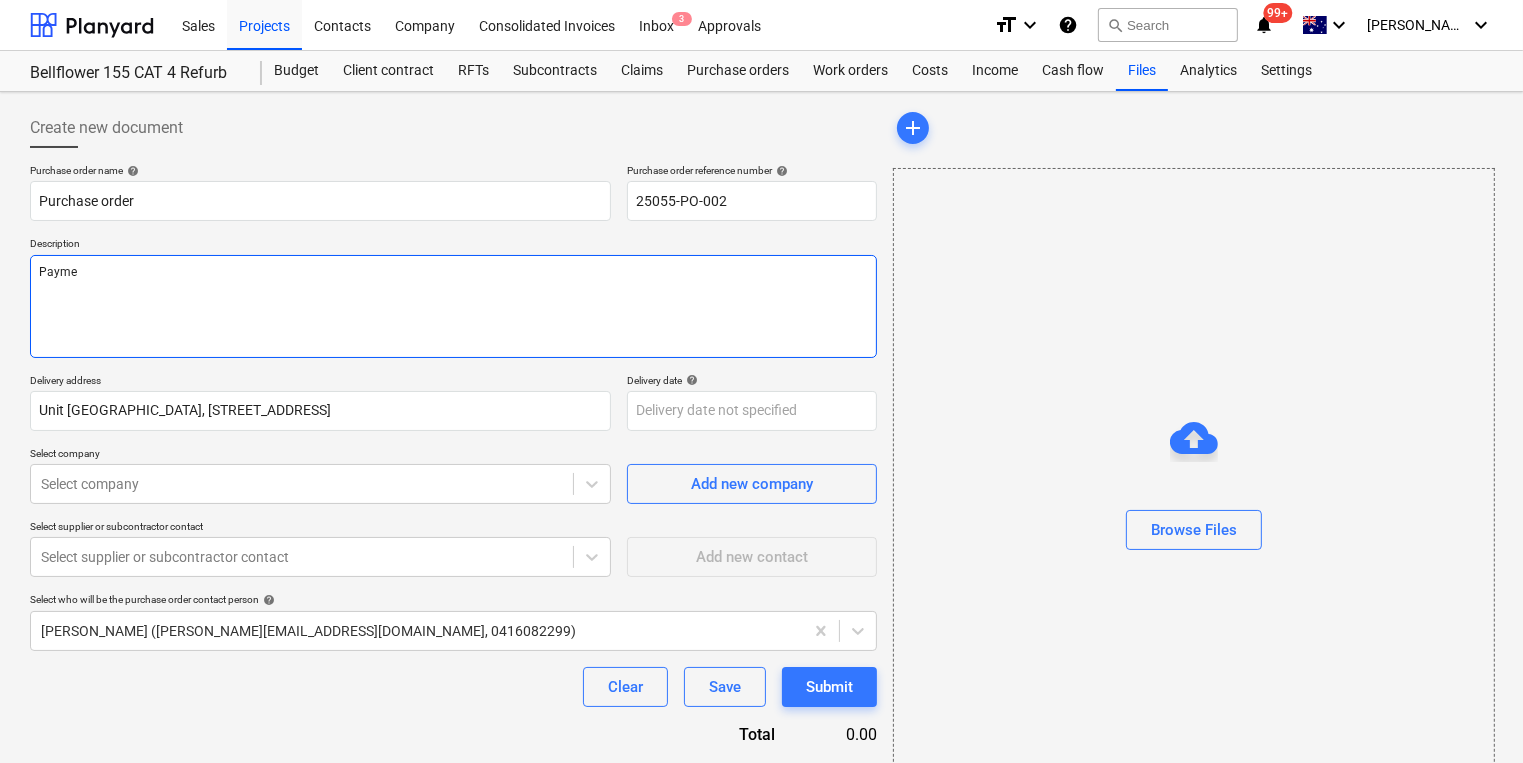 type on "Paymen" 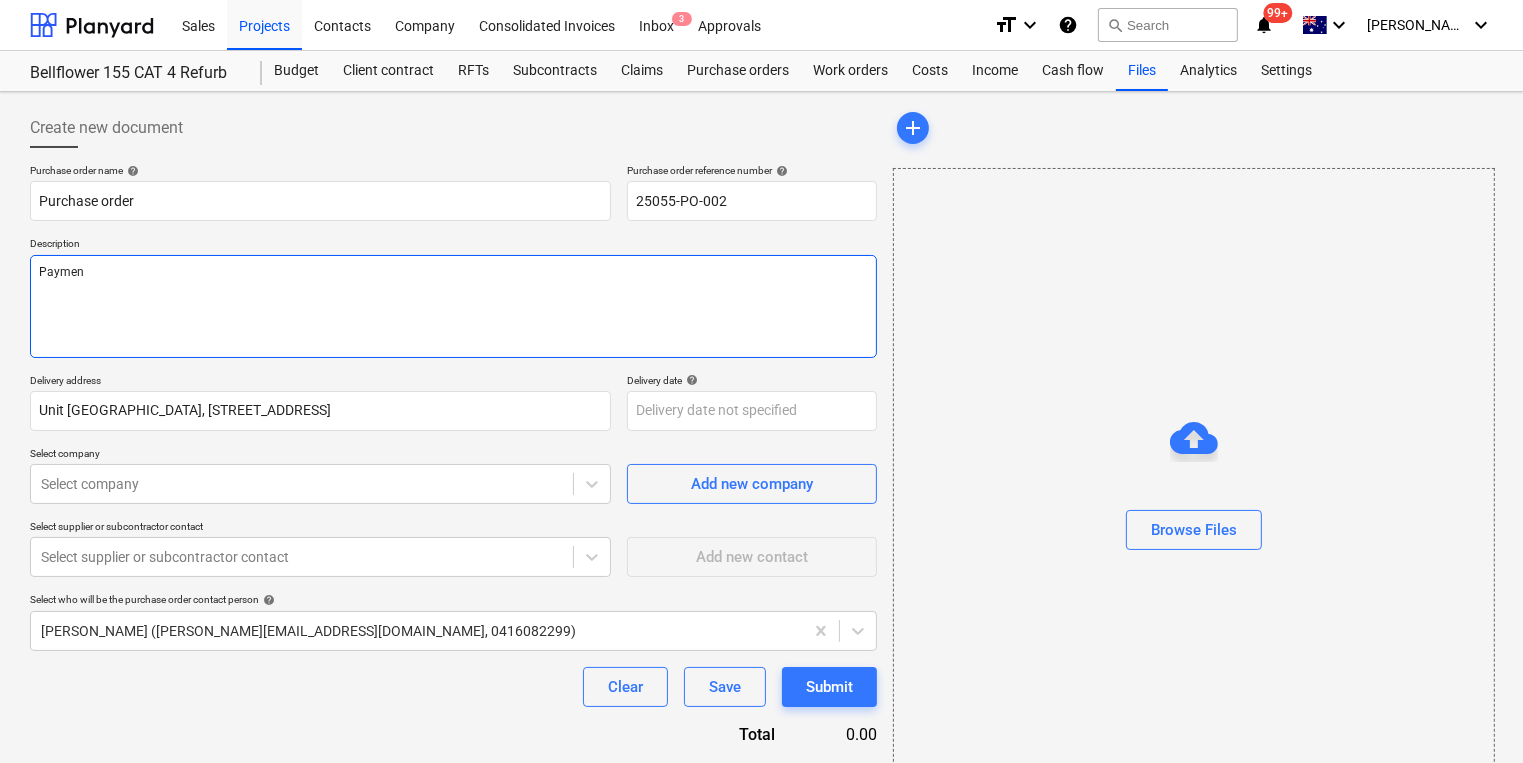 type on "x" 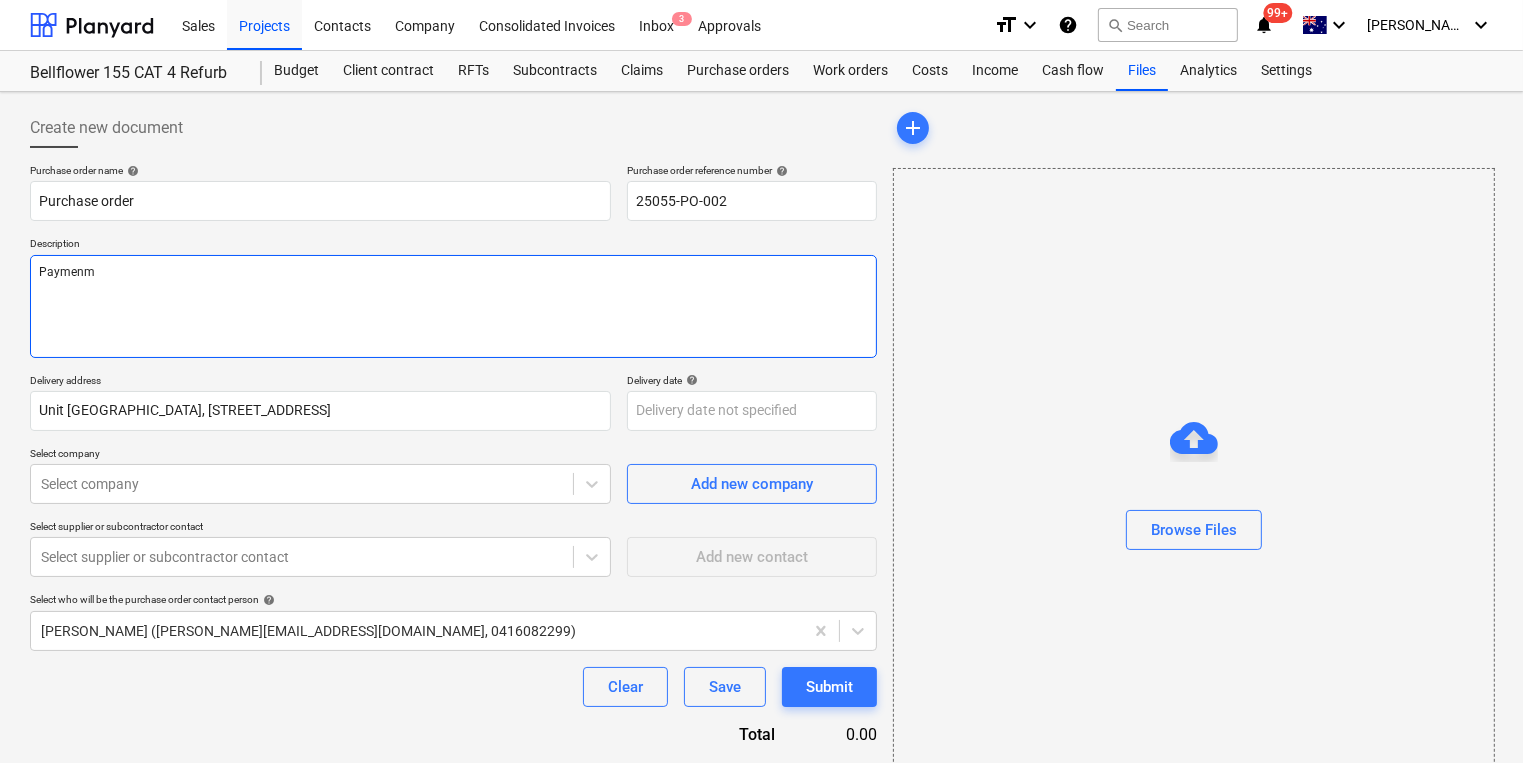 type on "x" 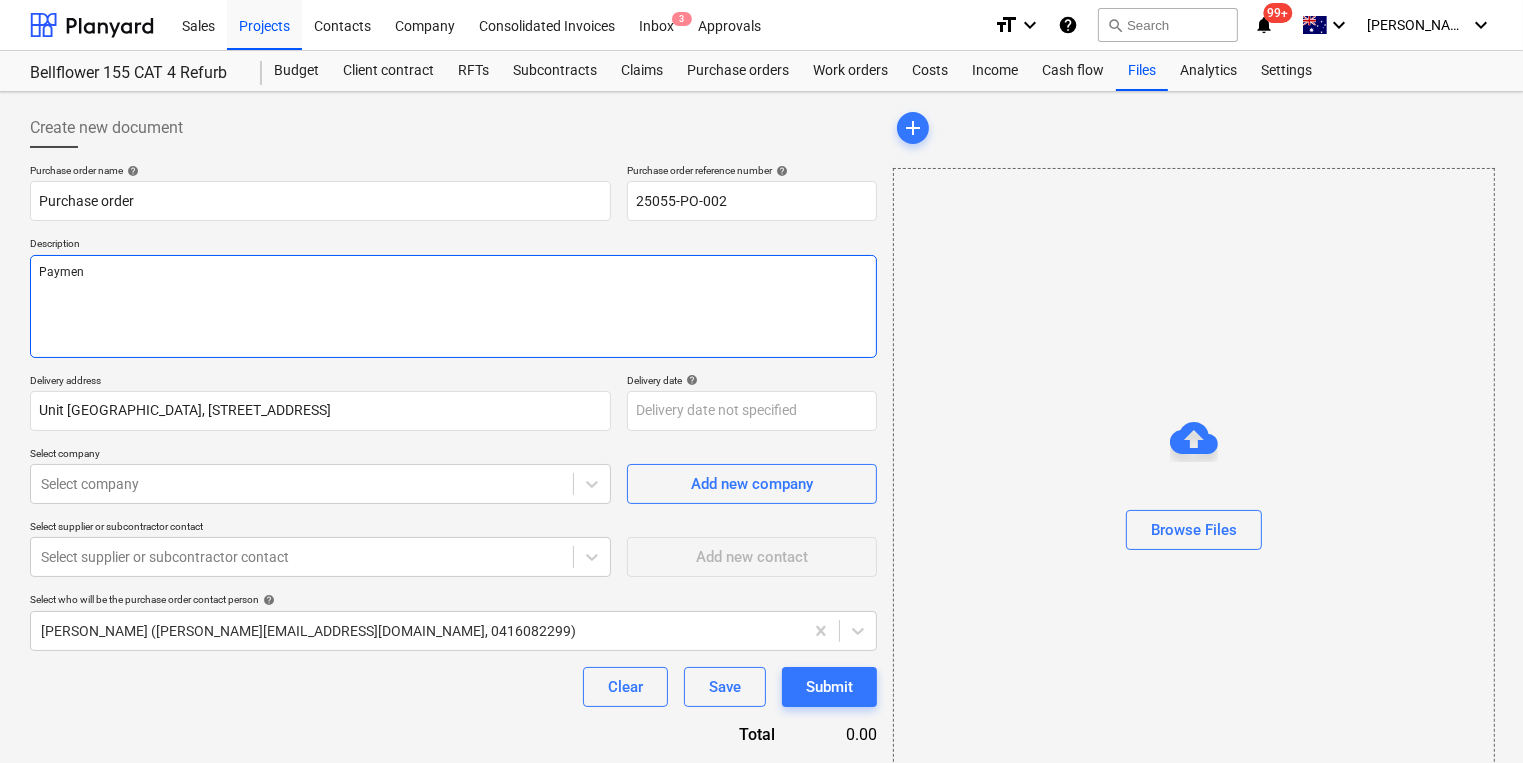 type on "x" 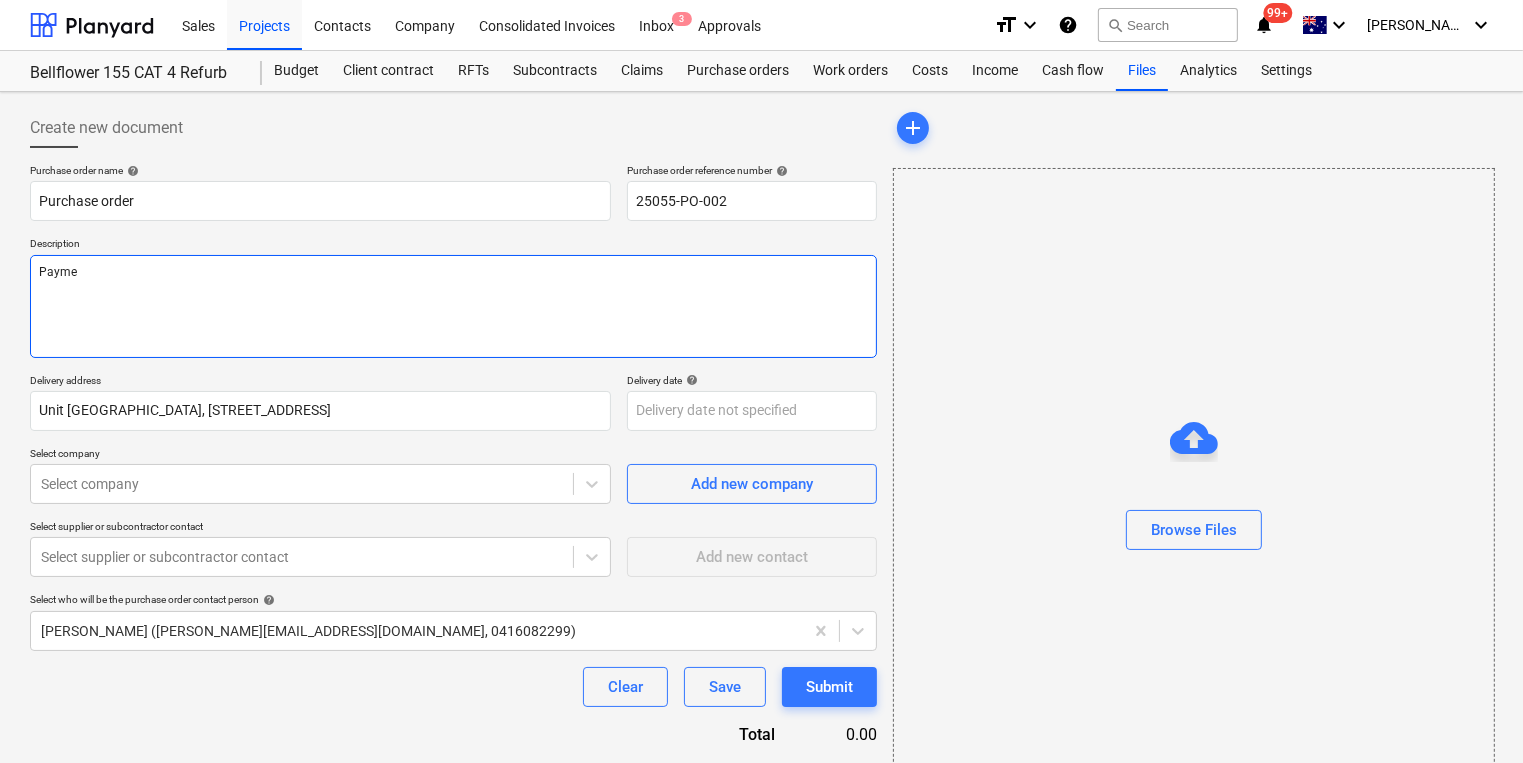 type on "x" 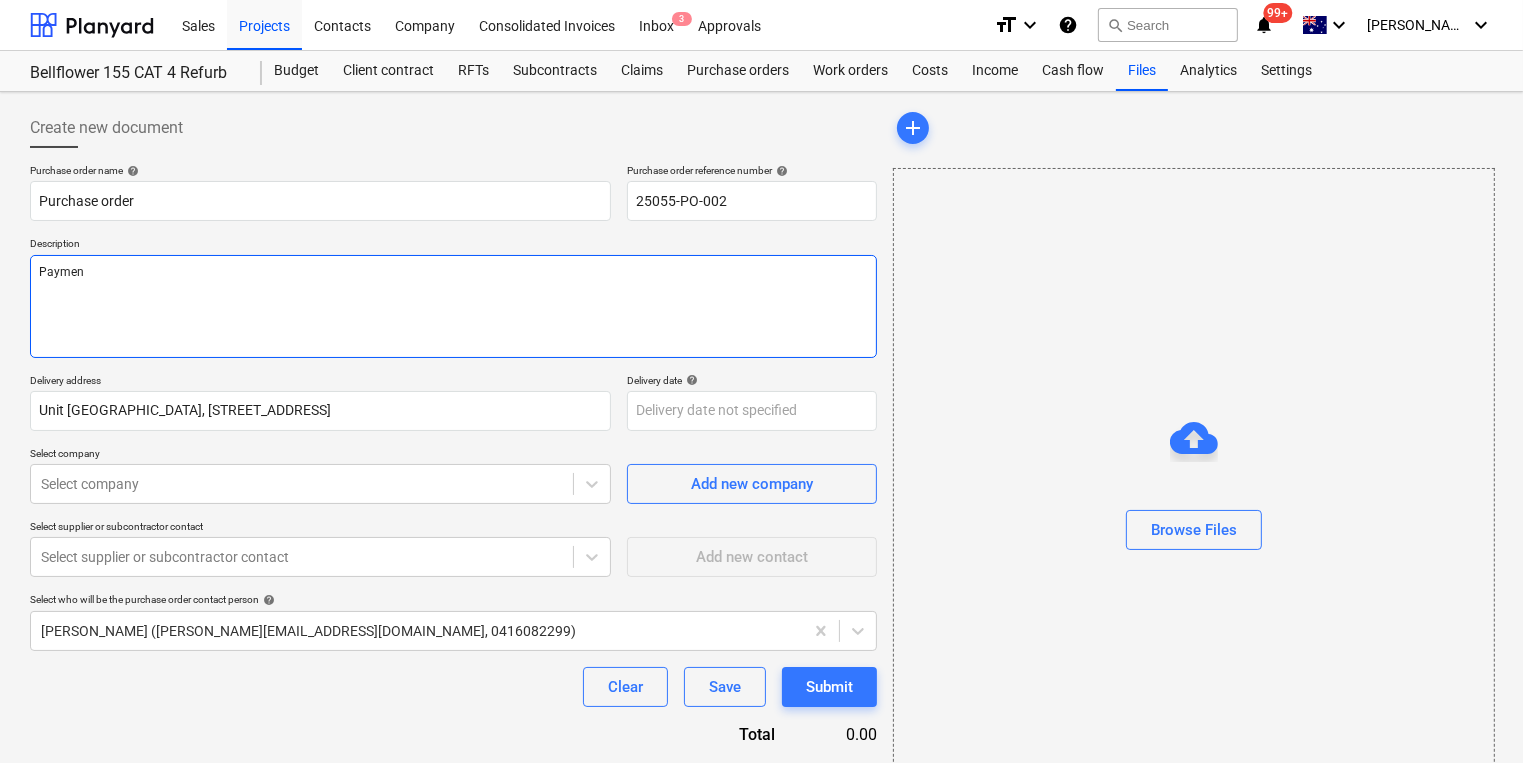 type on "x" 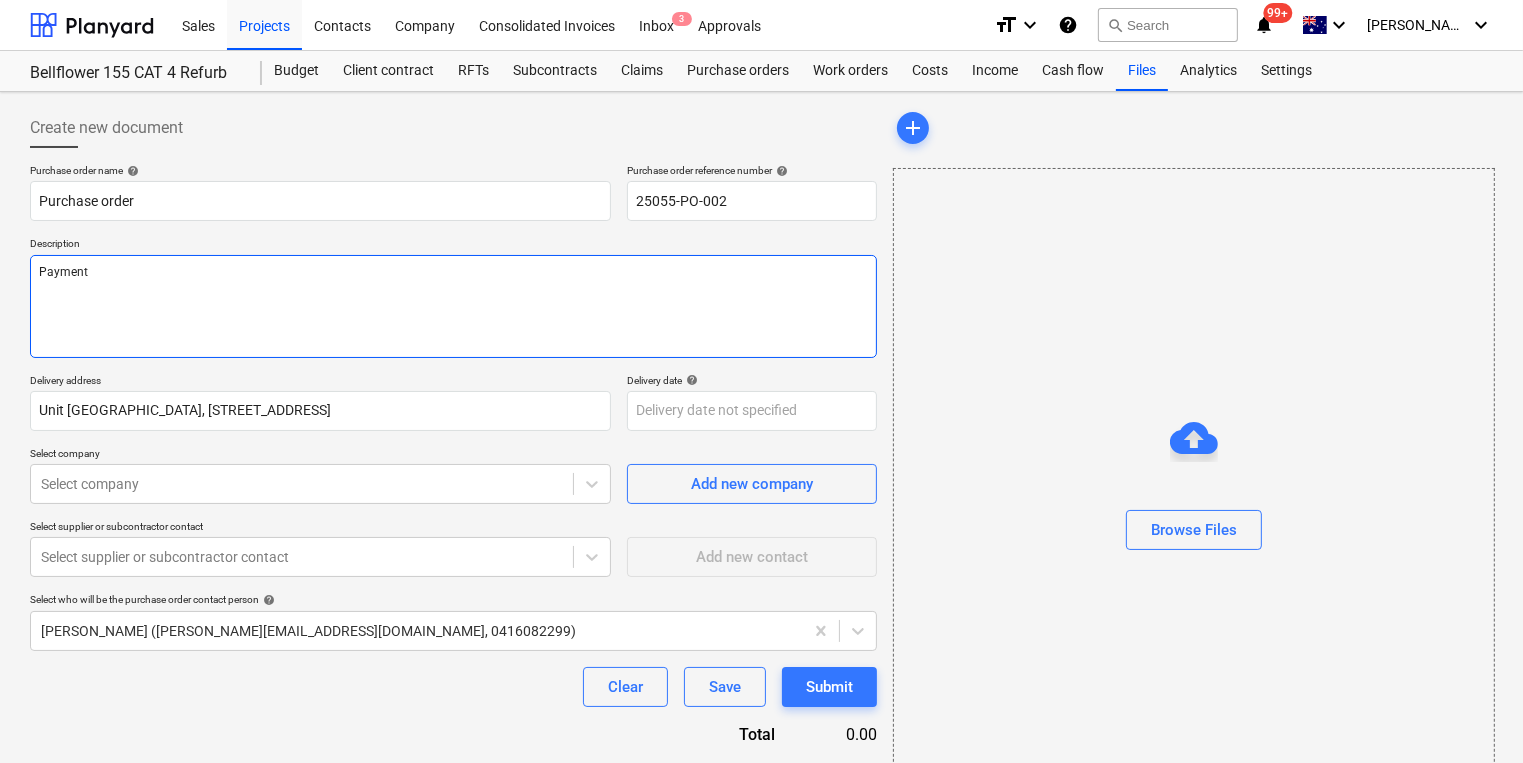 type on "x" 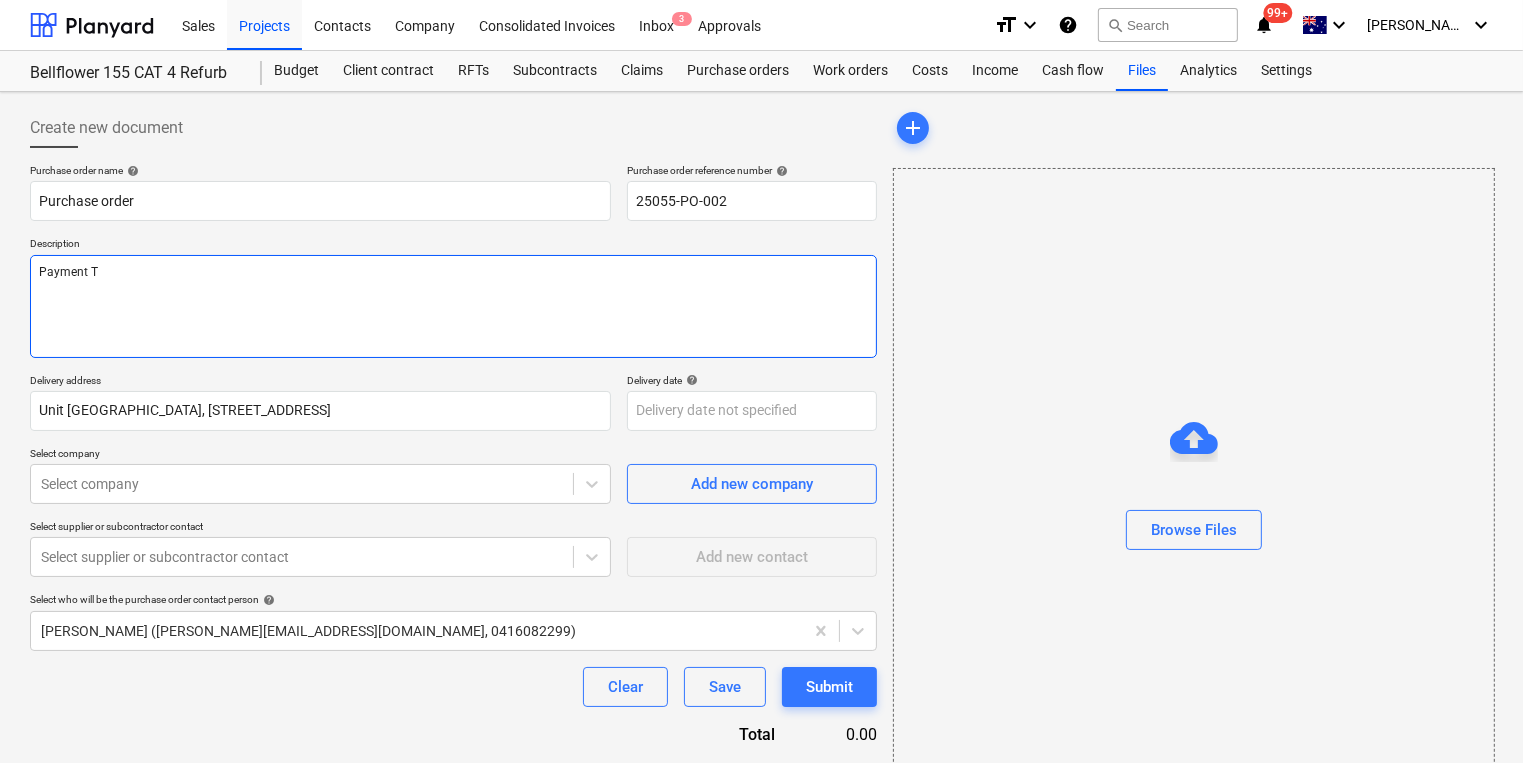 type on "x" 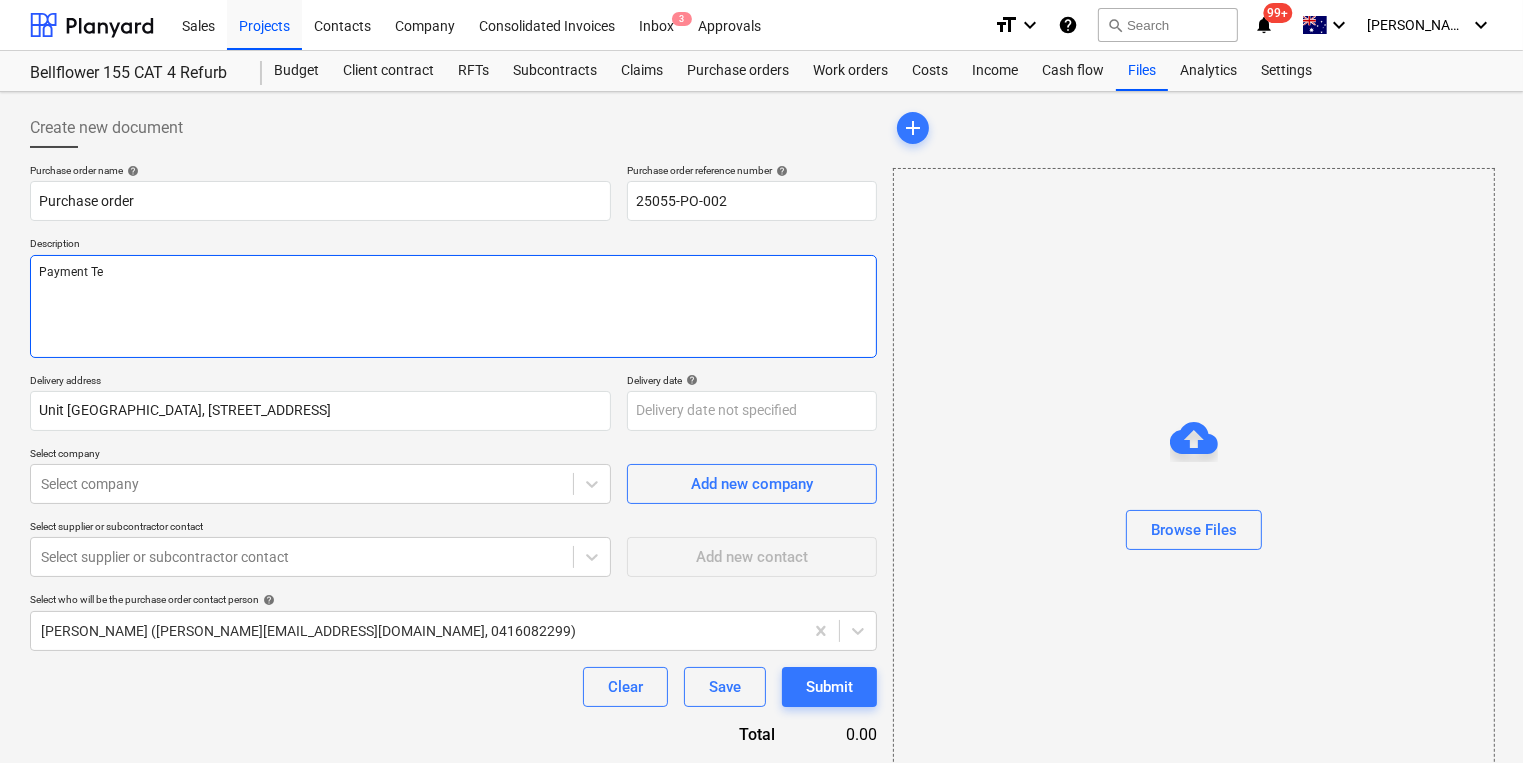 type on "x" 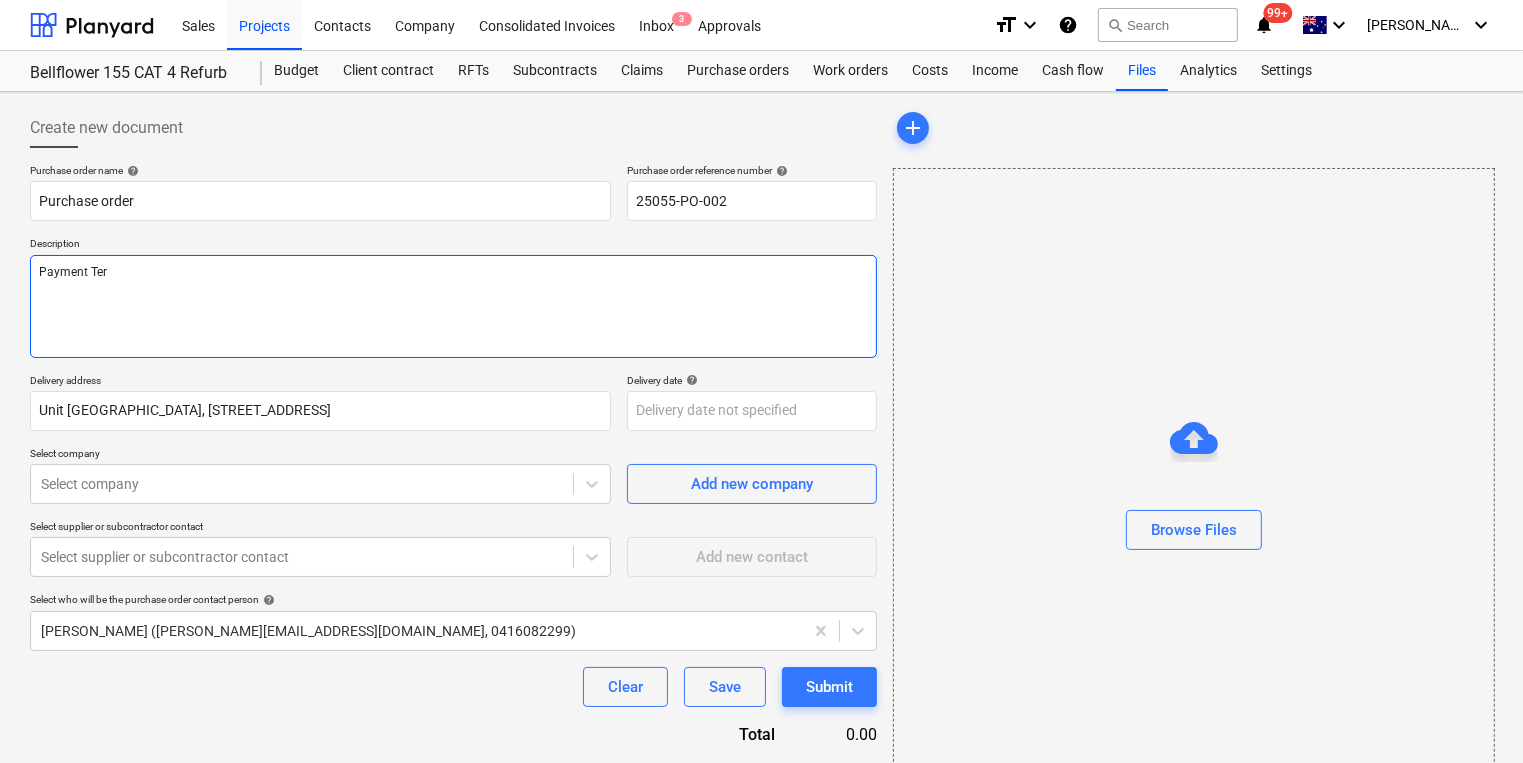 type on "x" 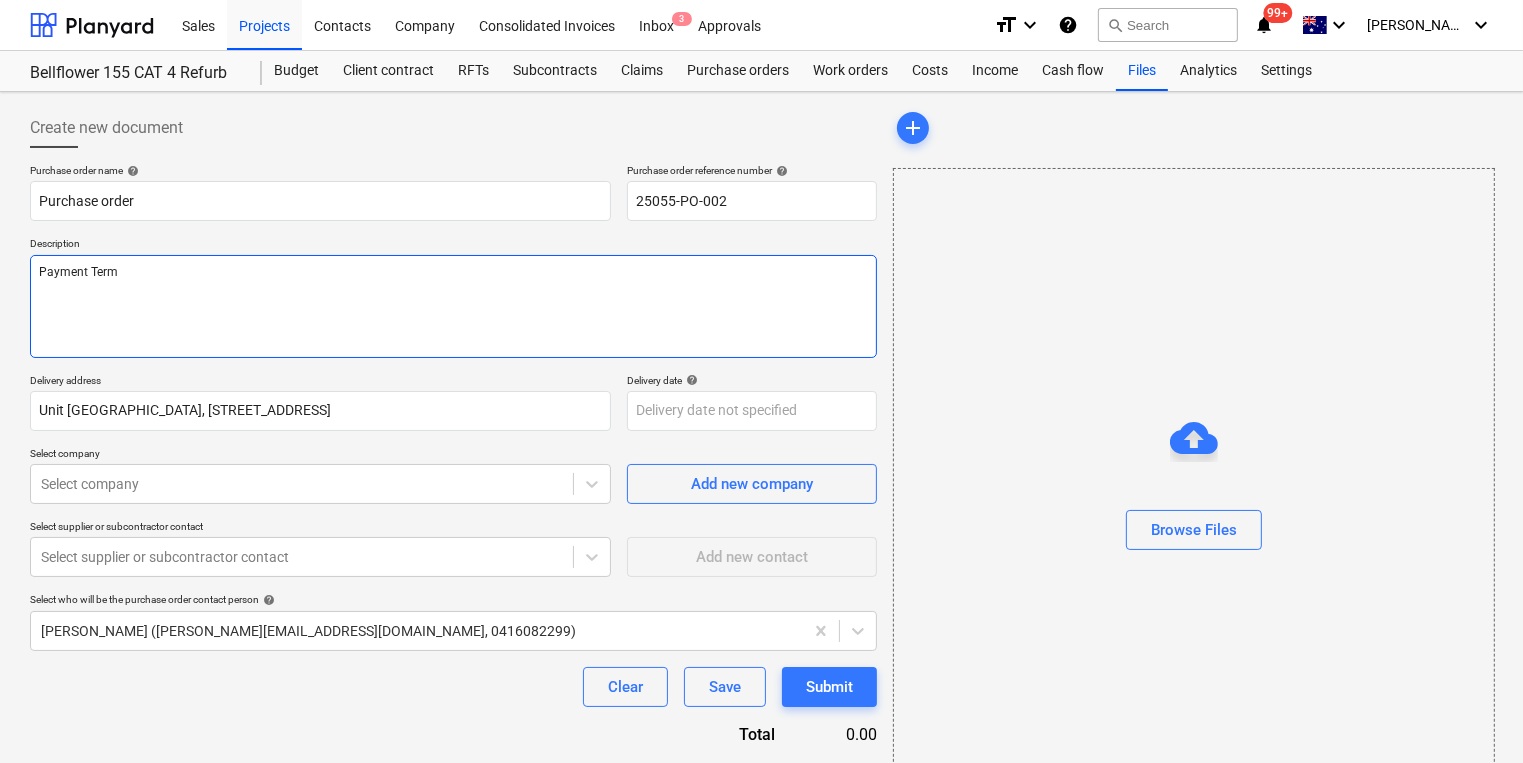 type on "Payment Terms" 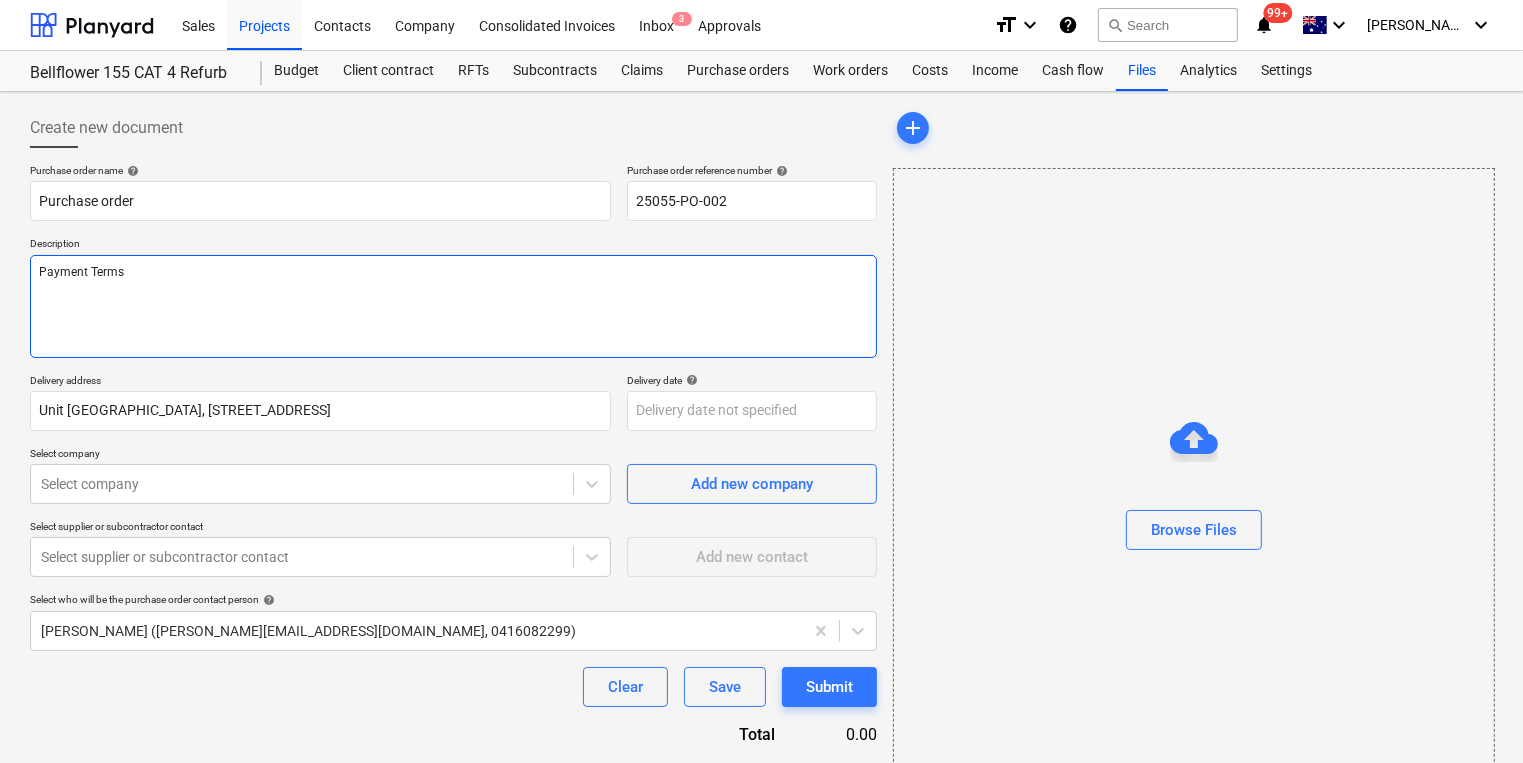 type on "x" 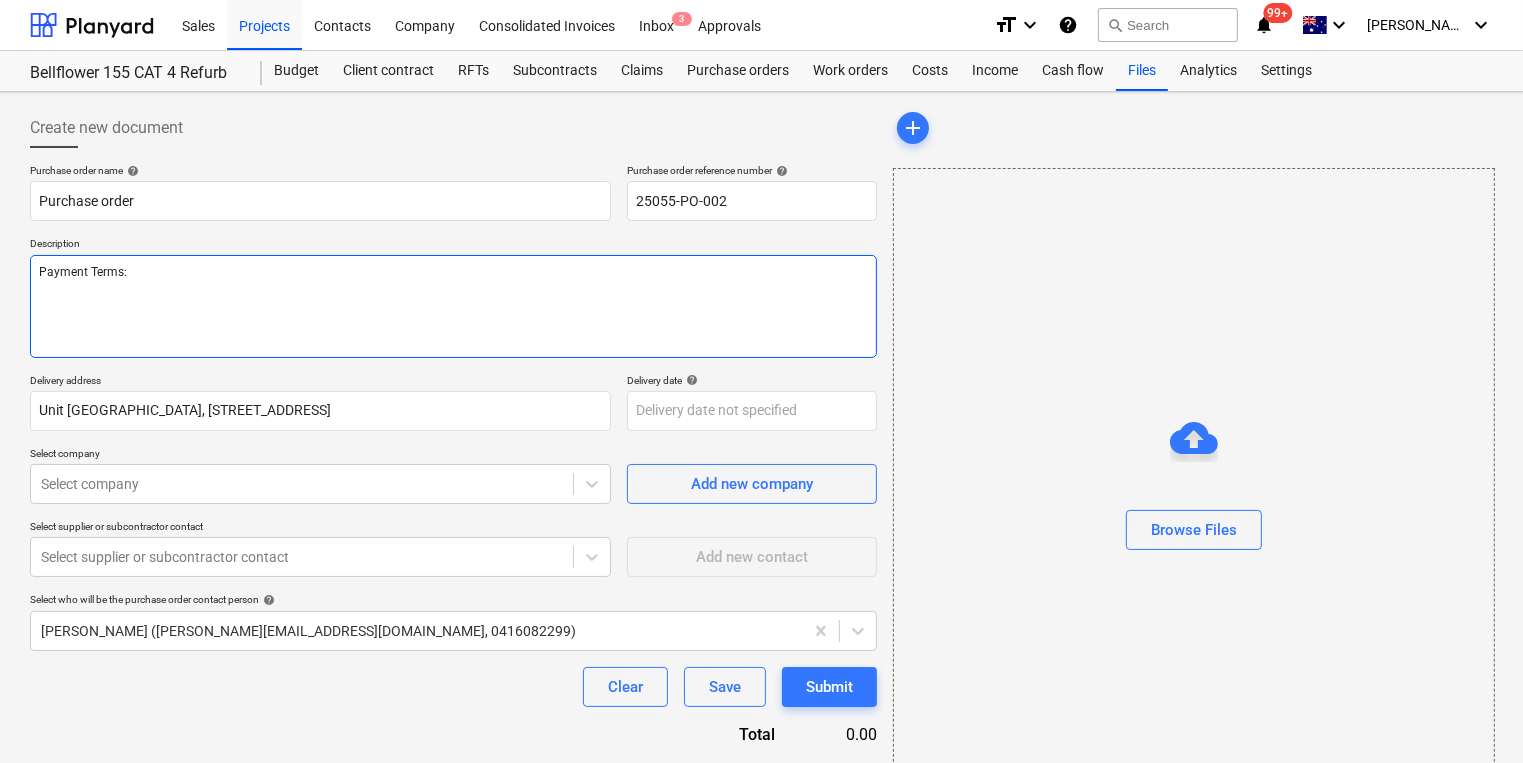 type on "x" 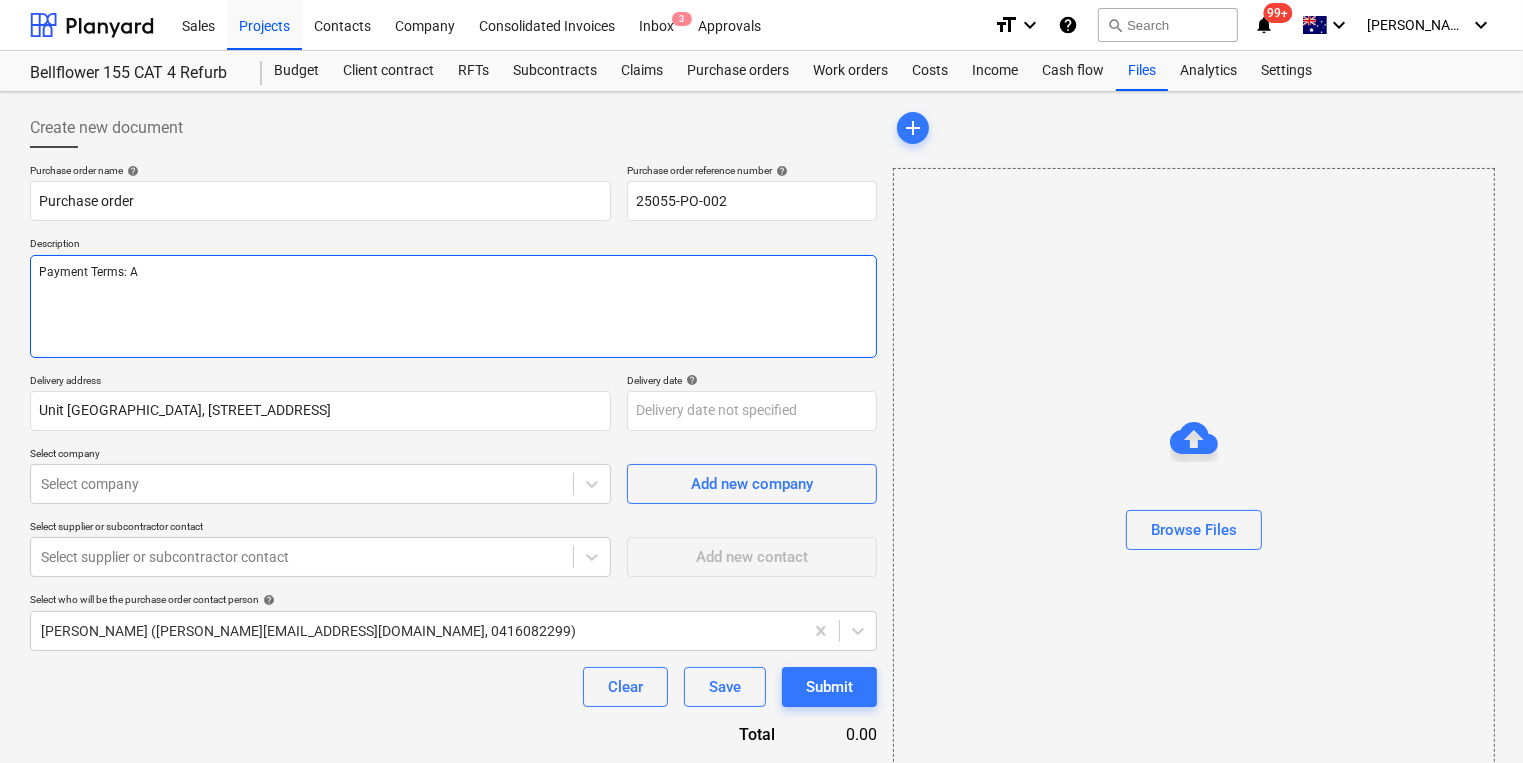type on "x" 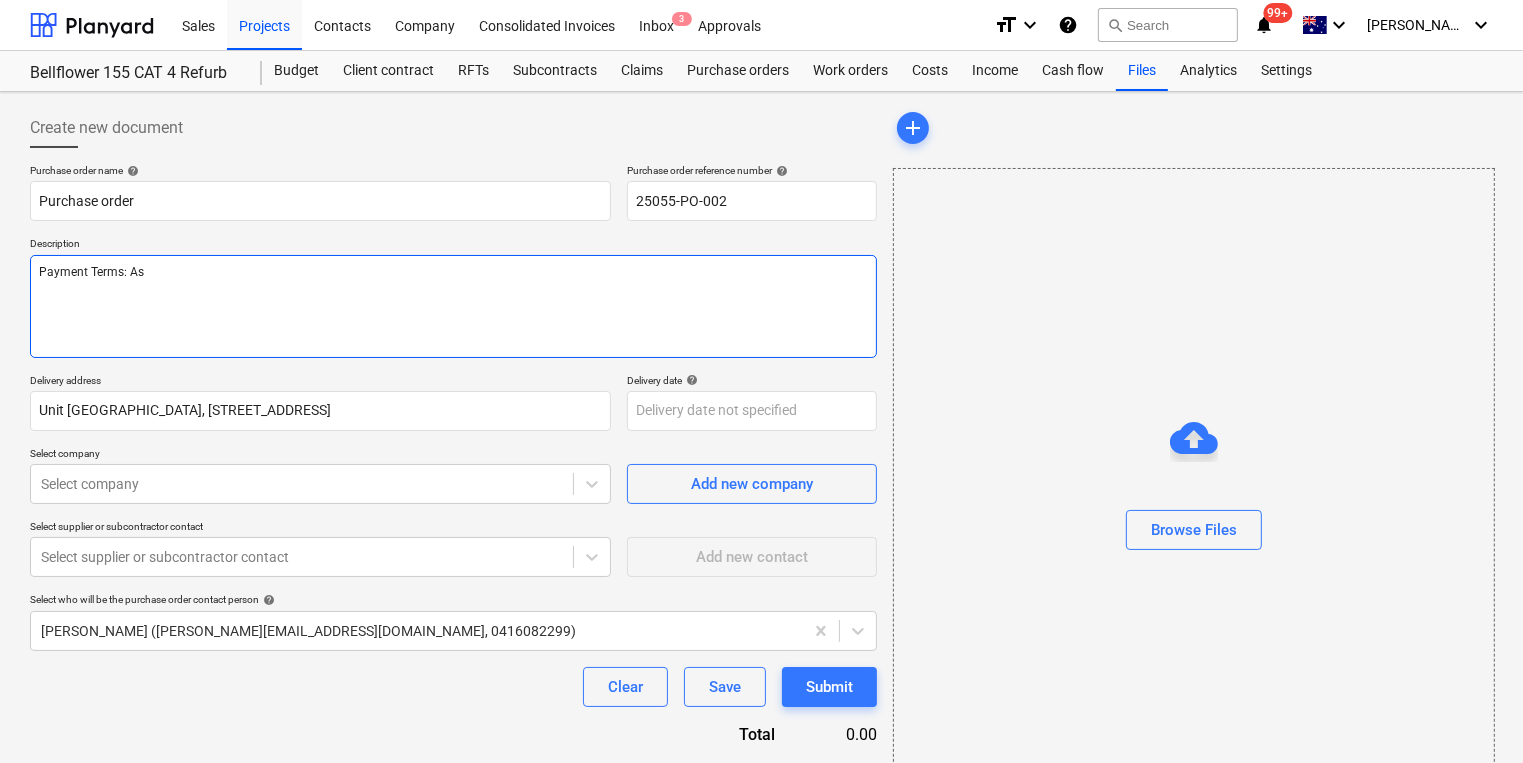 type on "x" 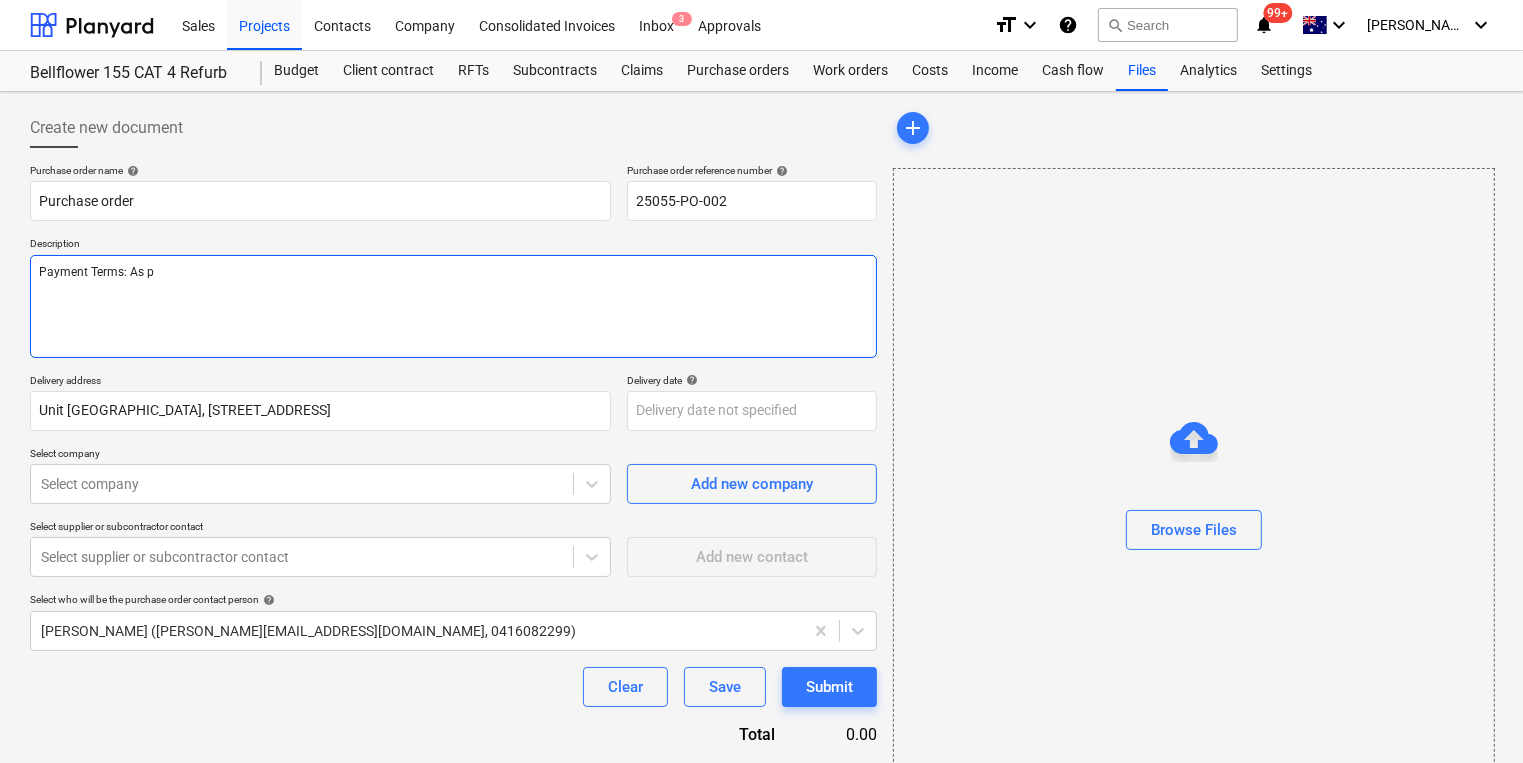 type on "Payment Terms: As pe" 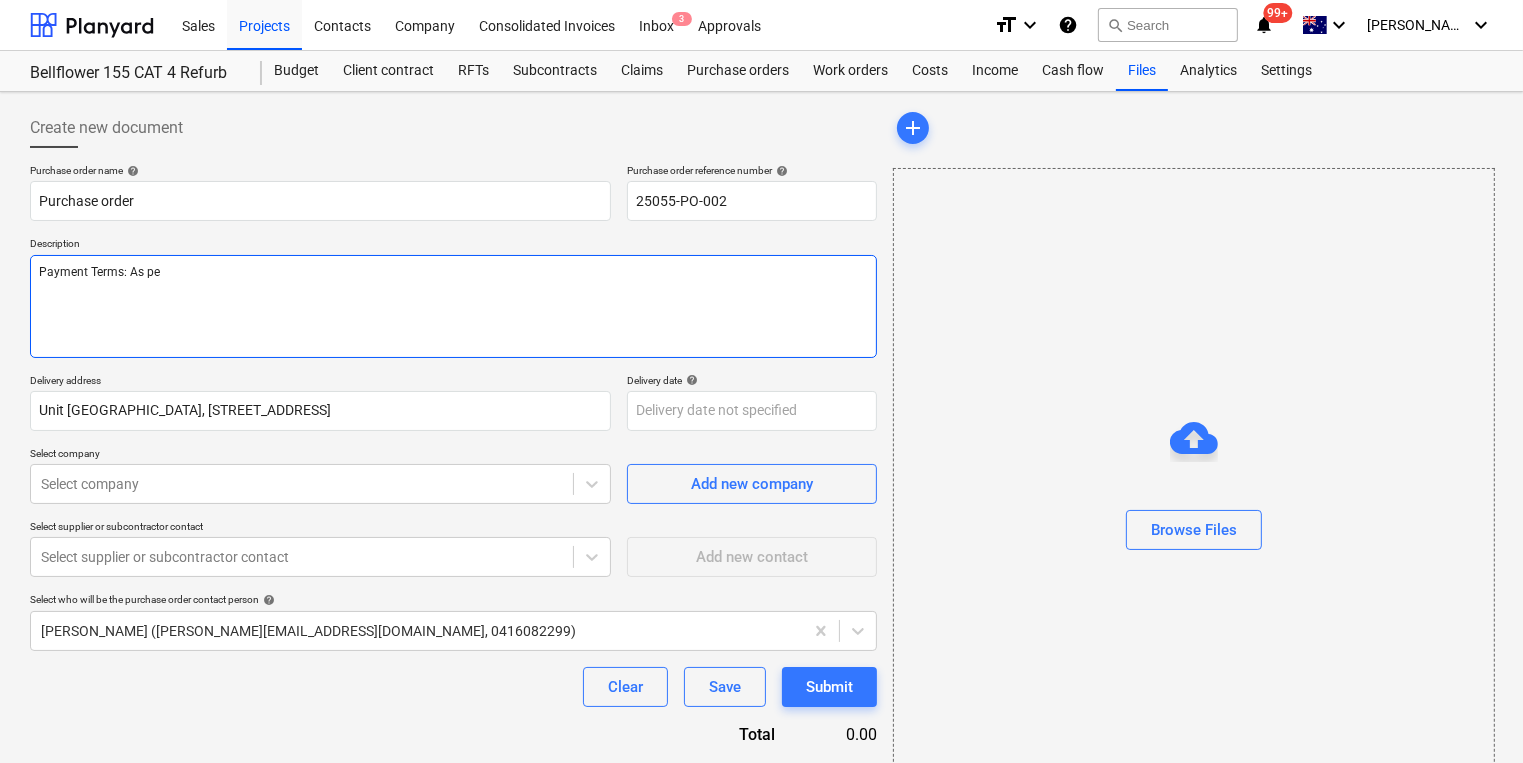 type on "x" 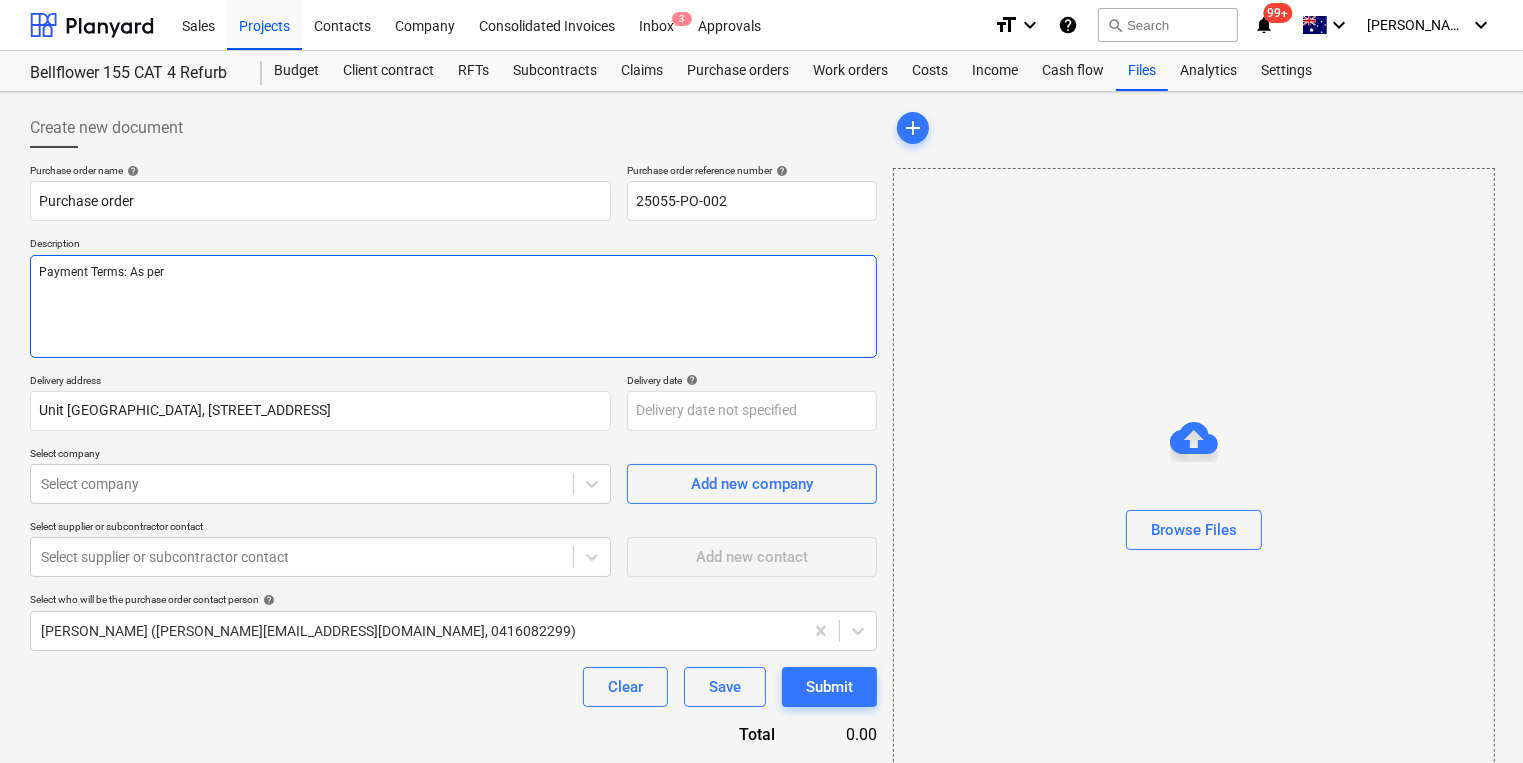 type on "x" 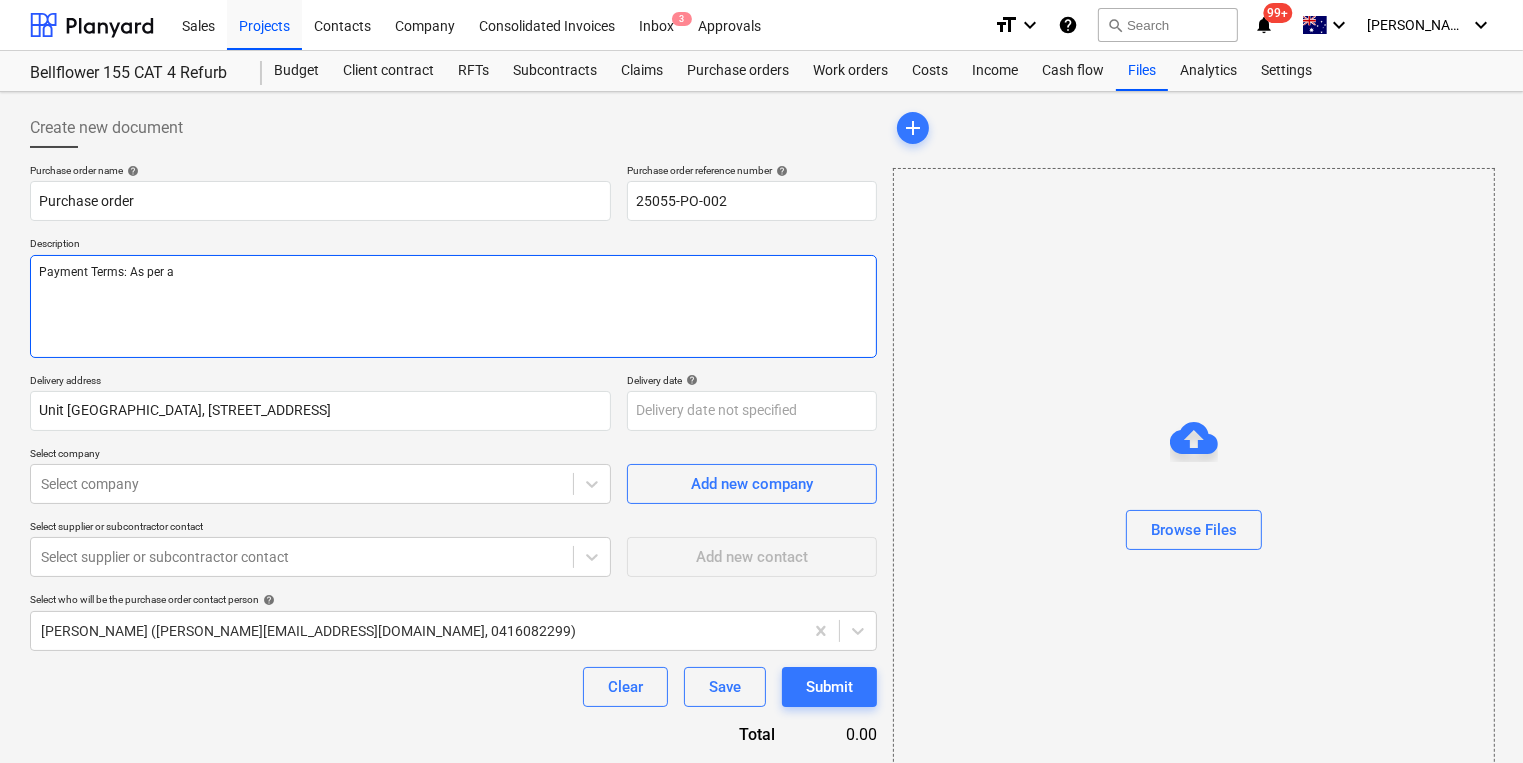 type on "x" 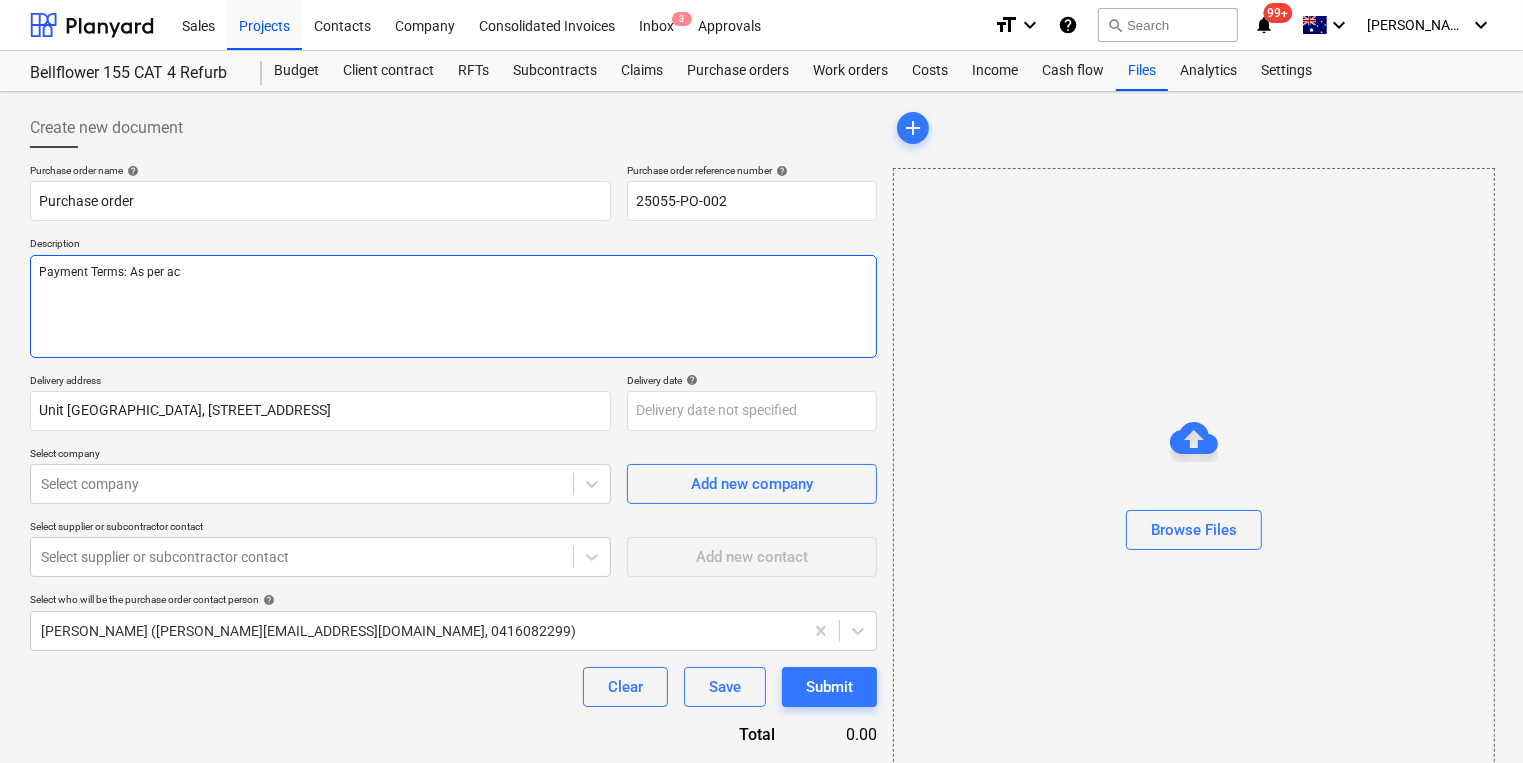 type on "x" 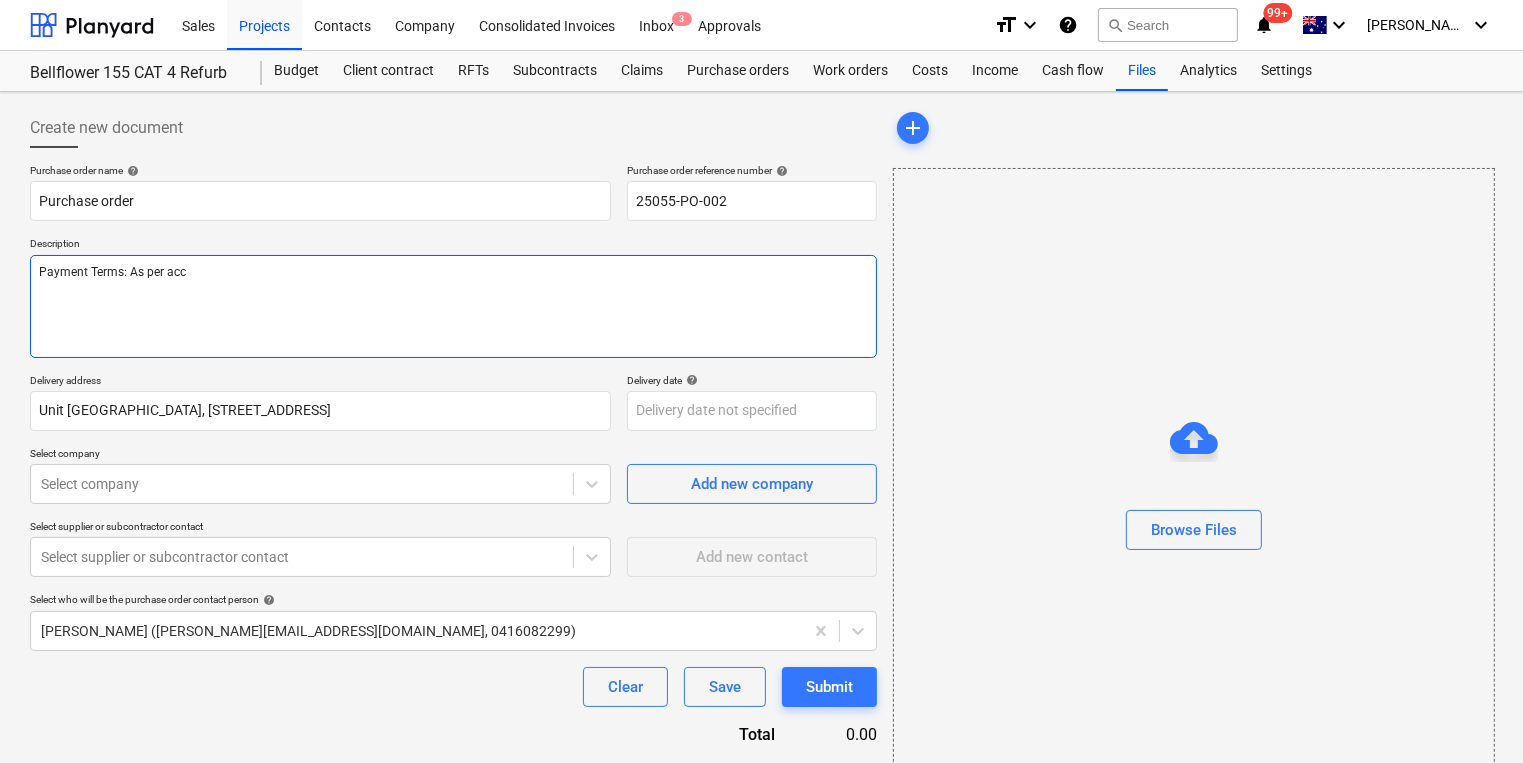type on "x" 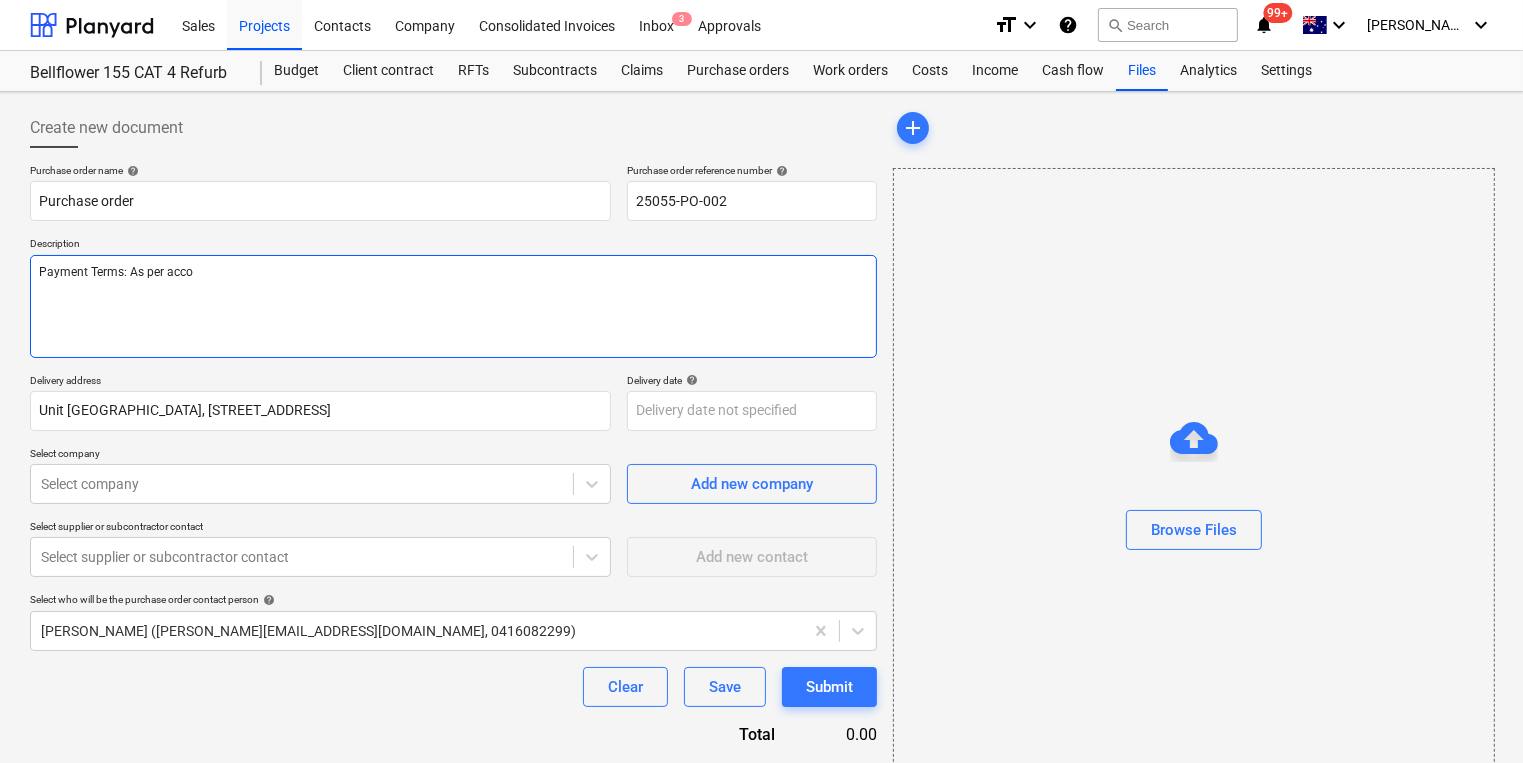 type on "x" 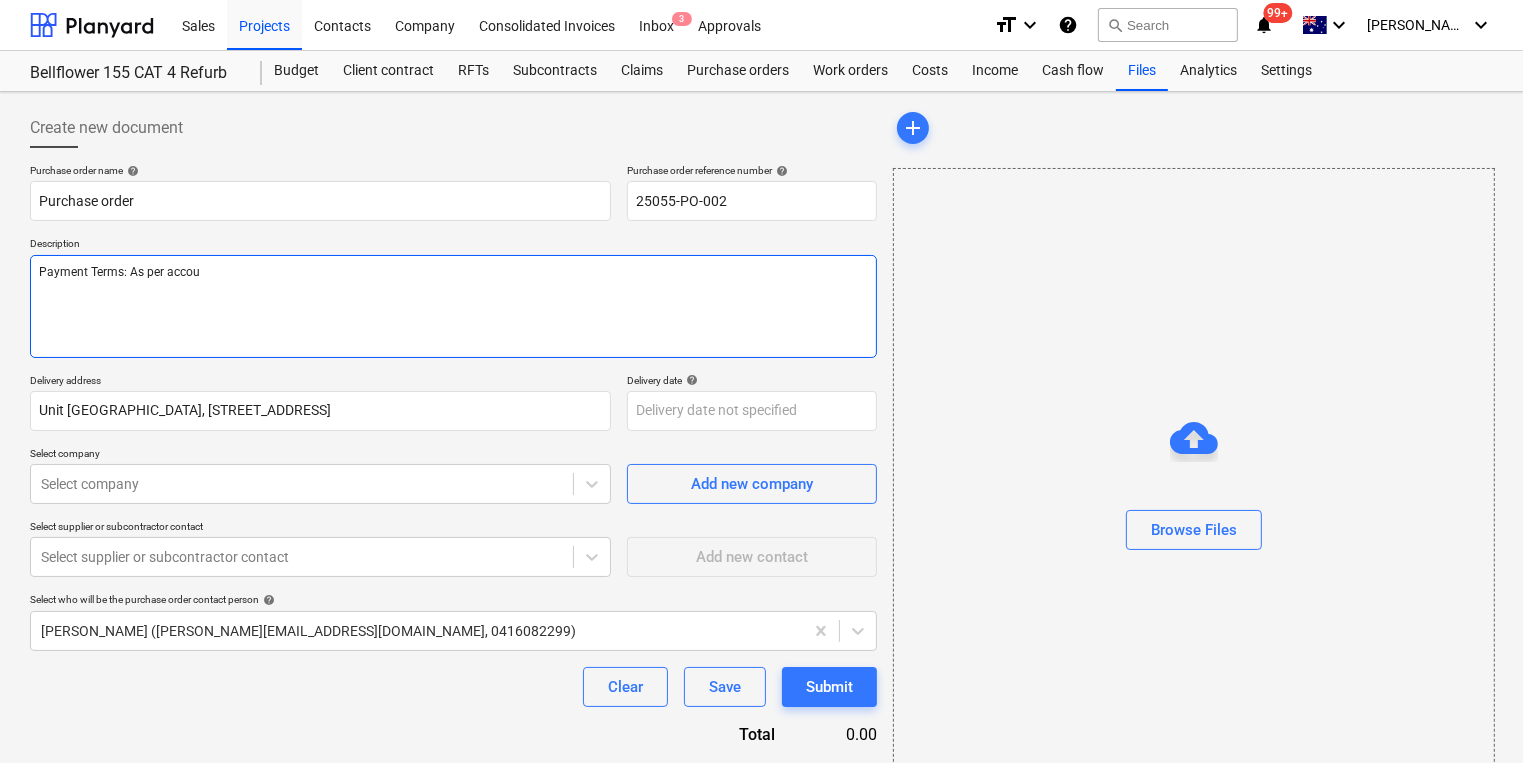 type on "x" 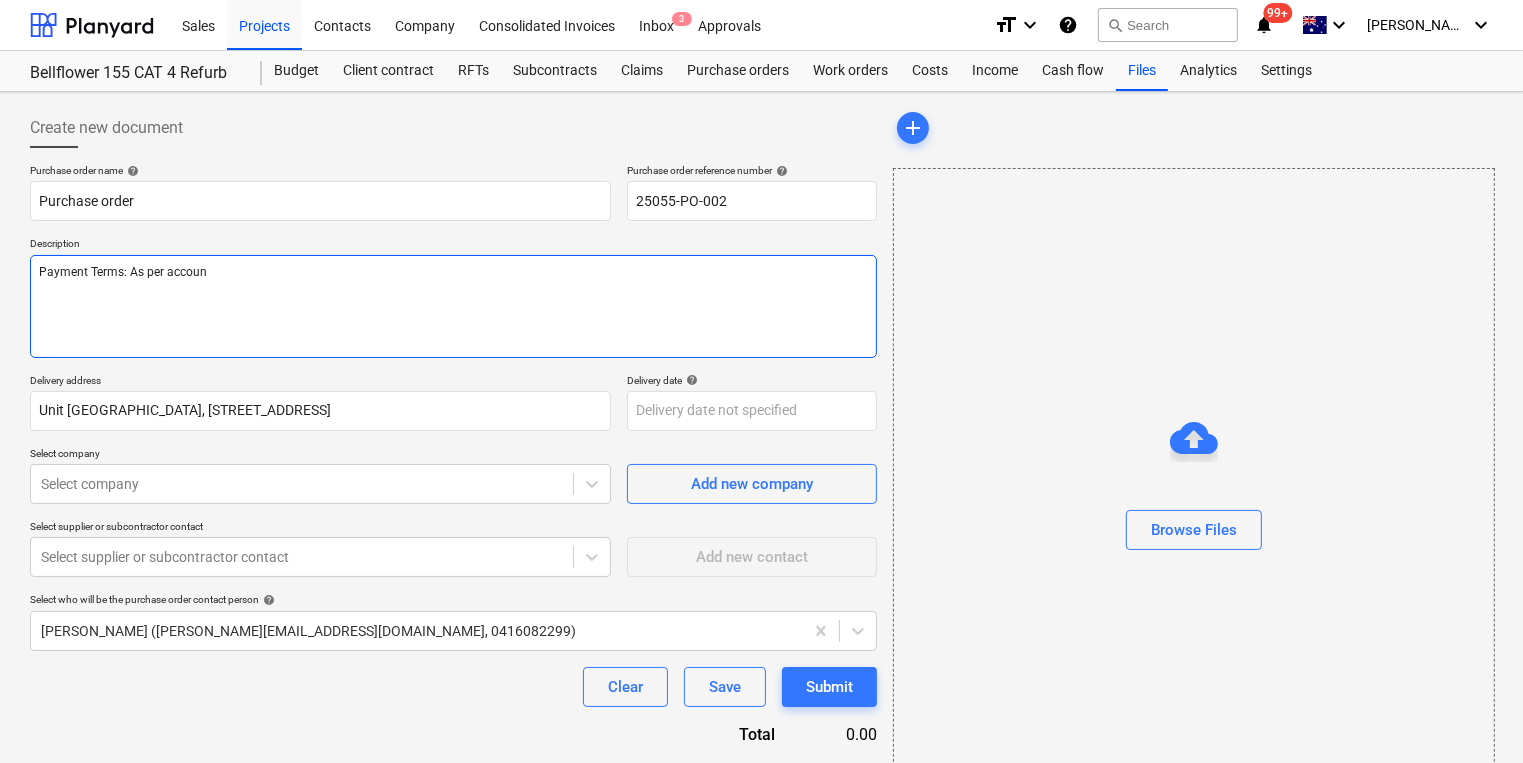type on "x" 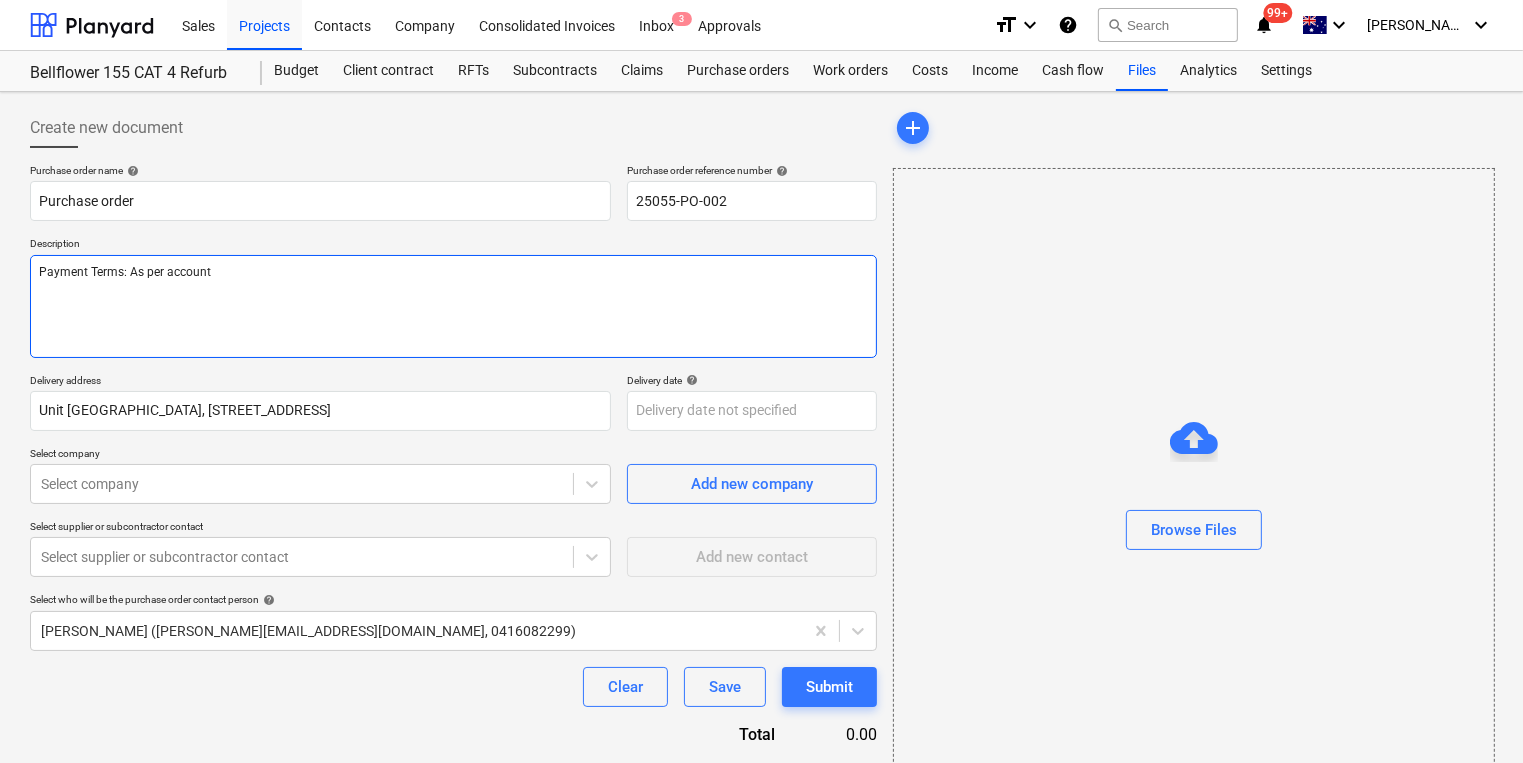 click on "Payment Terms: As per account" at bounding box center [453, 306] 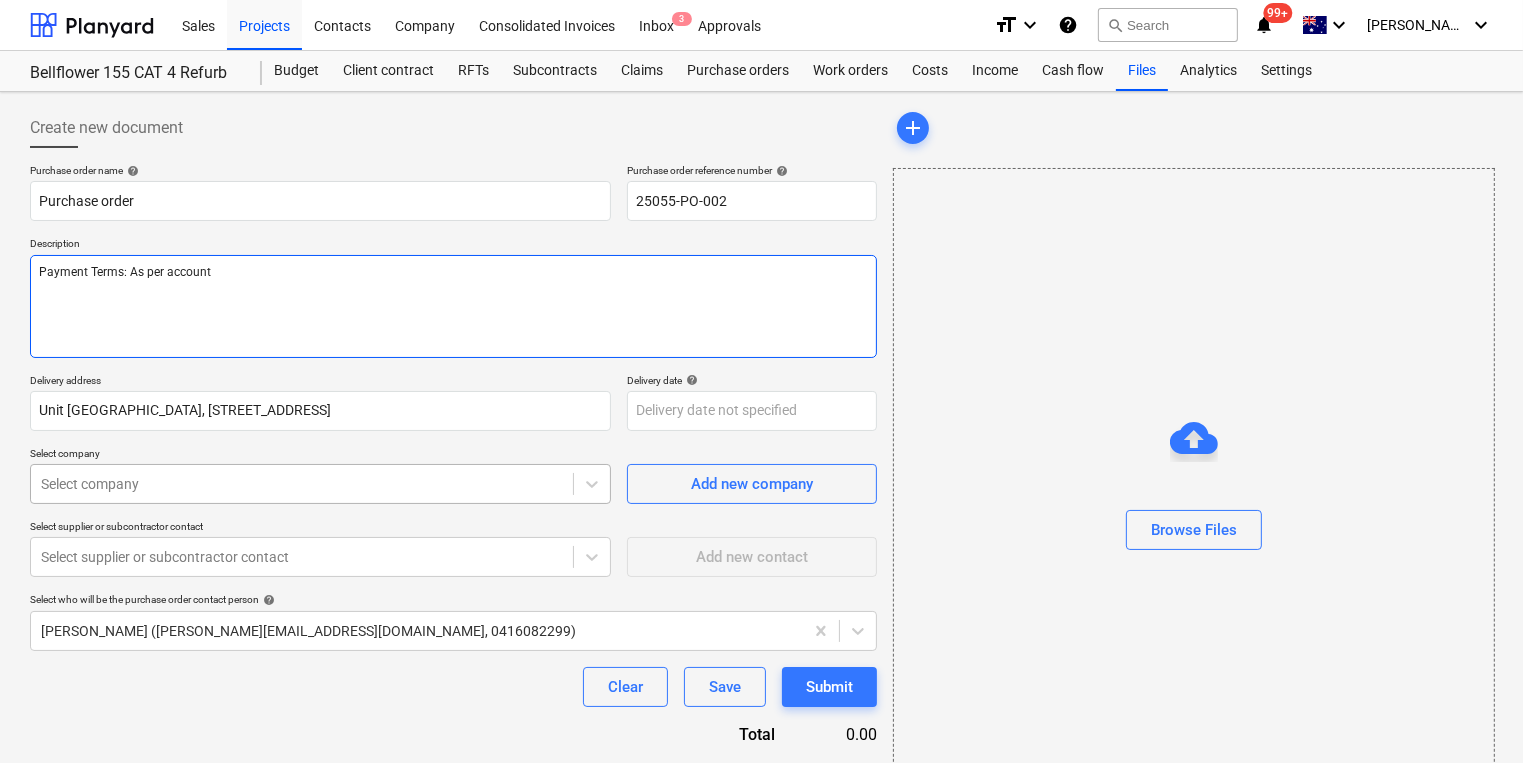 type on "Payment Terms: As per account" 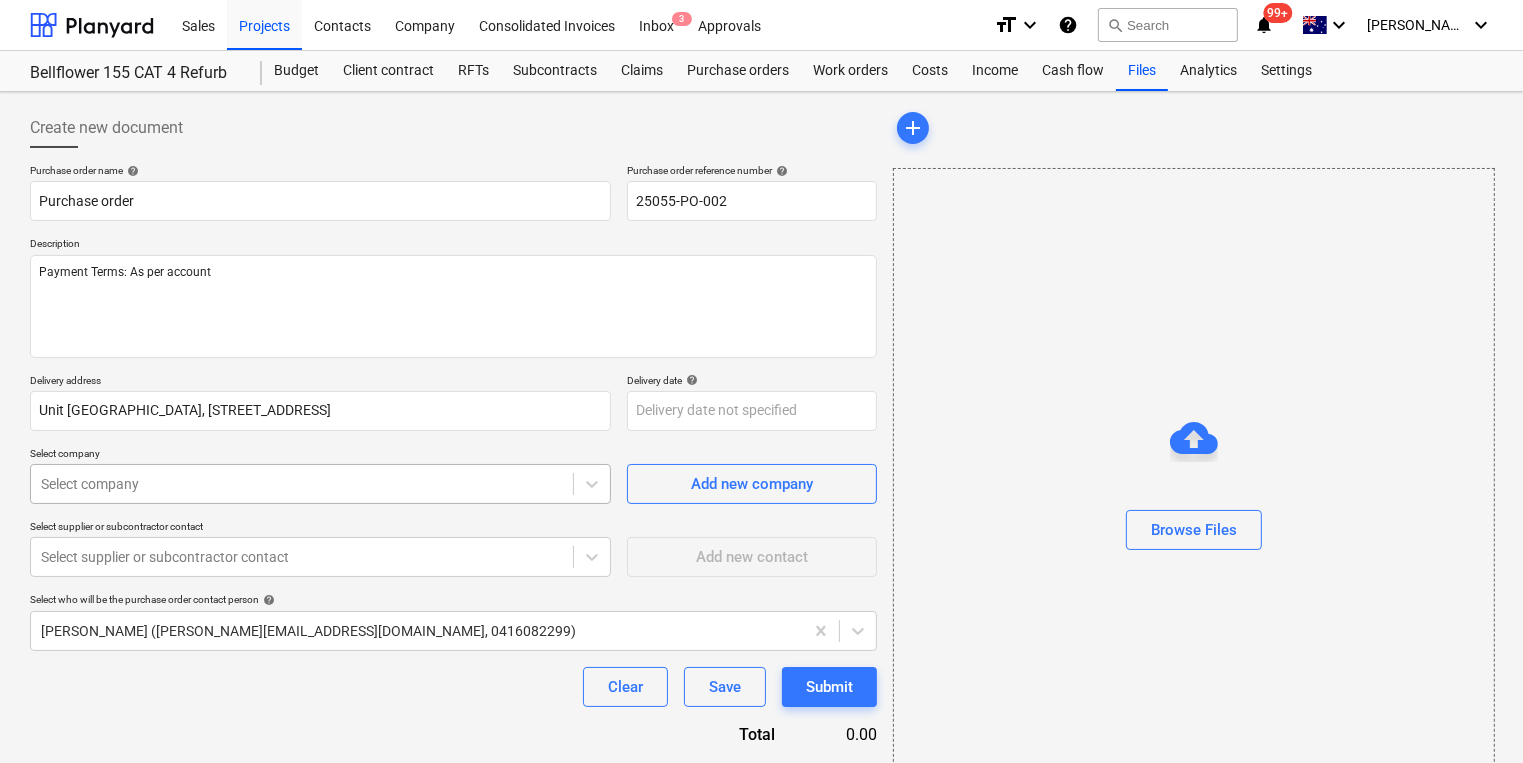 type on "x" 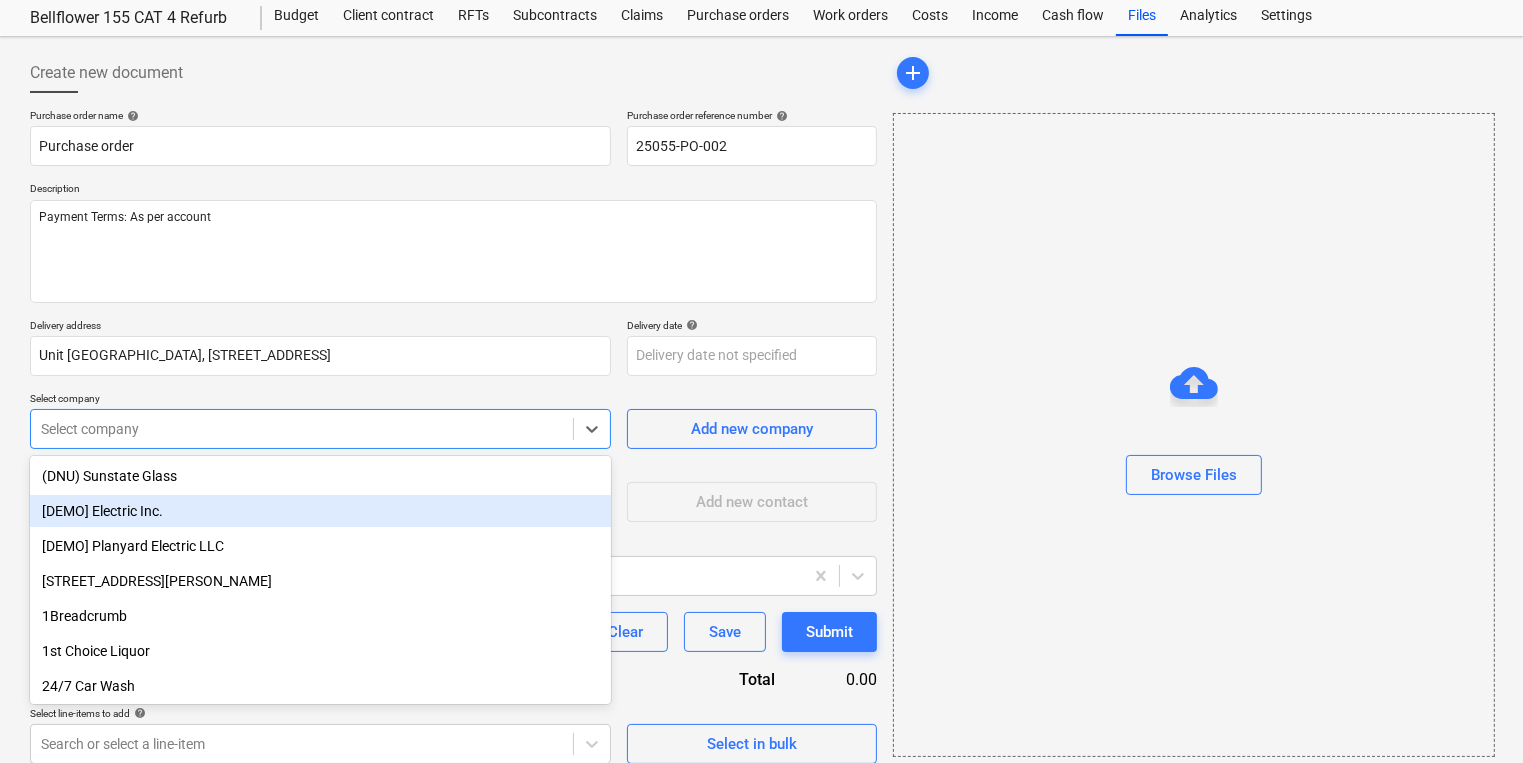 scroll, scrollTop: 60, scrollLeft: 0, axis: vertical 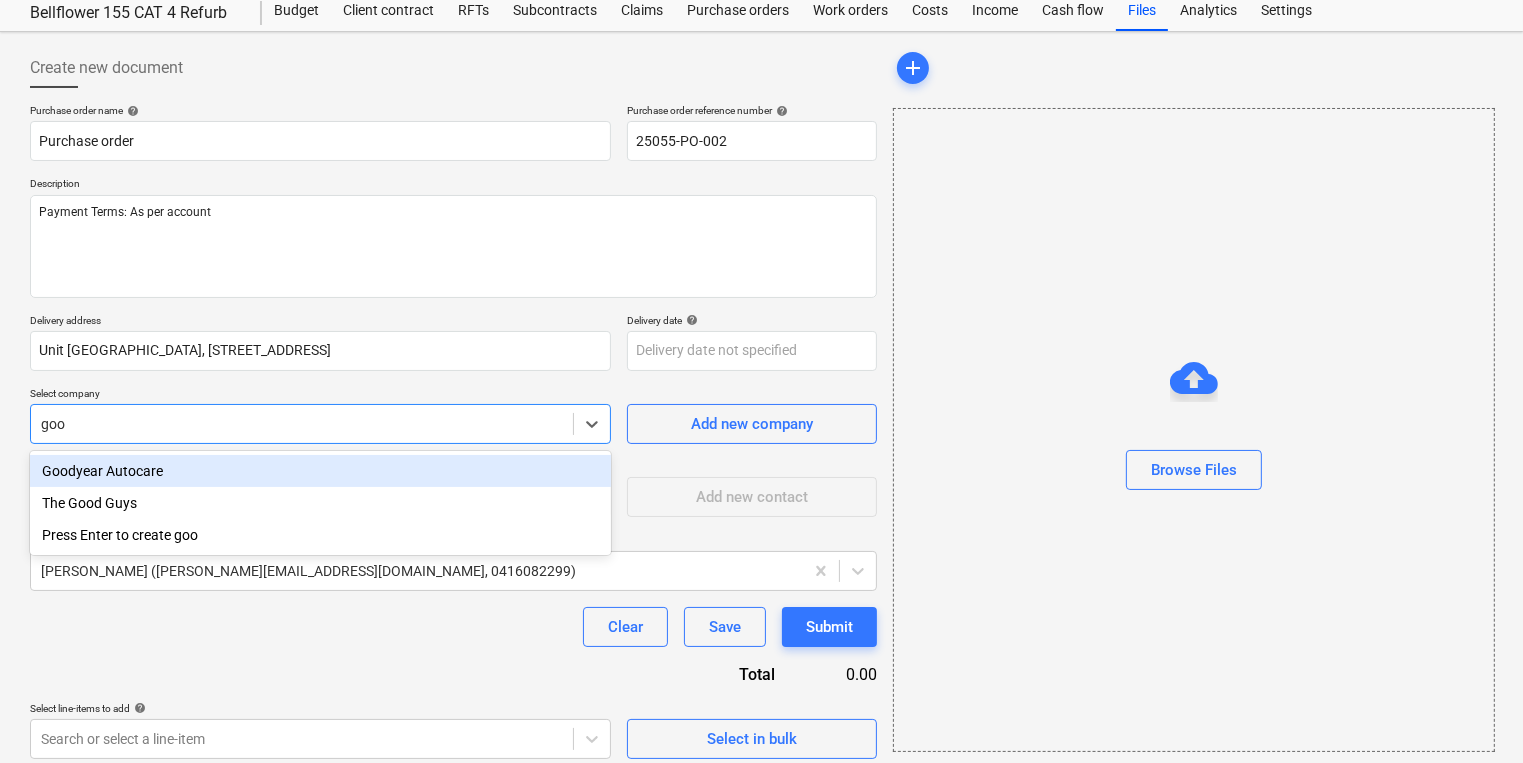 type on "good" 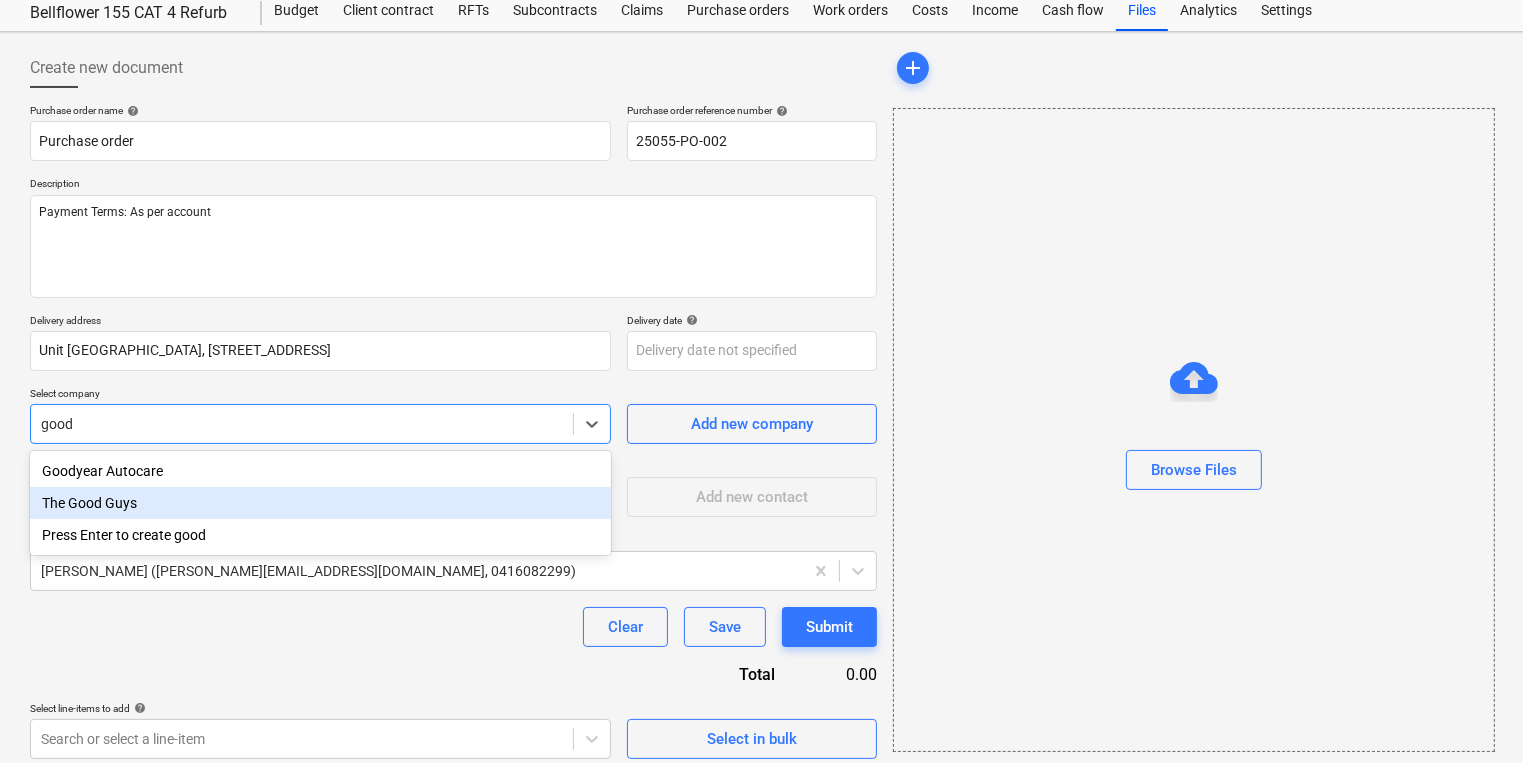 click on "The Good Guys" at bounding box center (320, 503) 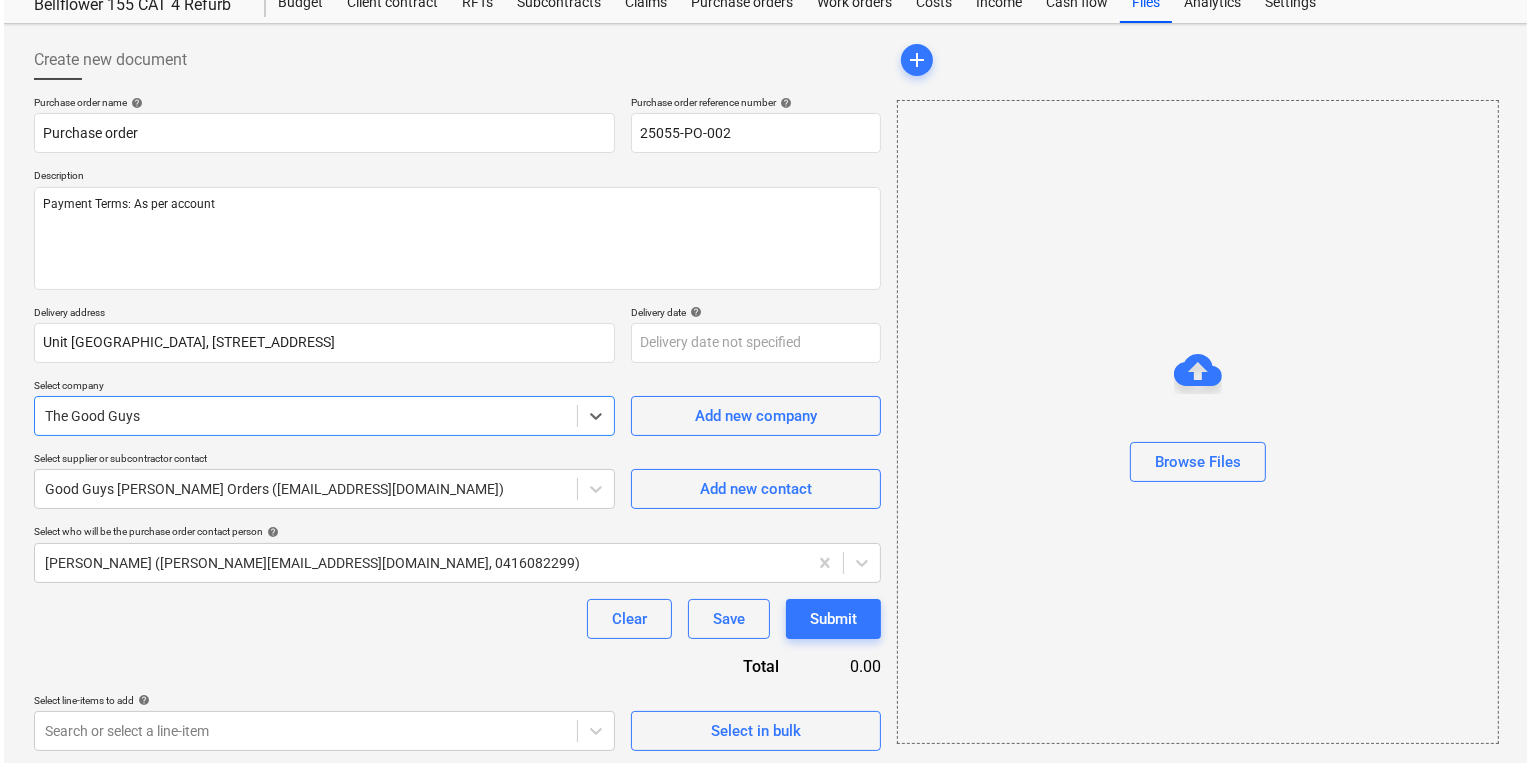 scroll, scrollTop: 71, scrollLeft: 0, axis: vertical 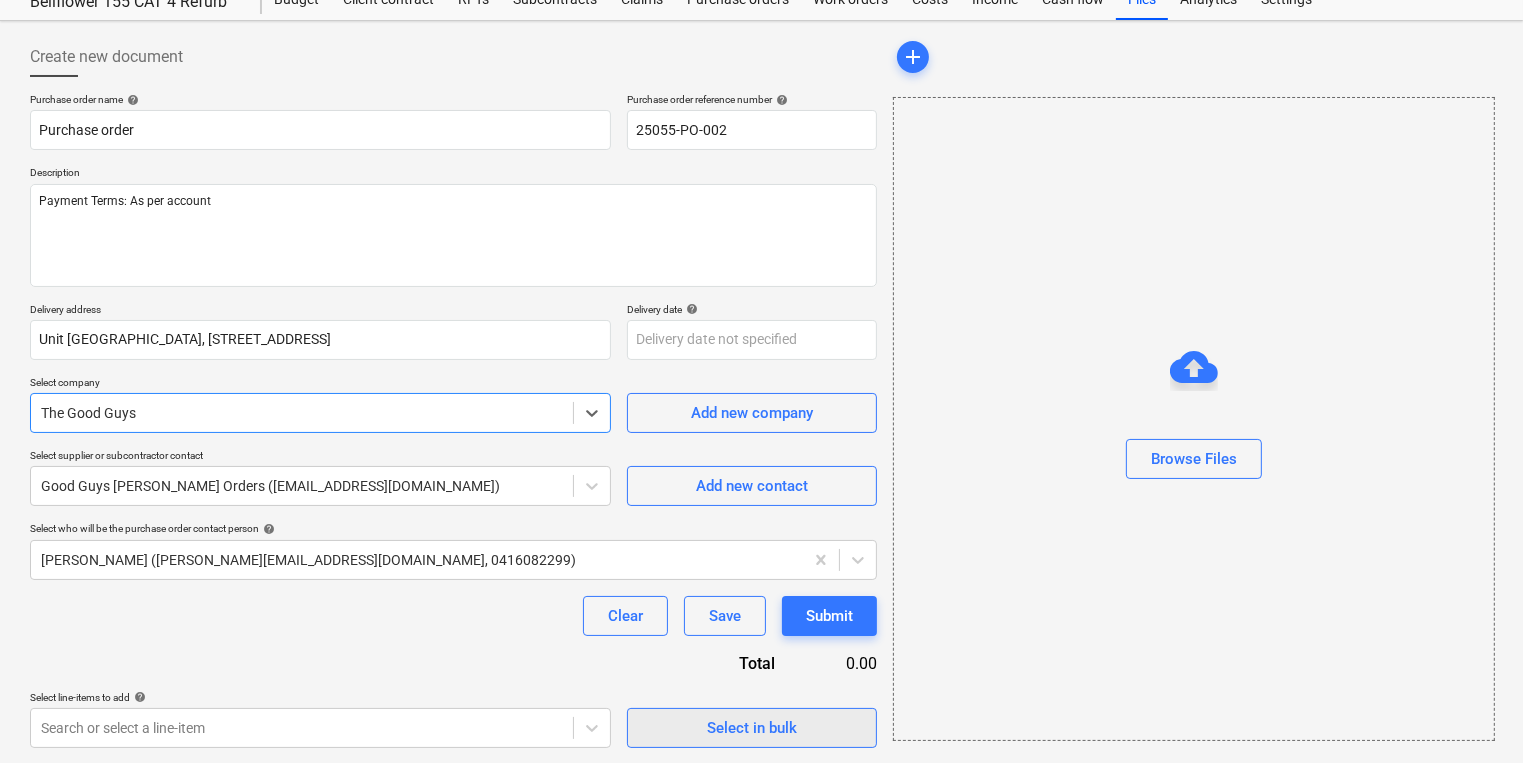 click on "Select in bulk" at bounding box center (752, 728) 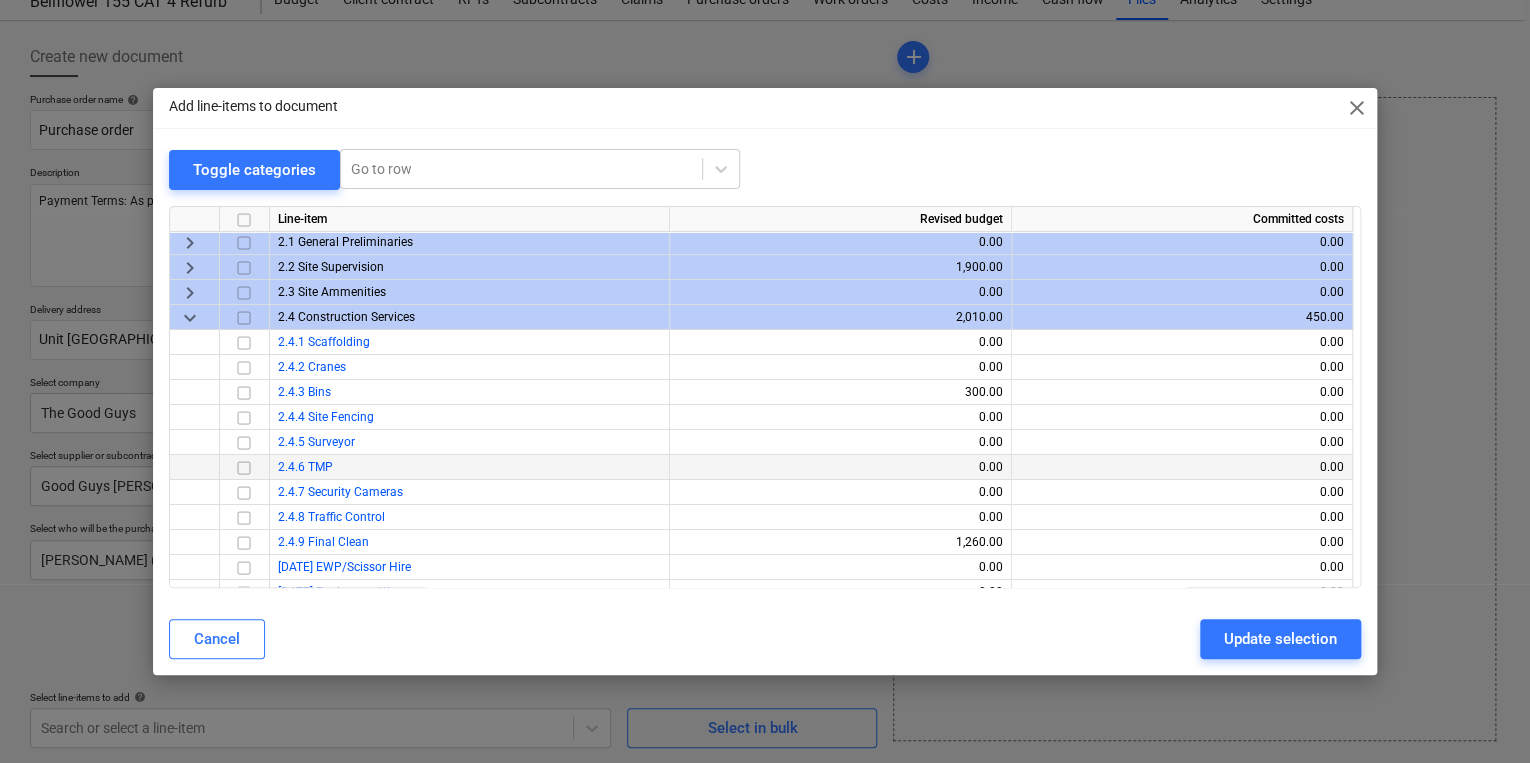 scroll, scrollTop: 80, scrollLeft: 0, axis: vertical 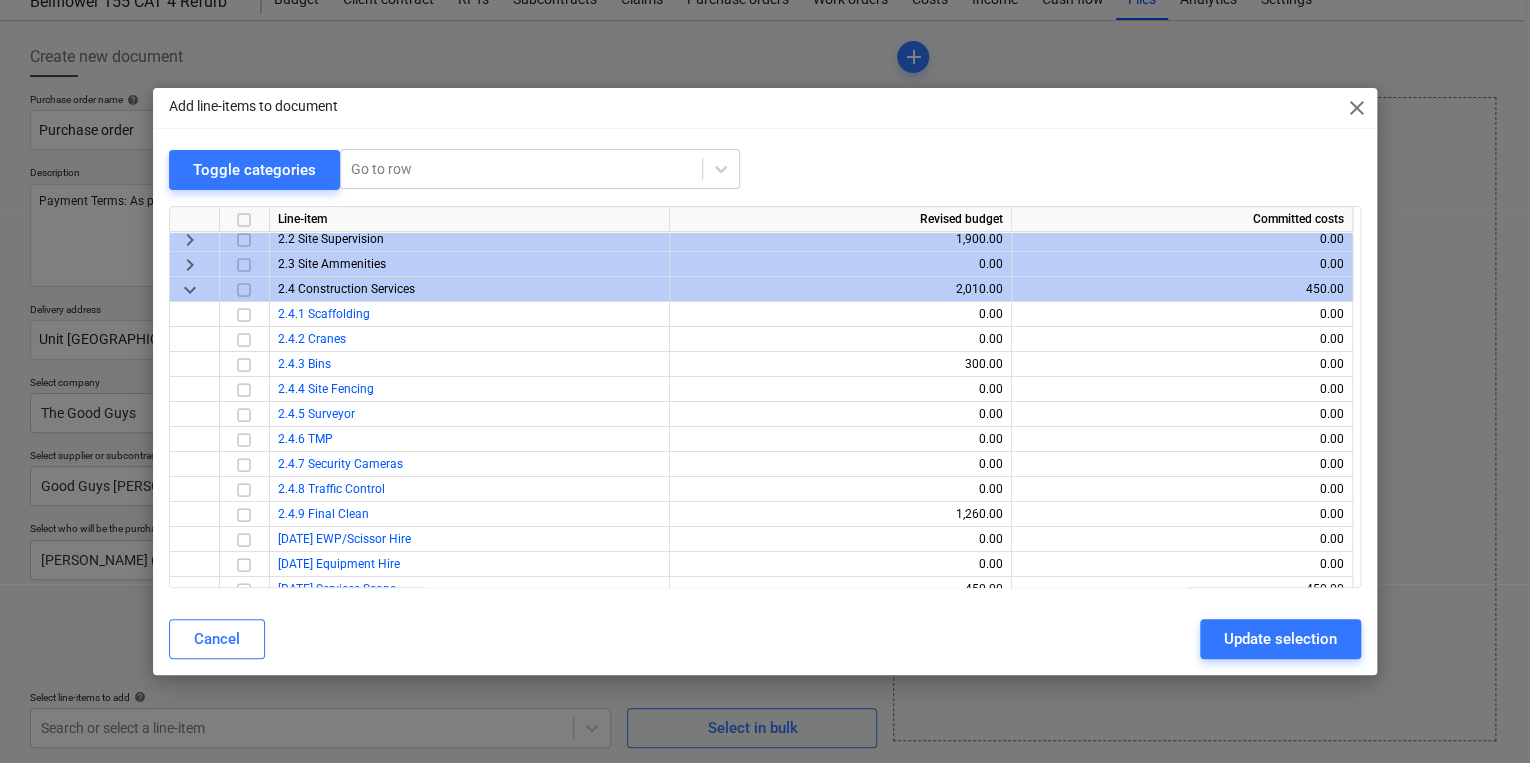 click on "keyboard_arrow_down" at bounding box center (190, 289) 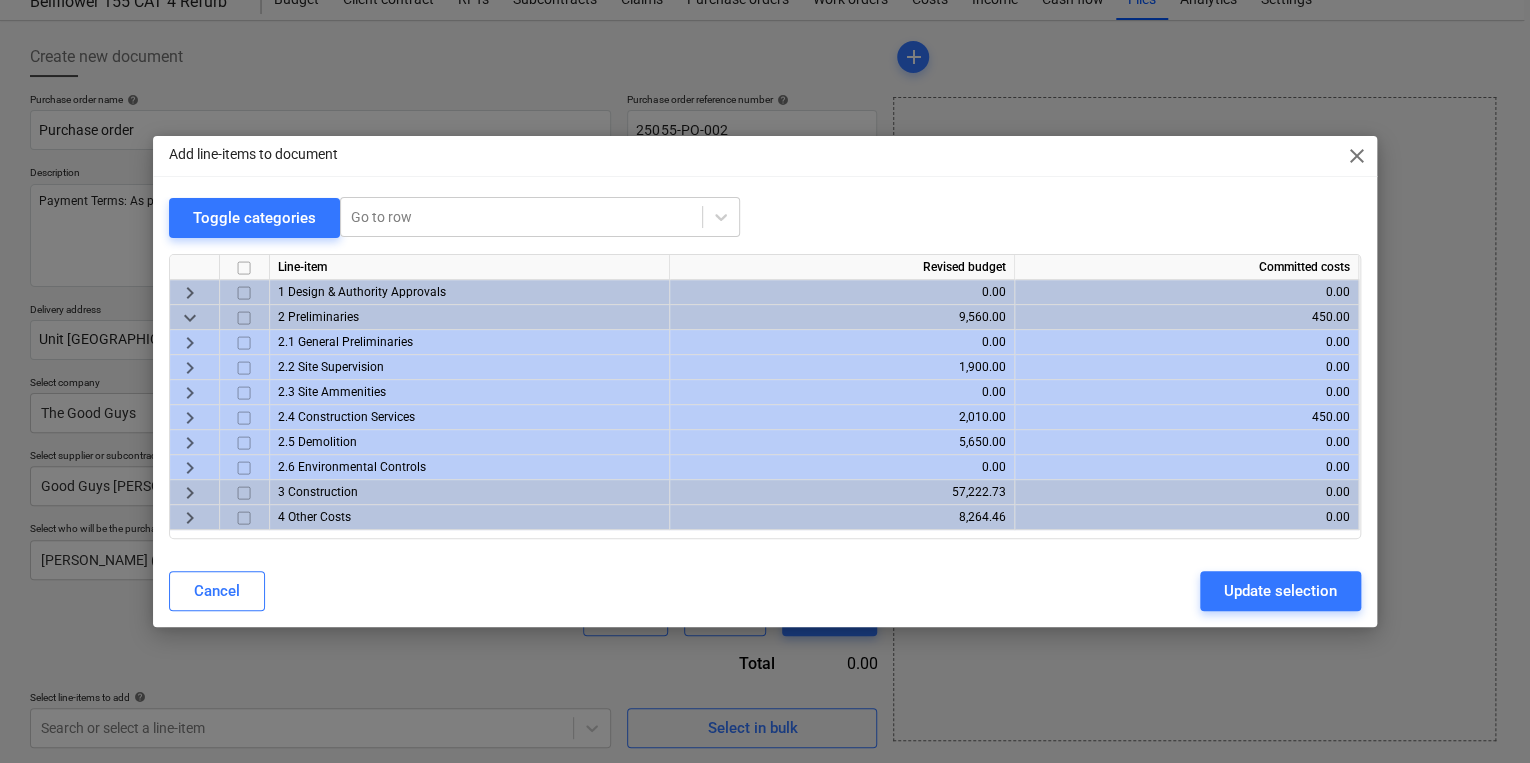 scroll, scrollTop: 0, scrollLeft: 0, axis: both 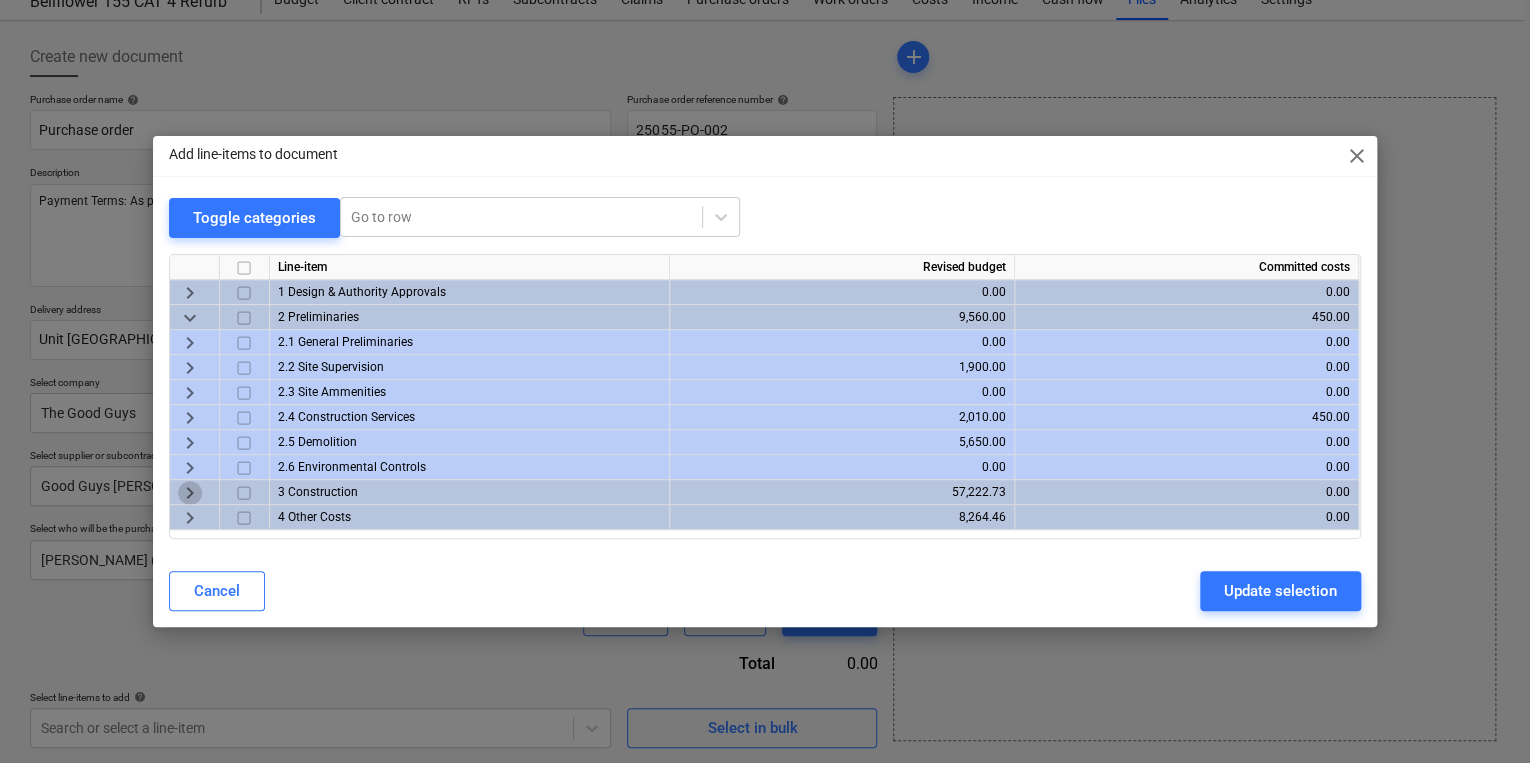 click on "keyboard_arrow_right" at bounding box center (190, 493) 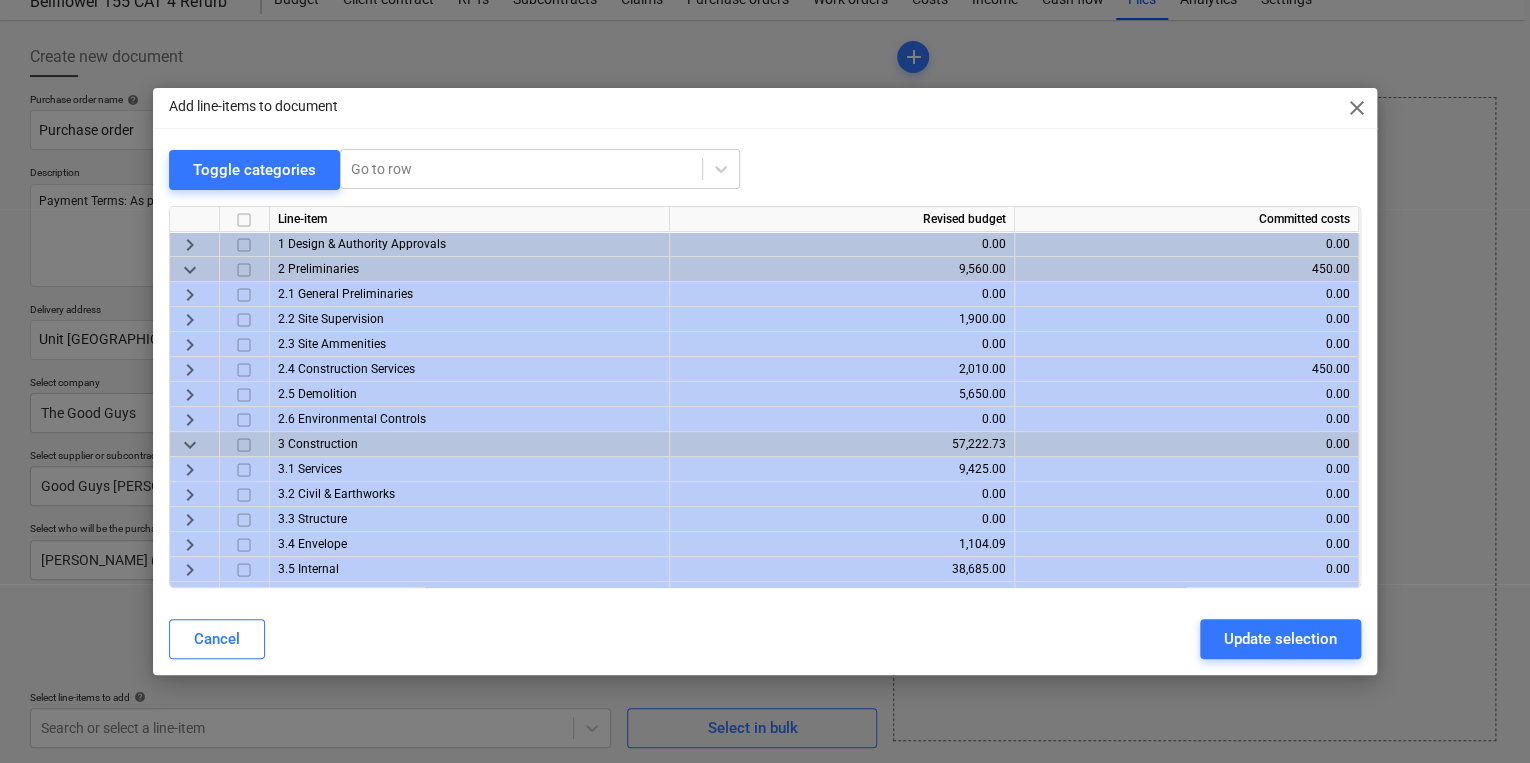 click on "keyboard_arrow_right" at bounding box center [190, 569] 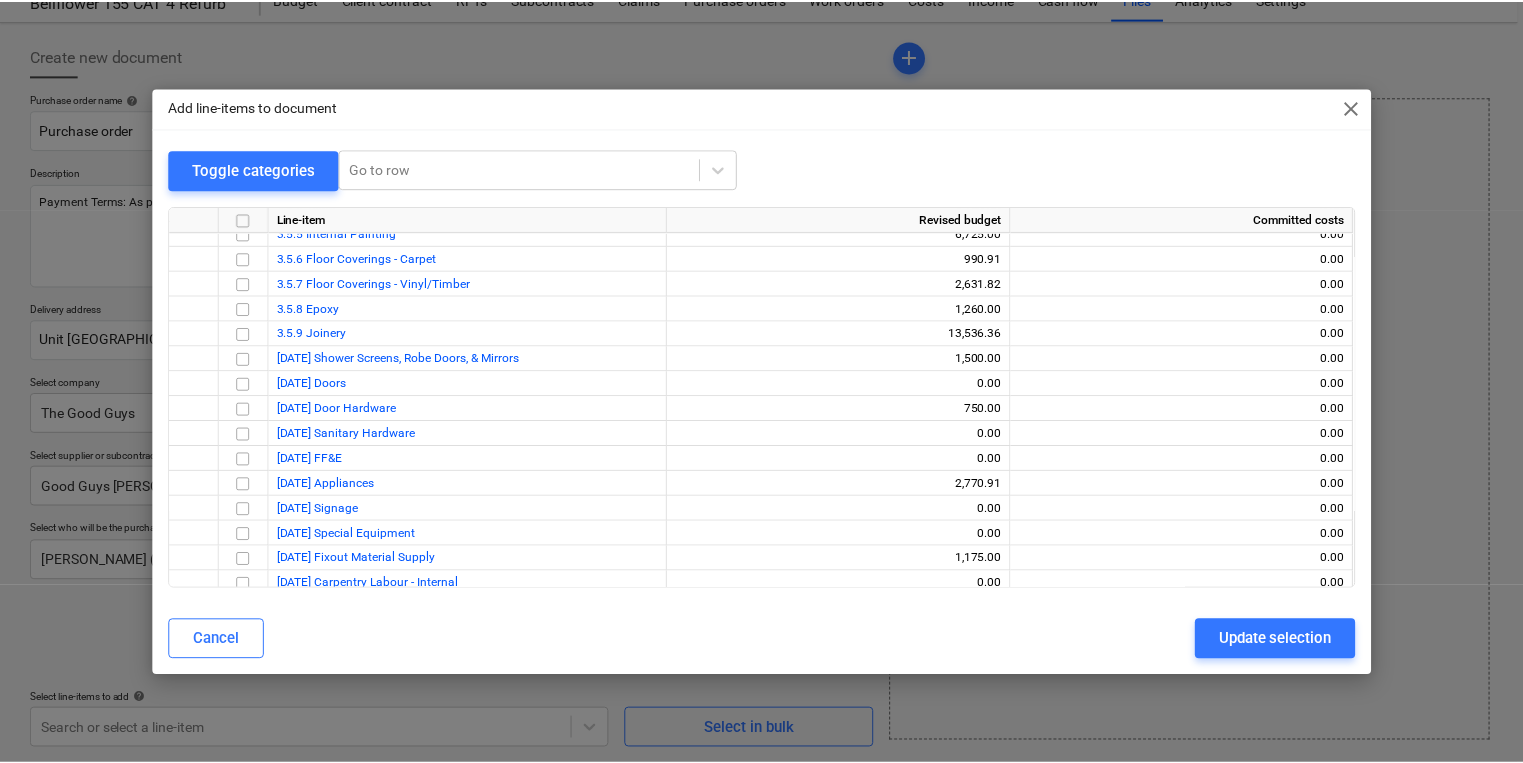scroll, scrollTop: 480, scrollLeft: 0, axis: vertical 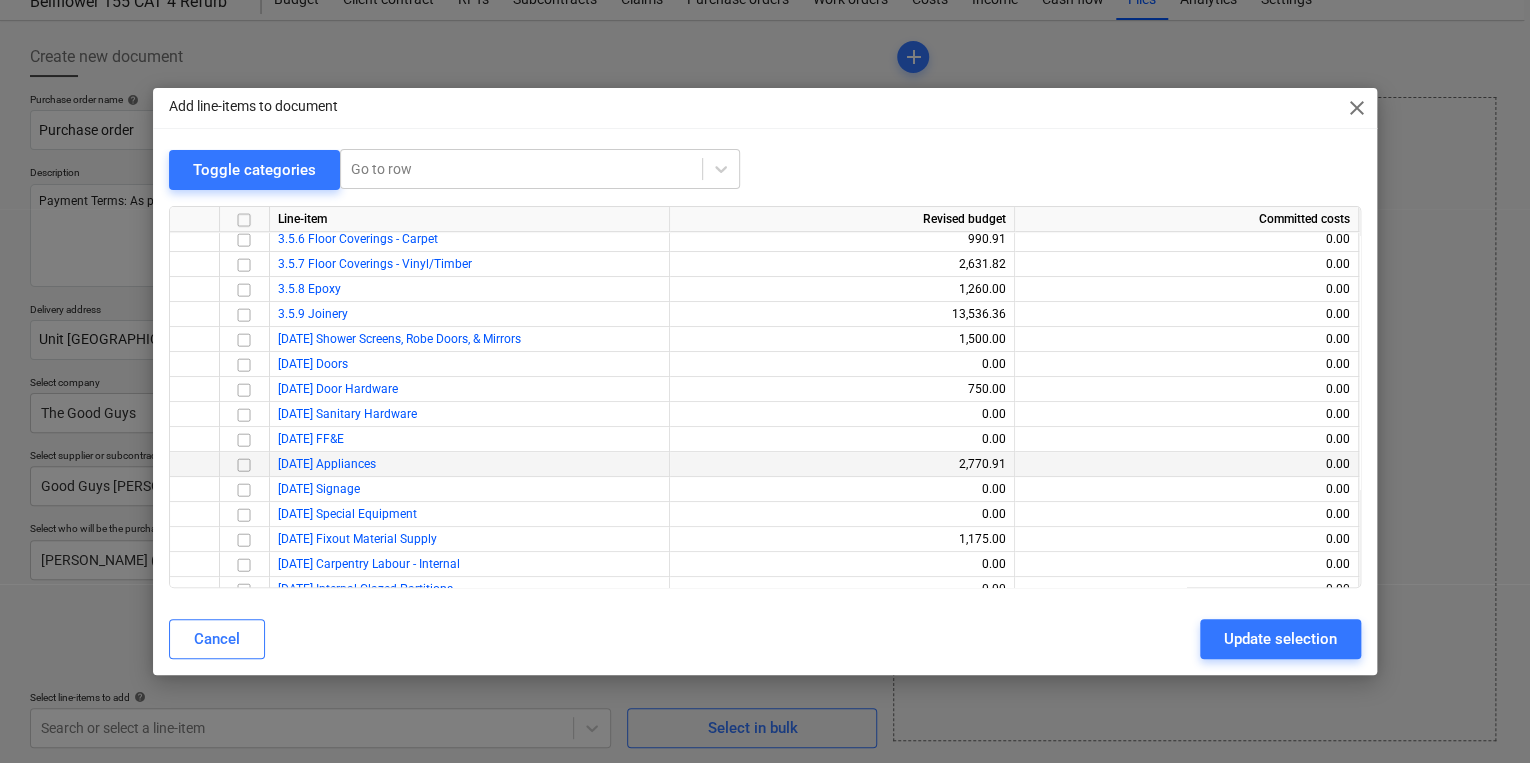 drag, startPoint x: 241, startPoint y: 463, endPoint x: 263, endPoint y: 464, distance: 22.022715 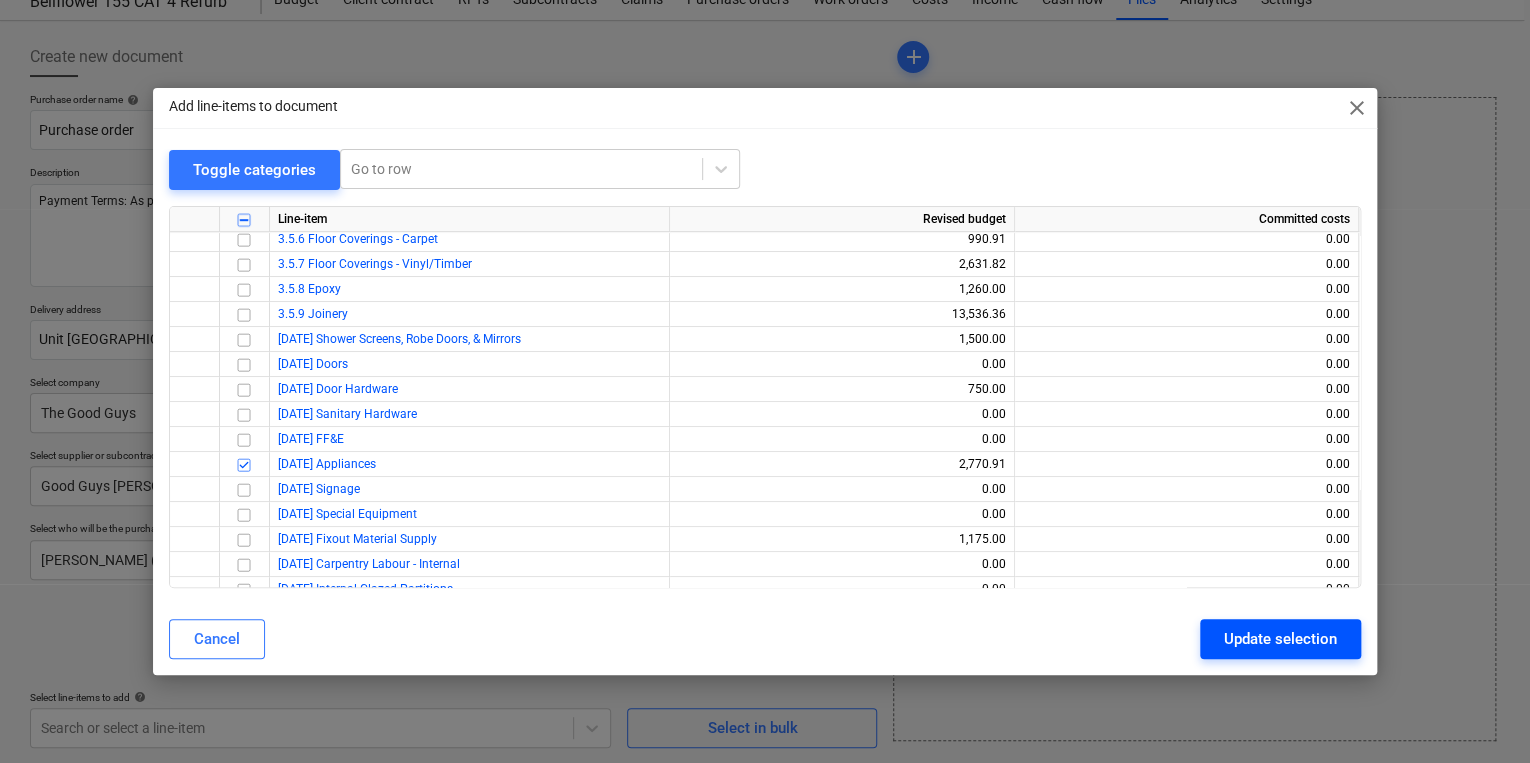 click on "Update selection" at bounding box center [1280, 639] 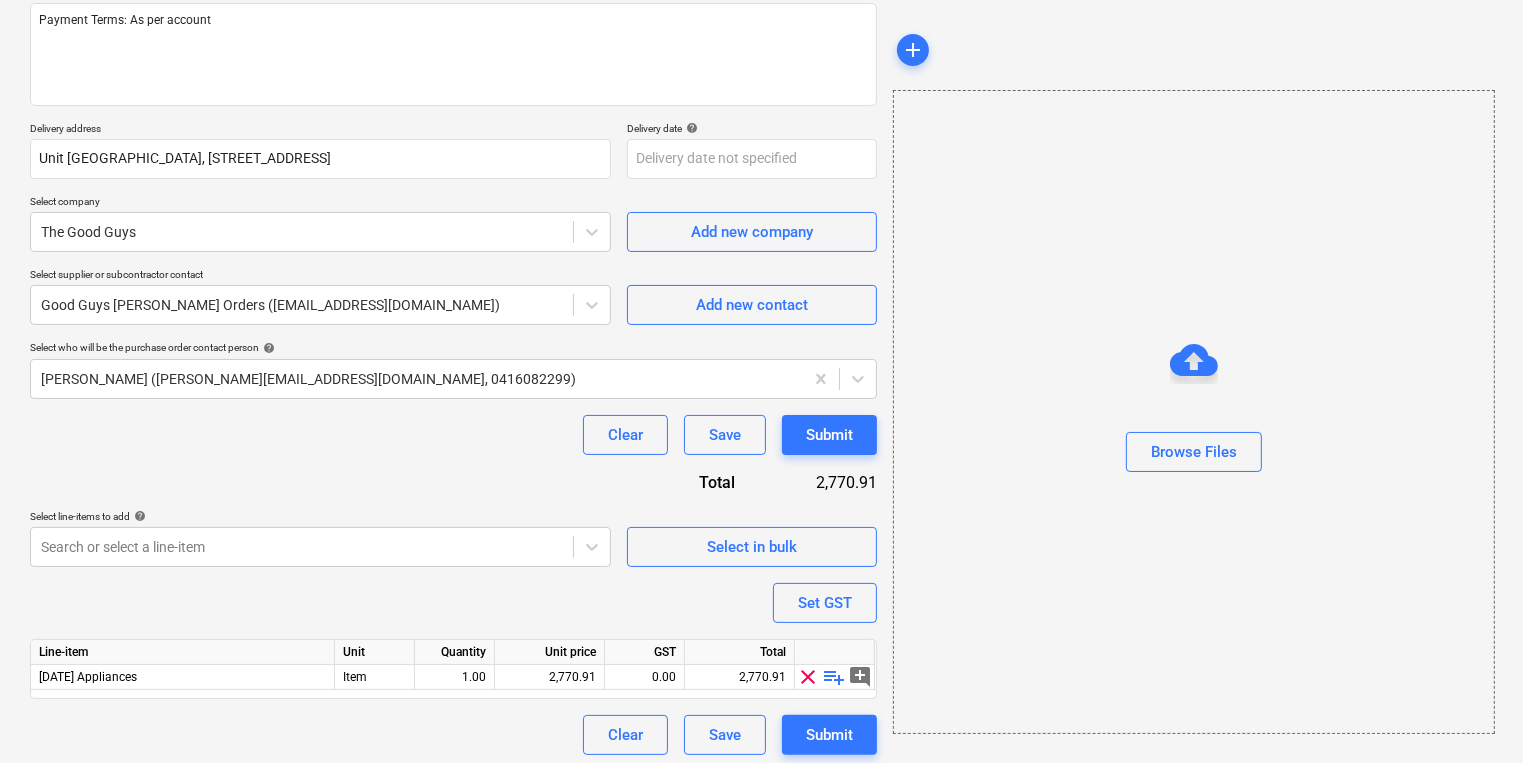 scroll, scrollTop: 259, scrollLeft: 0, axis: vertical 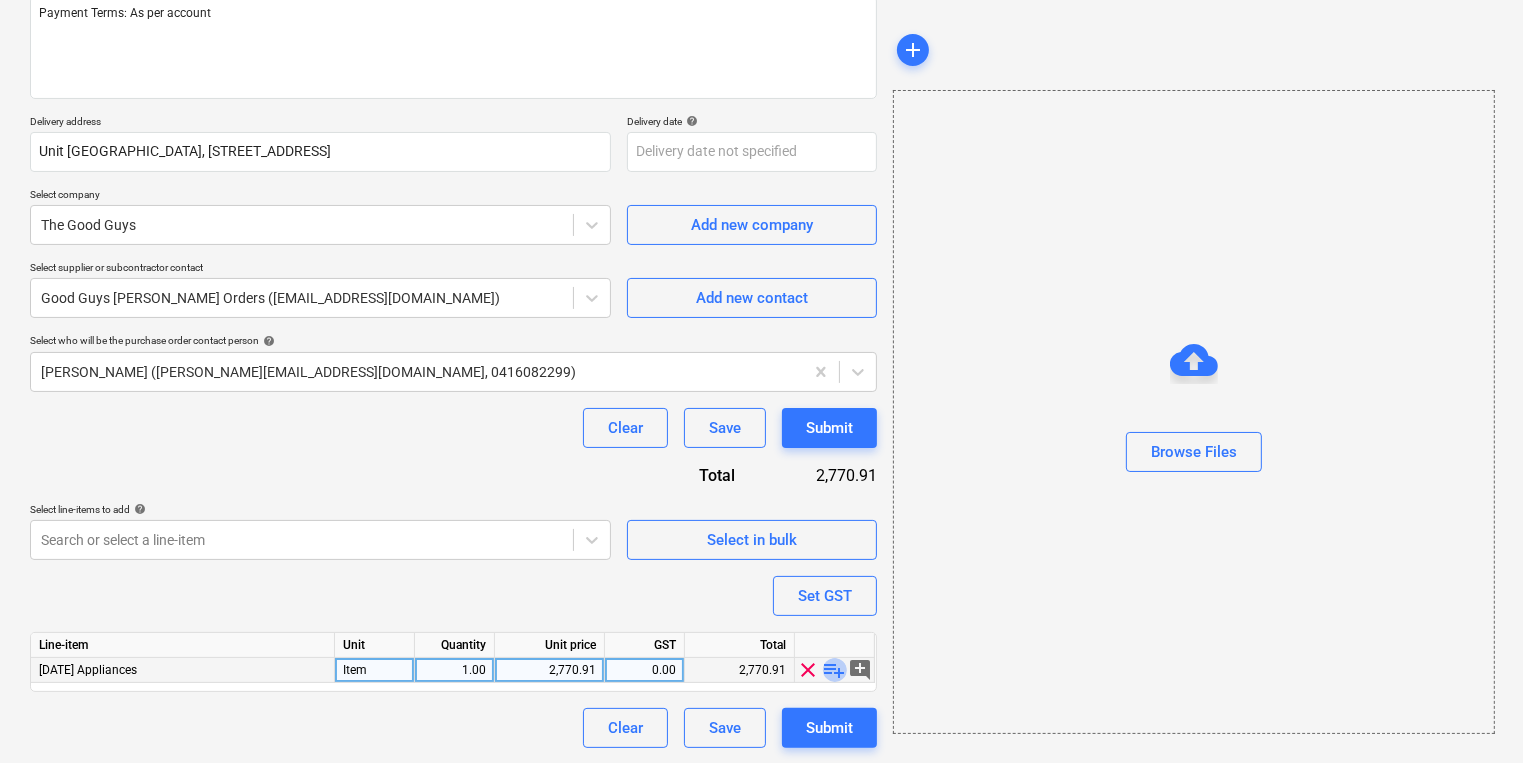 click on "playlist_add" at bounding box center [835, 670] 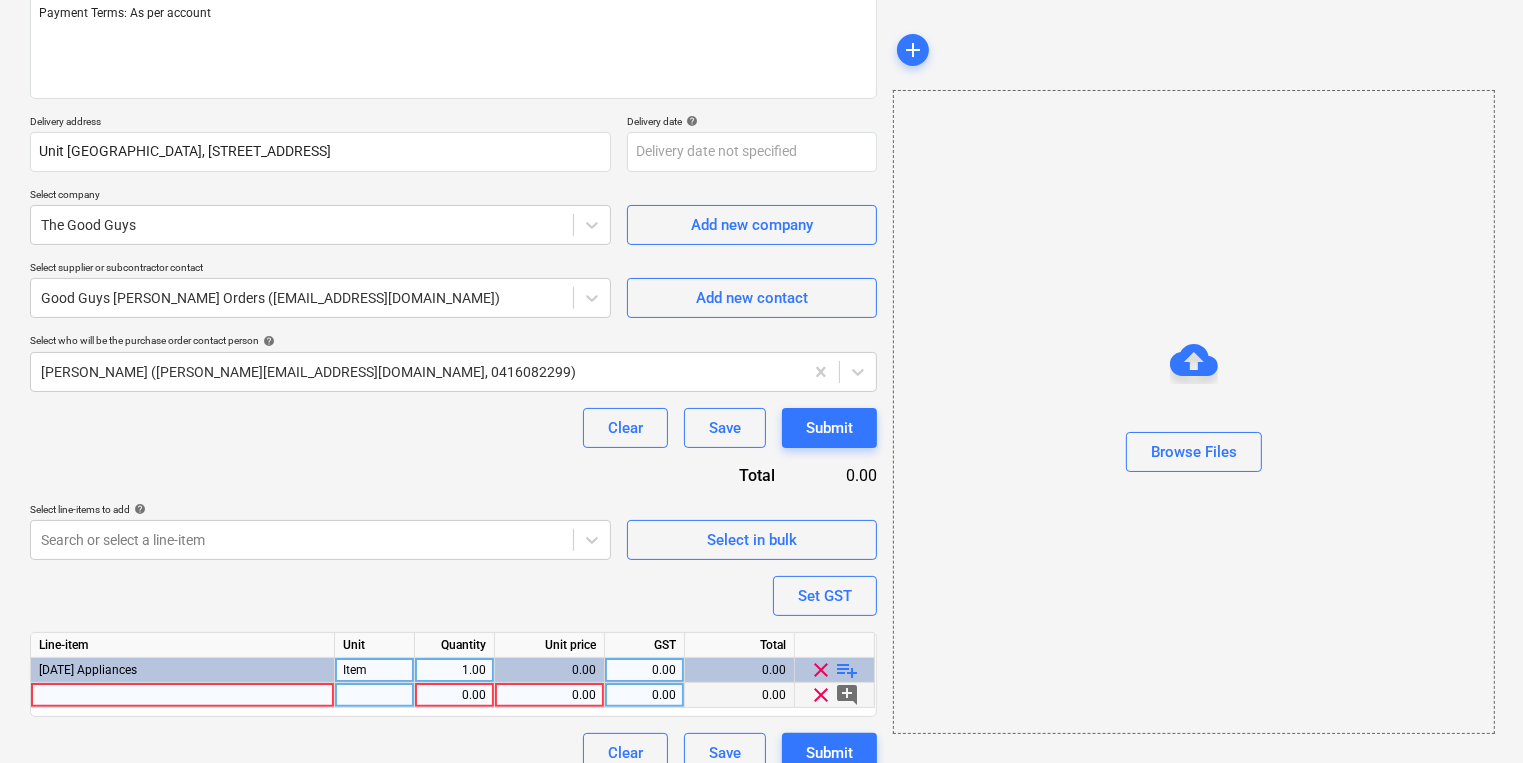 type on "x" 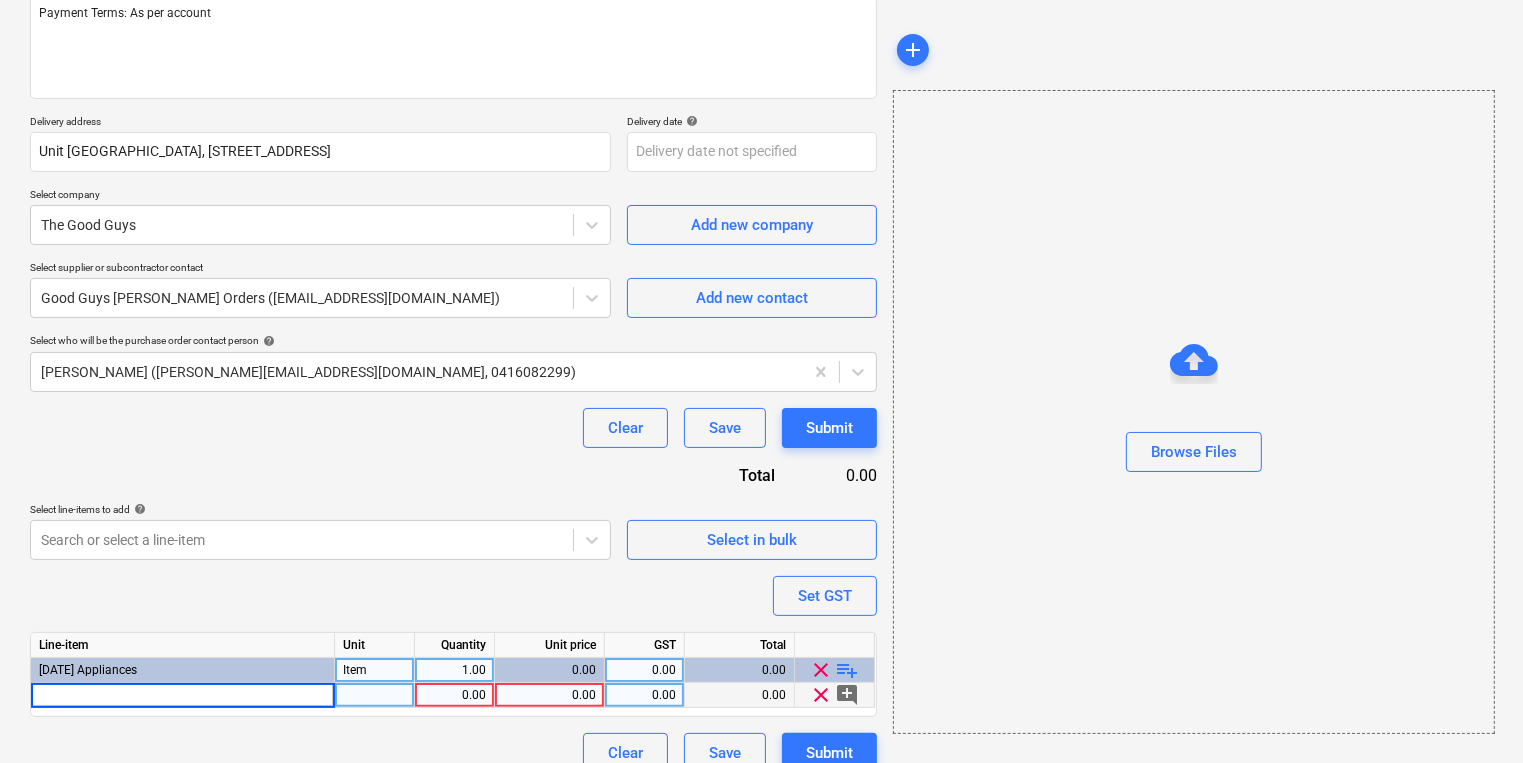 type on "[PERSON_NAME] & Paykel CE604LBX2 60cm electric cooktop" 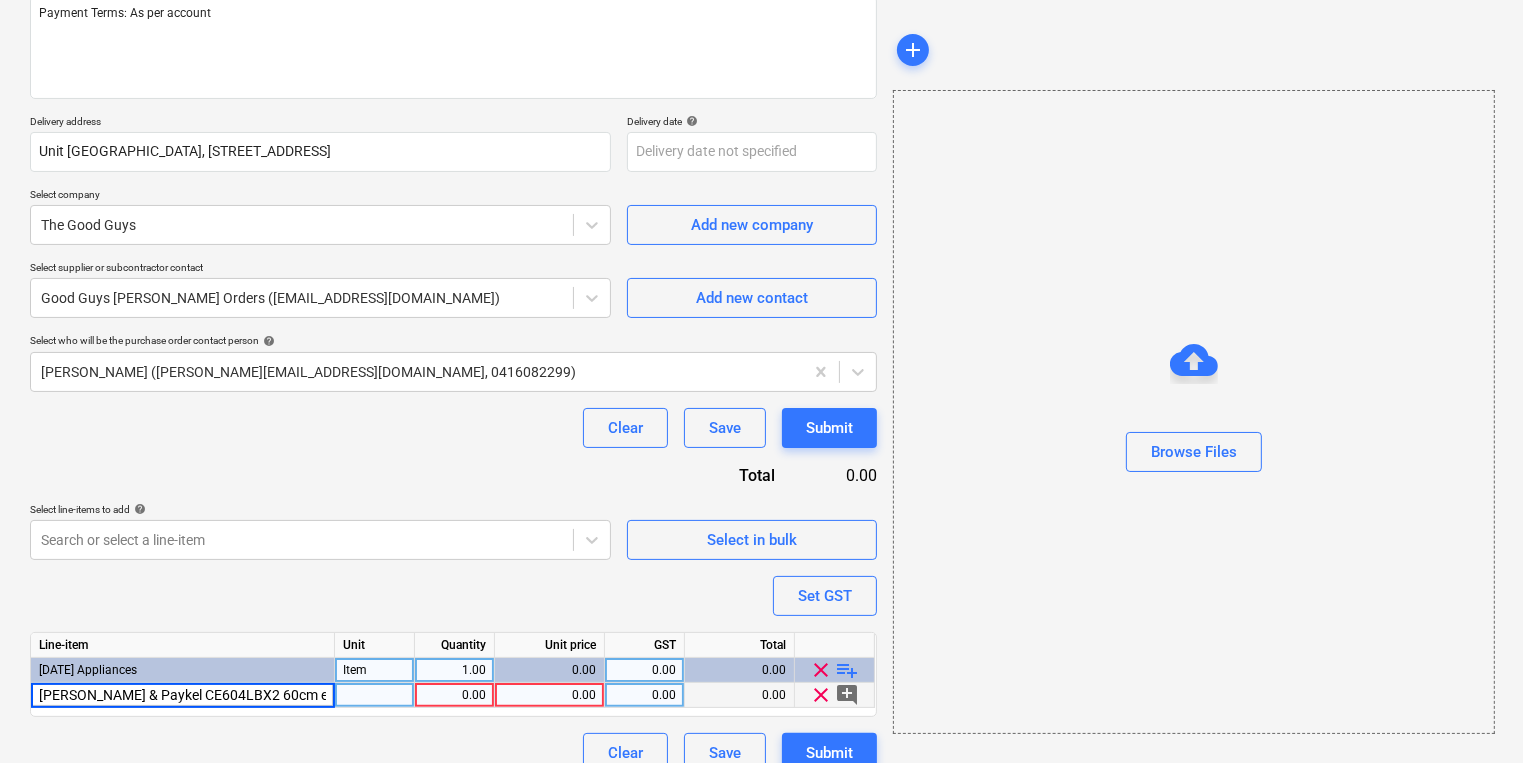 scroll, scrollTop: 0, scrollLeft: 25, axis: horizontal 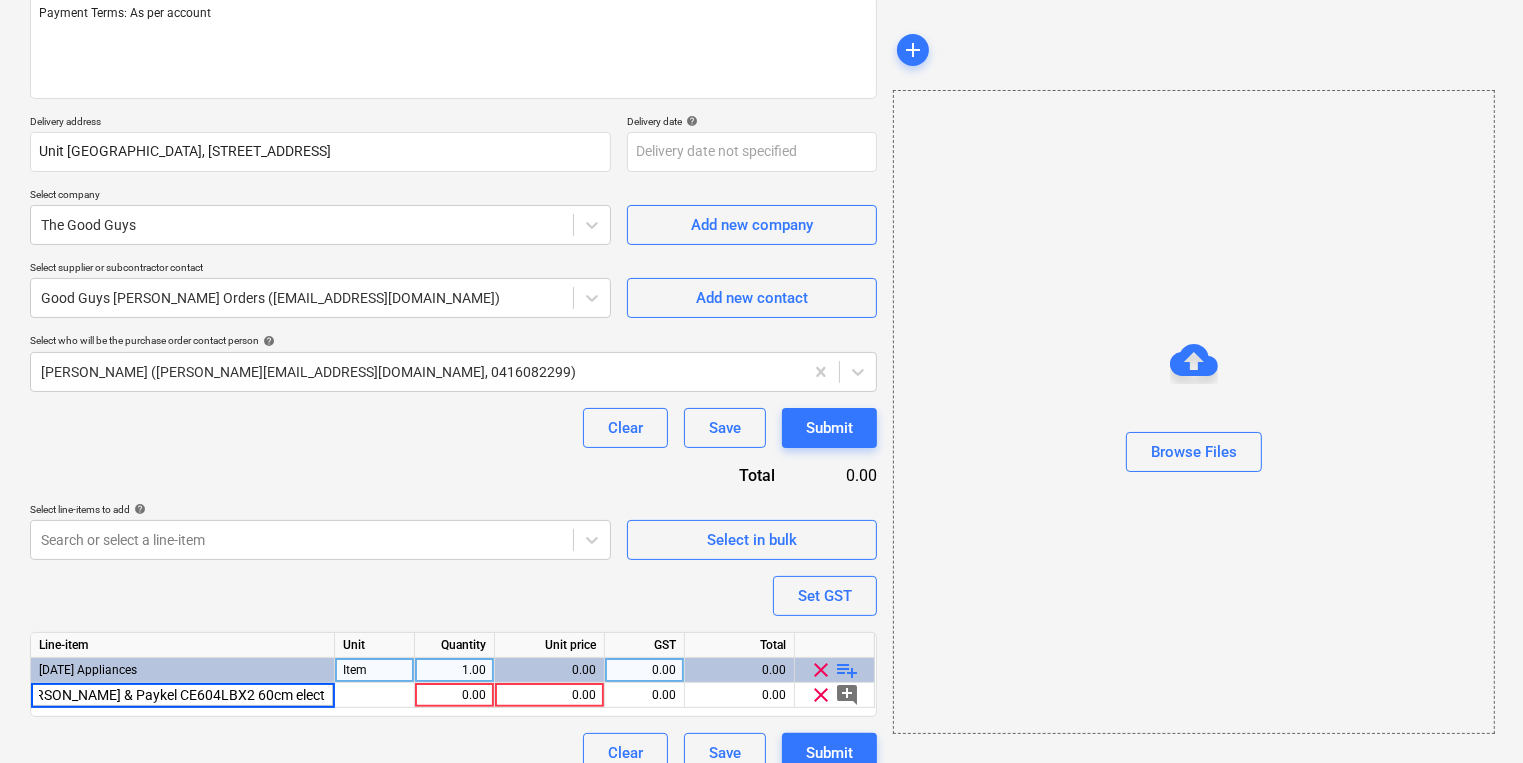 click on "Purchase order name help Purchase order Purchase order reference number help 25055-PO-002 Description Payment Terms: As per account Delivery address Unit [GEOGRAPHIC_DATA][STREET_ADDRESS] Delivery date help Press the down arrow key to interact with the calendar and
select a date. Press the question mark key to get the keyboard shortcuts for changing dates. Select company The Good Guys   Add new company Select supplier or subcontractor contact Good Guys [PERSON_NAME] Orders ([EMAIL_ADDRESS][DOMAIN_NAME]) Add new contact Select who will be the purchase order contact person help [PERSON_NAME] ([PERSON_NAME][EMAIL_ADDRESS][DOMAIN_NAME], 0416082299) Clear Save Submit Total 0.00 Select line-items to add help Search or select a line-item Select in bulk Set GST Line-item Unit Quantity Unit price GST Total [DATE] Appliances Item 1.00 0.00 0.00 0.00 clear playlist_add [PERSON_NAME] & Paykel CE604LBX2 60cm electric cooktop 0.00 0.00 0.00 0.00 clear add_comment Clear Save Submit" at bounding box center [453, 339] 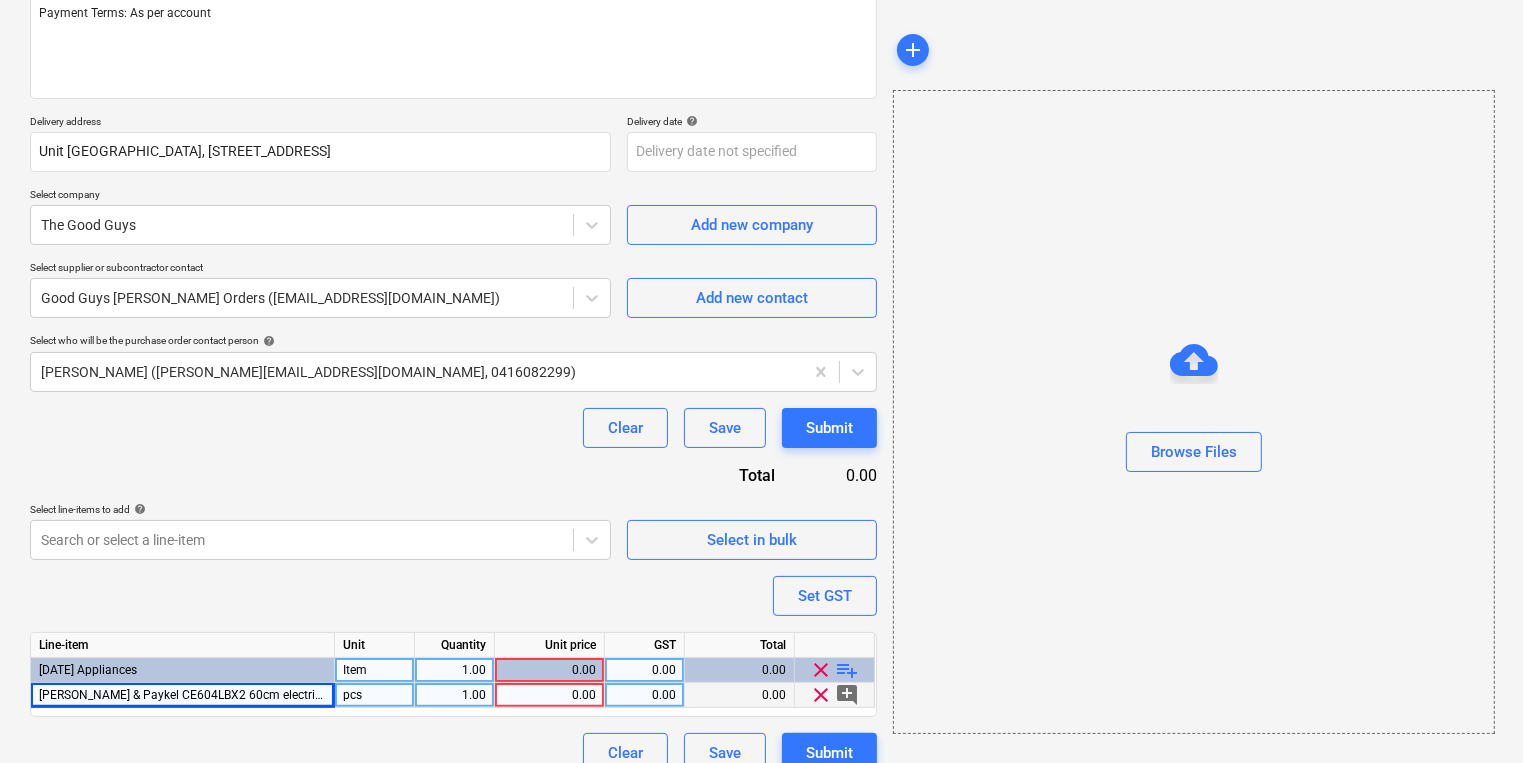 click on "0.00" at bounding box center [549, 695] 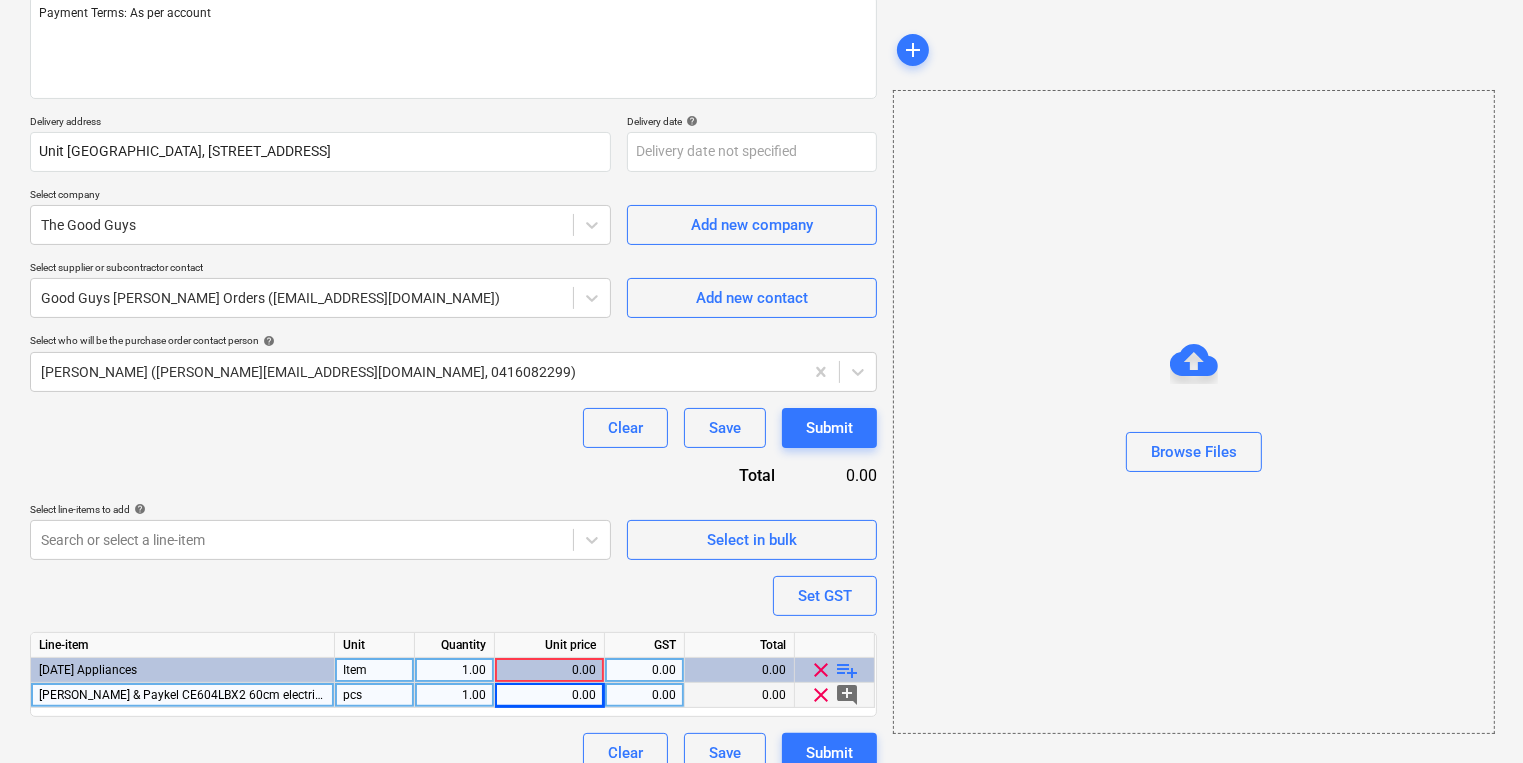 type on "x" 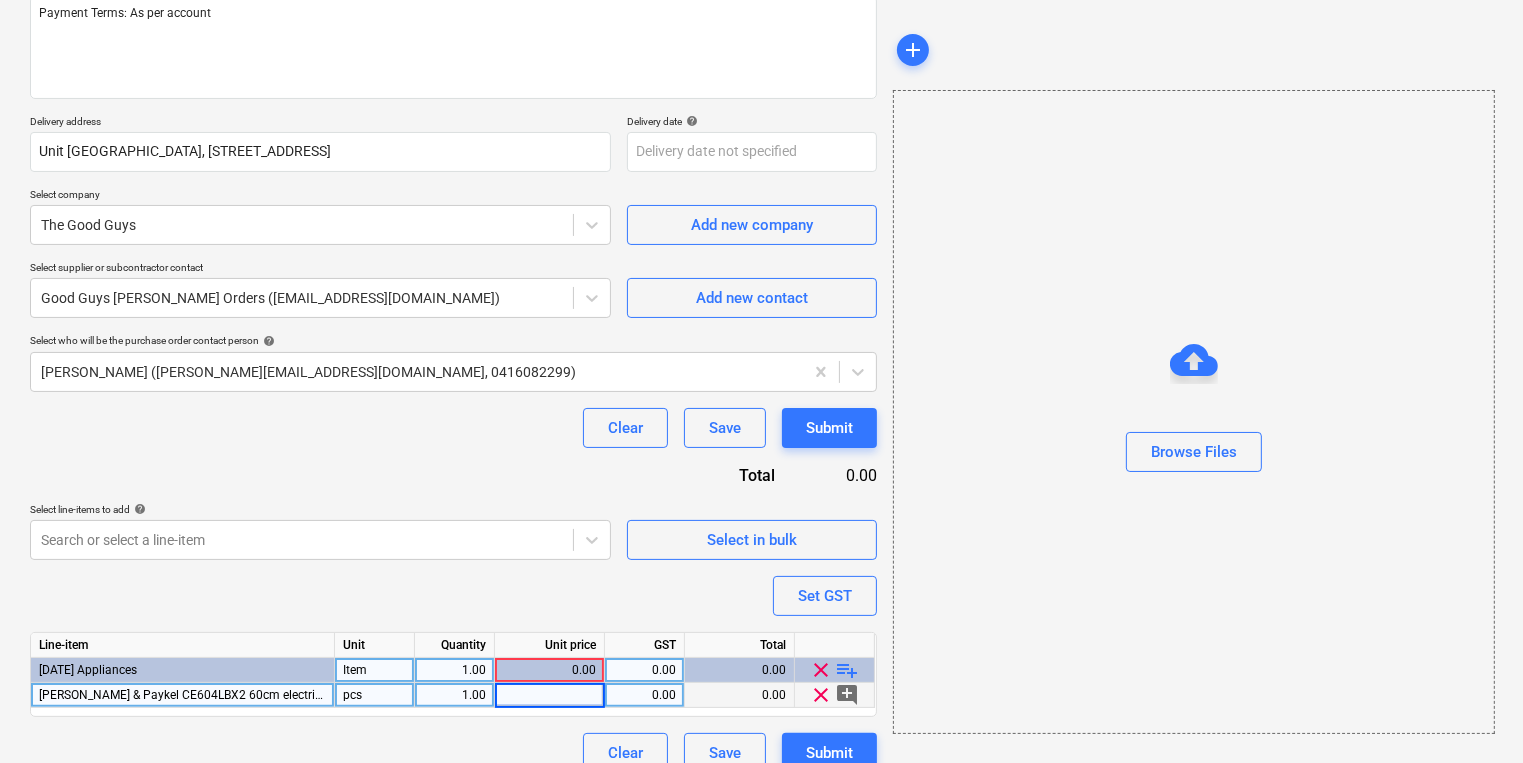 type on "487.272727272727" 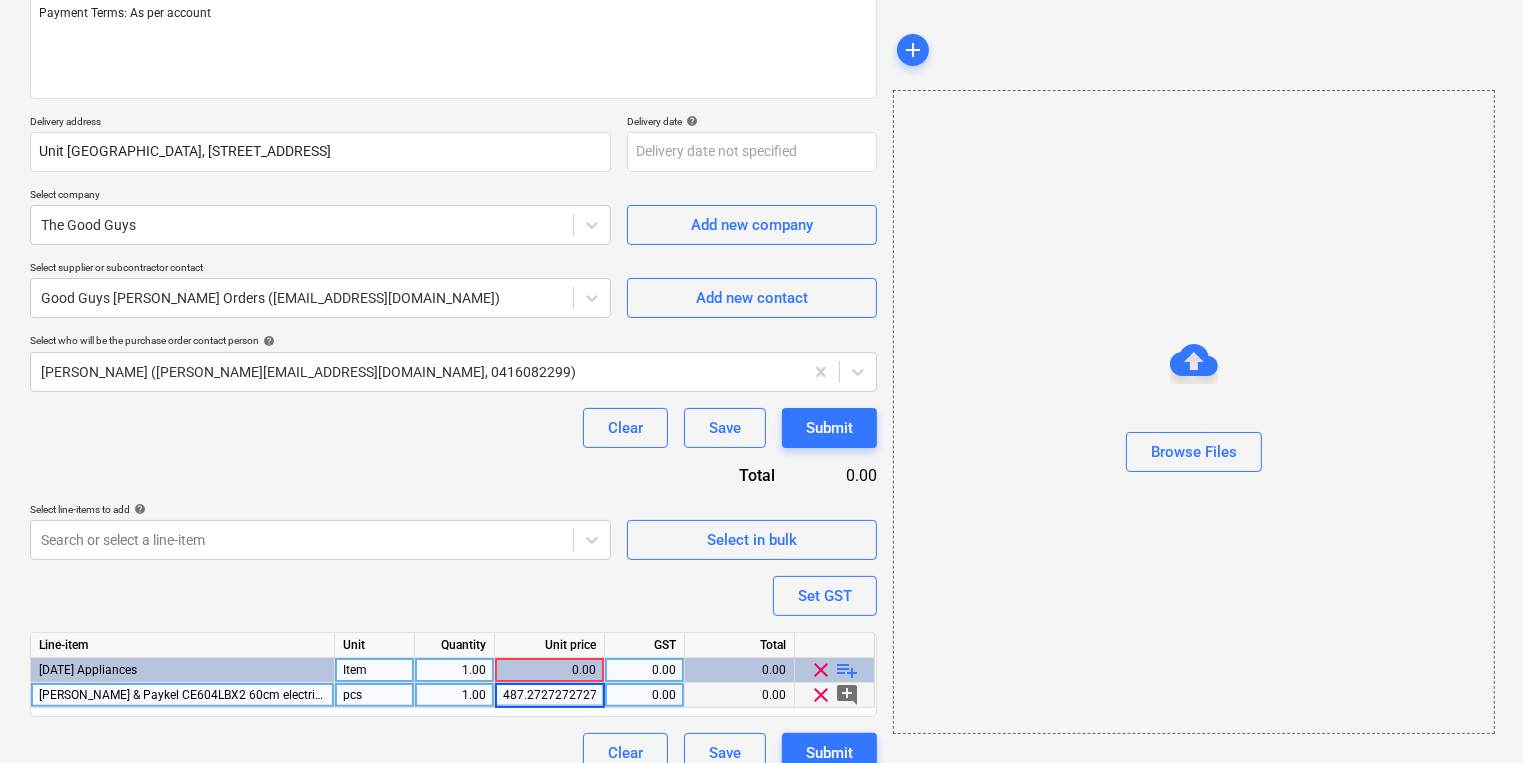 scroll, scrollTop: 0, scrollLeft: 9, axis: horizontal 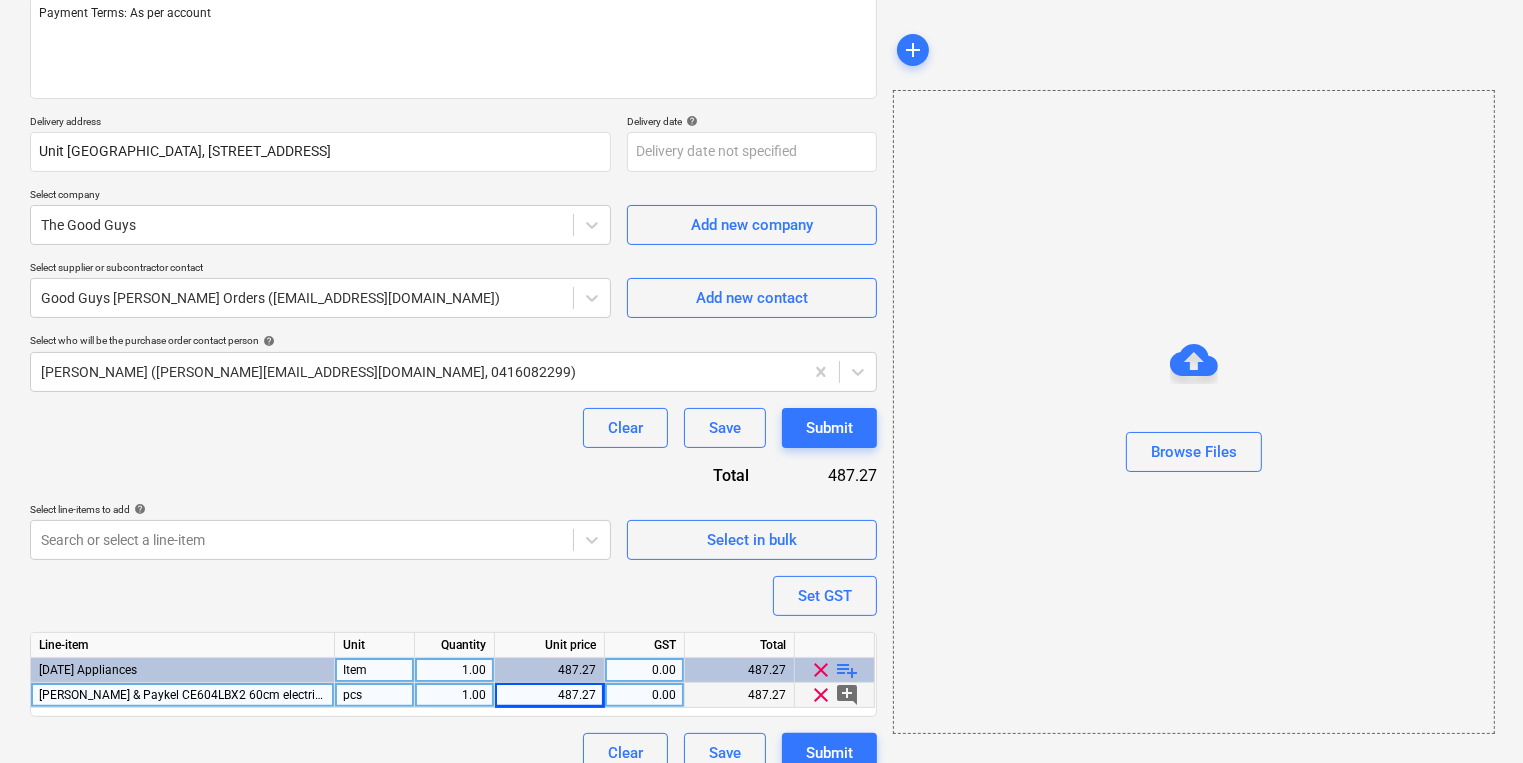 click on "Clear Save Submit" at bounding box center [453, 753] 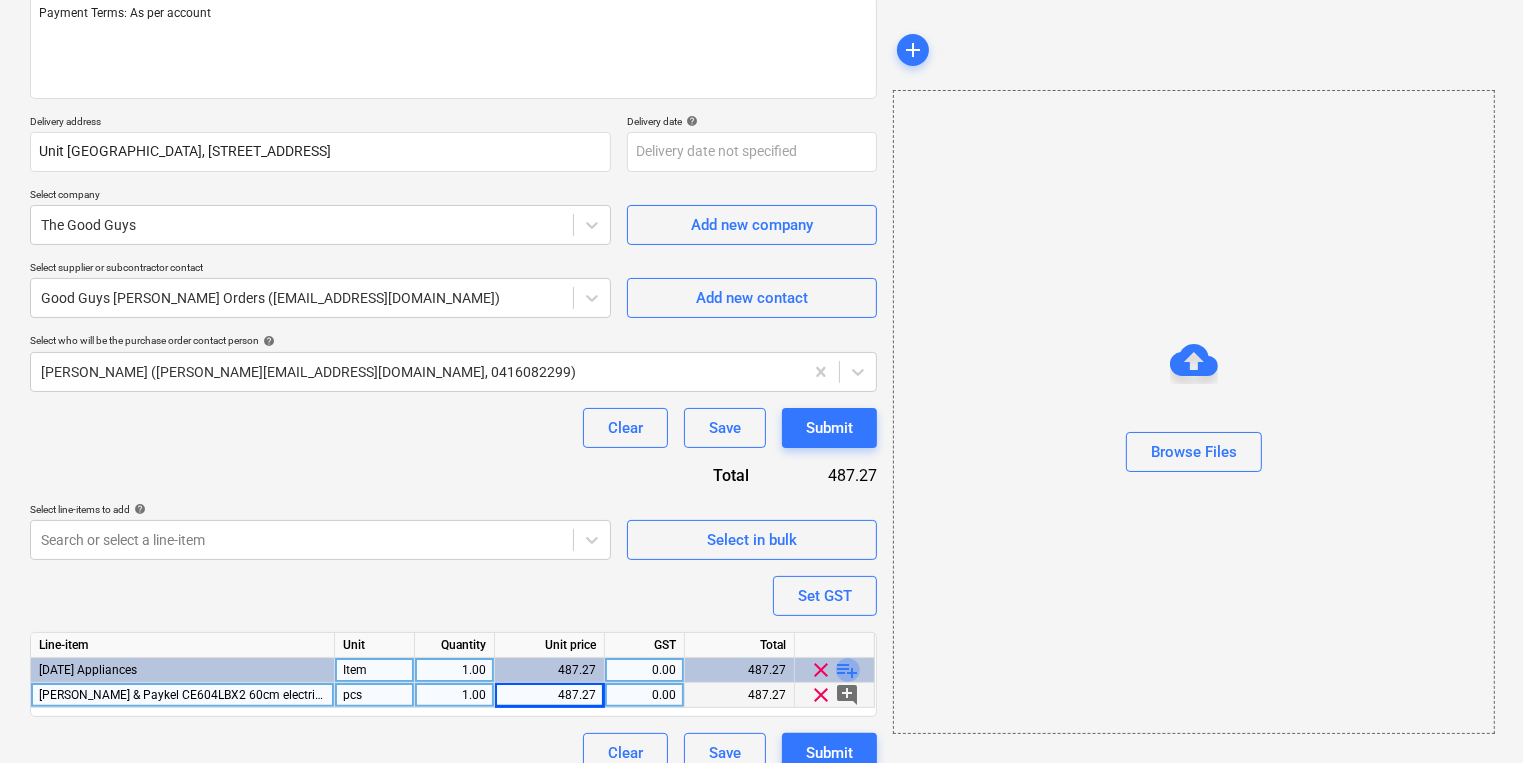 click on "playlist_add" at bounding box center [848, 670] 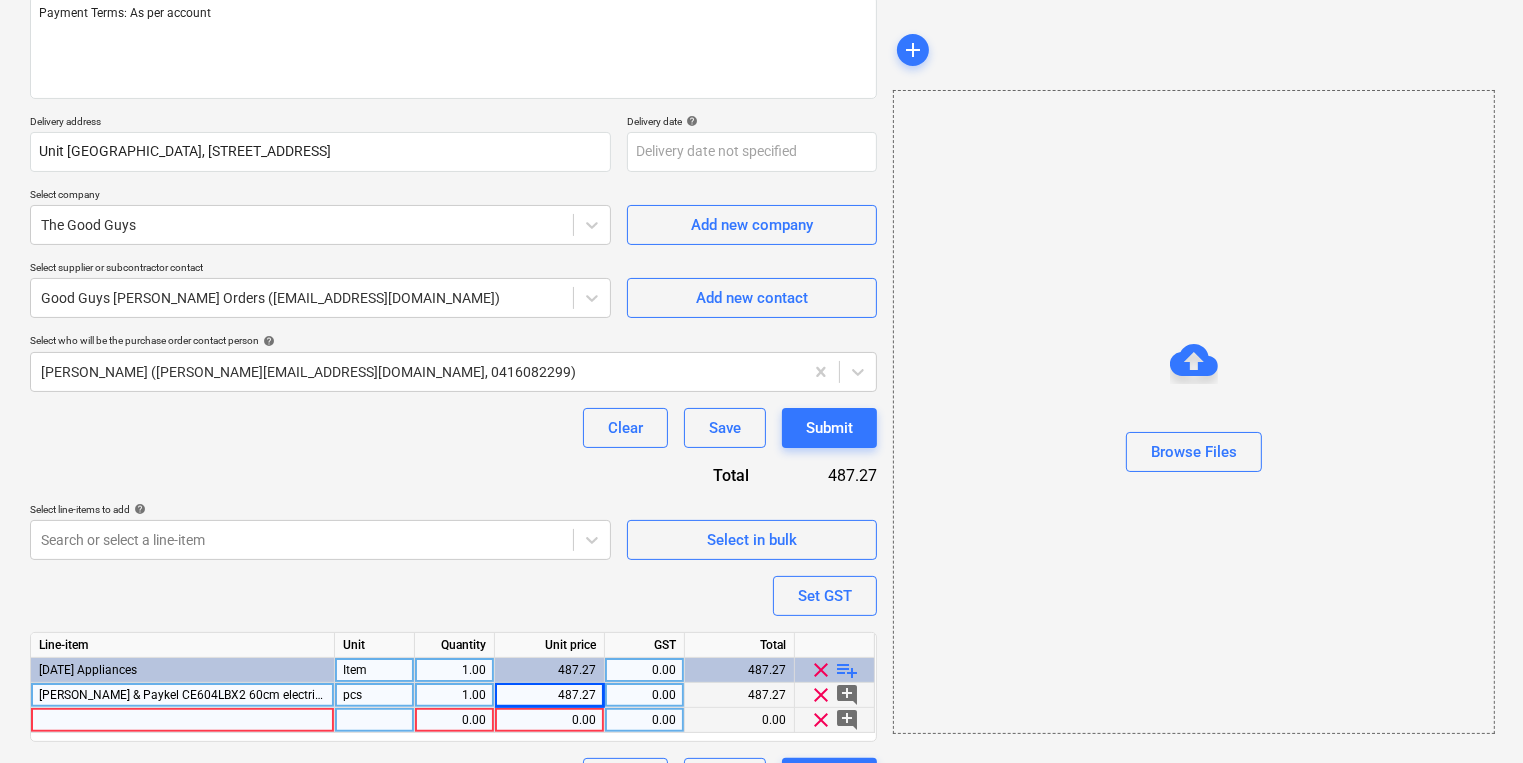 type on "x" 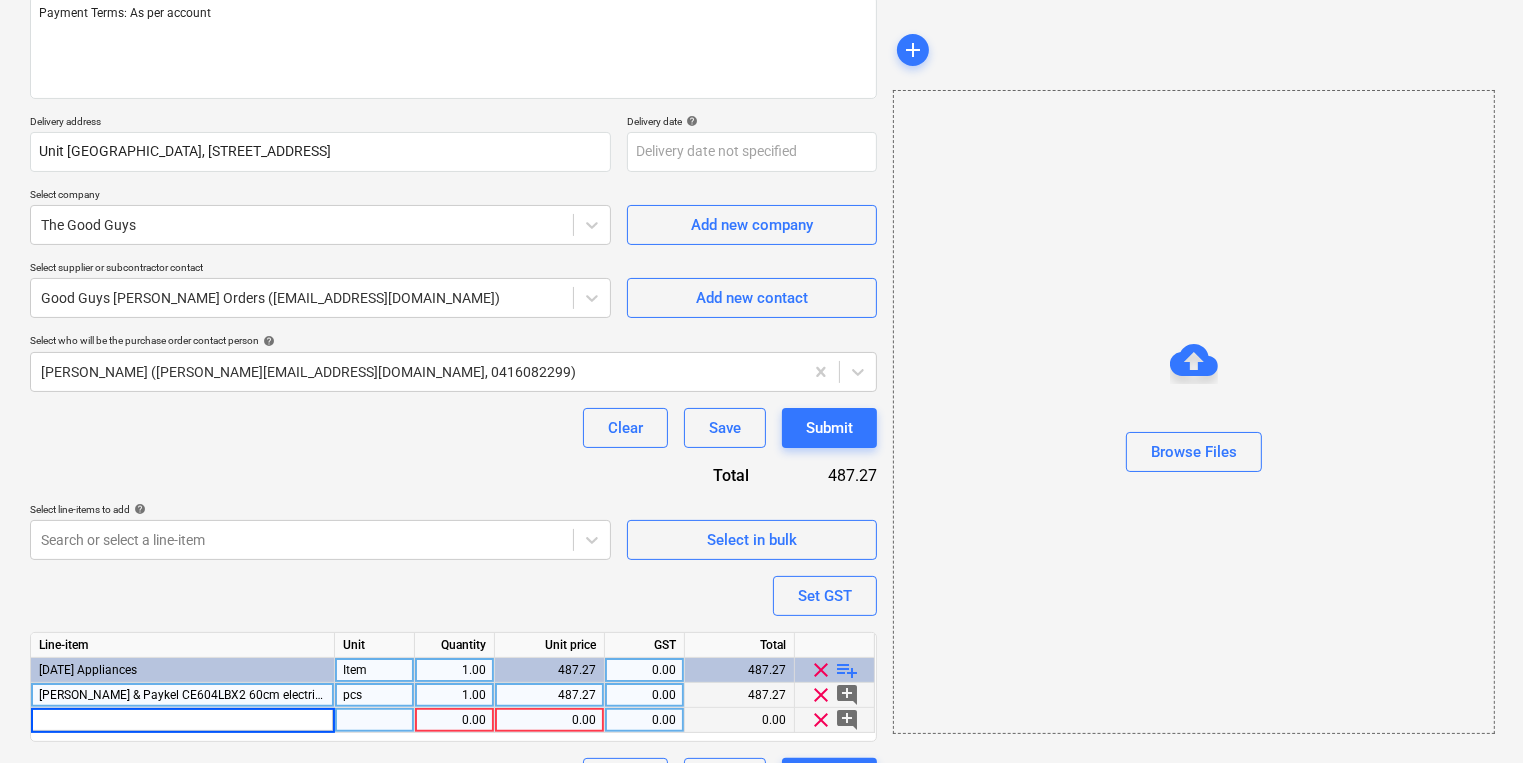 type on "[PERSON_NAME] & Paykel OB60SC7LEB1 60cm oven, 7 function, series 5" 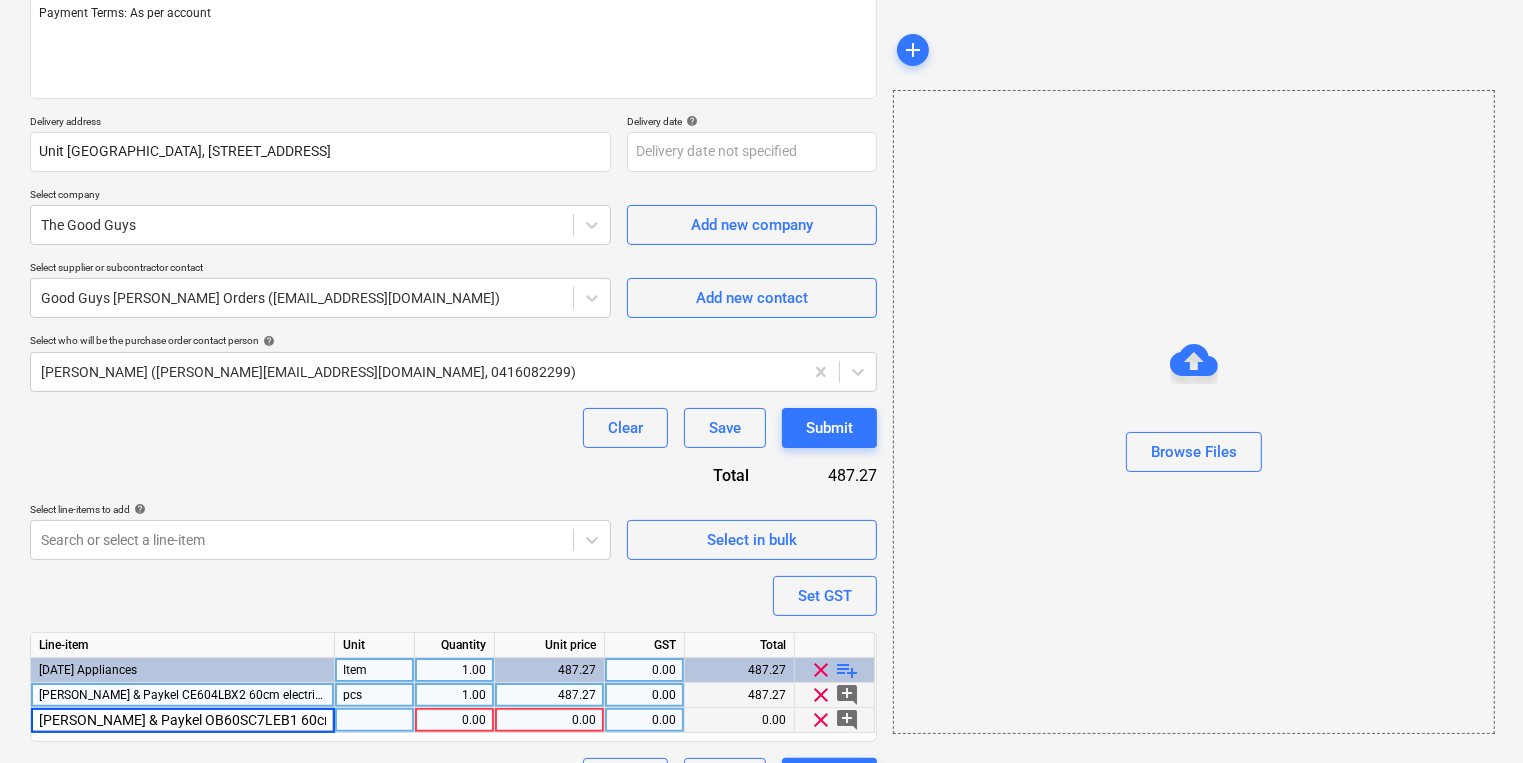 scroll, scrollTop: 0, scrollLeft: 96, axis: horizontal 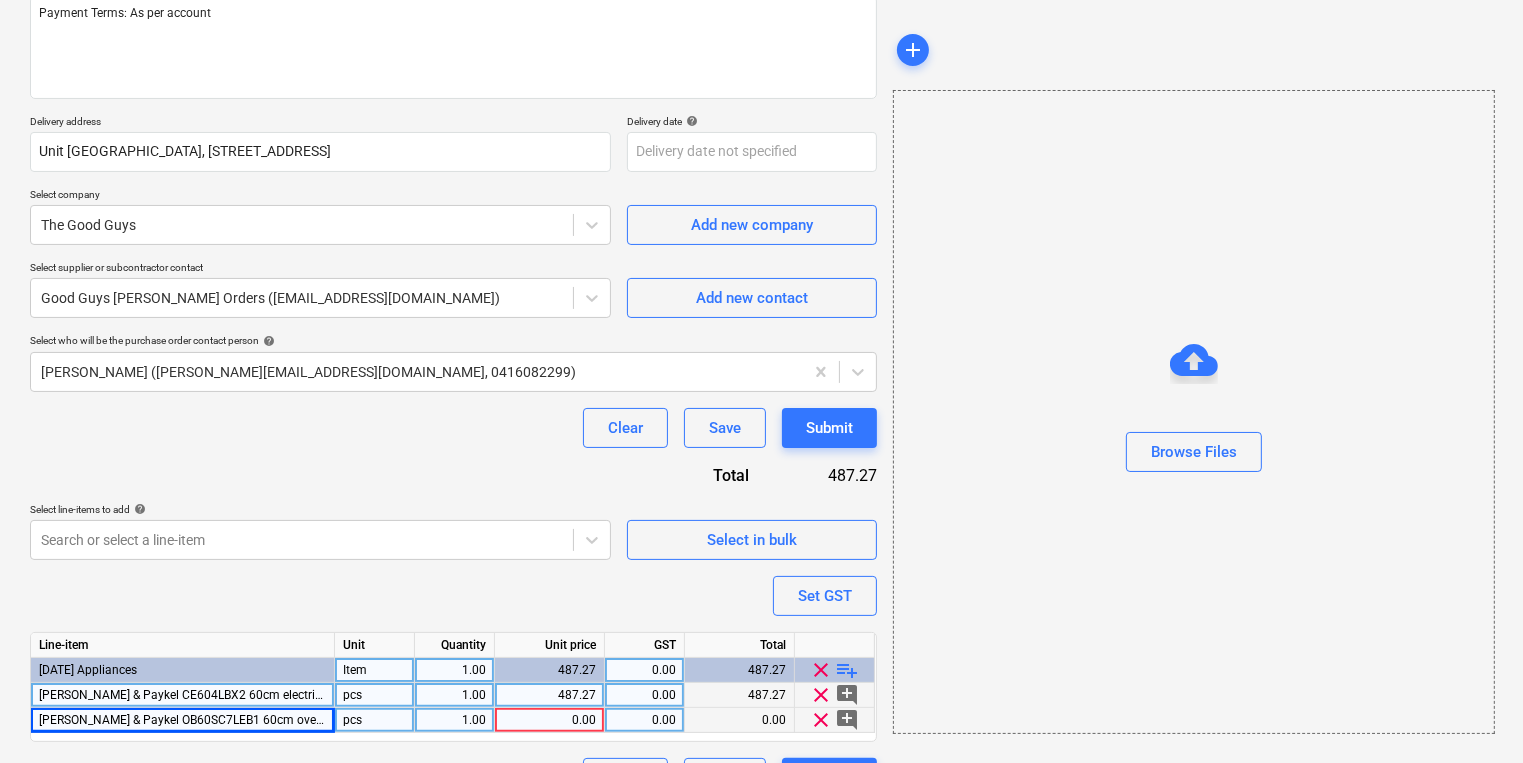 type on "x" 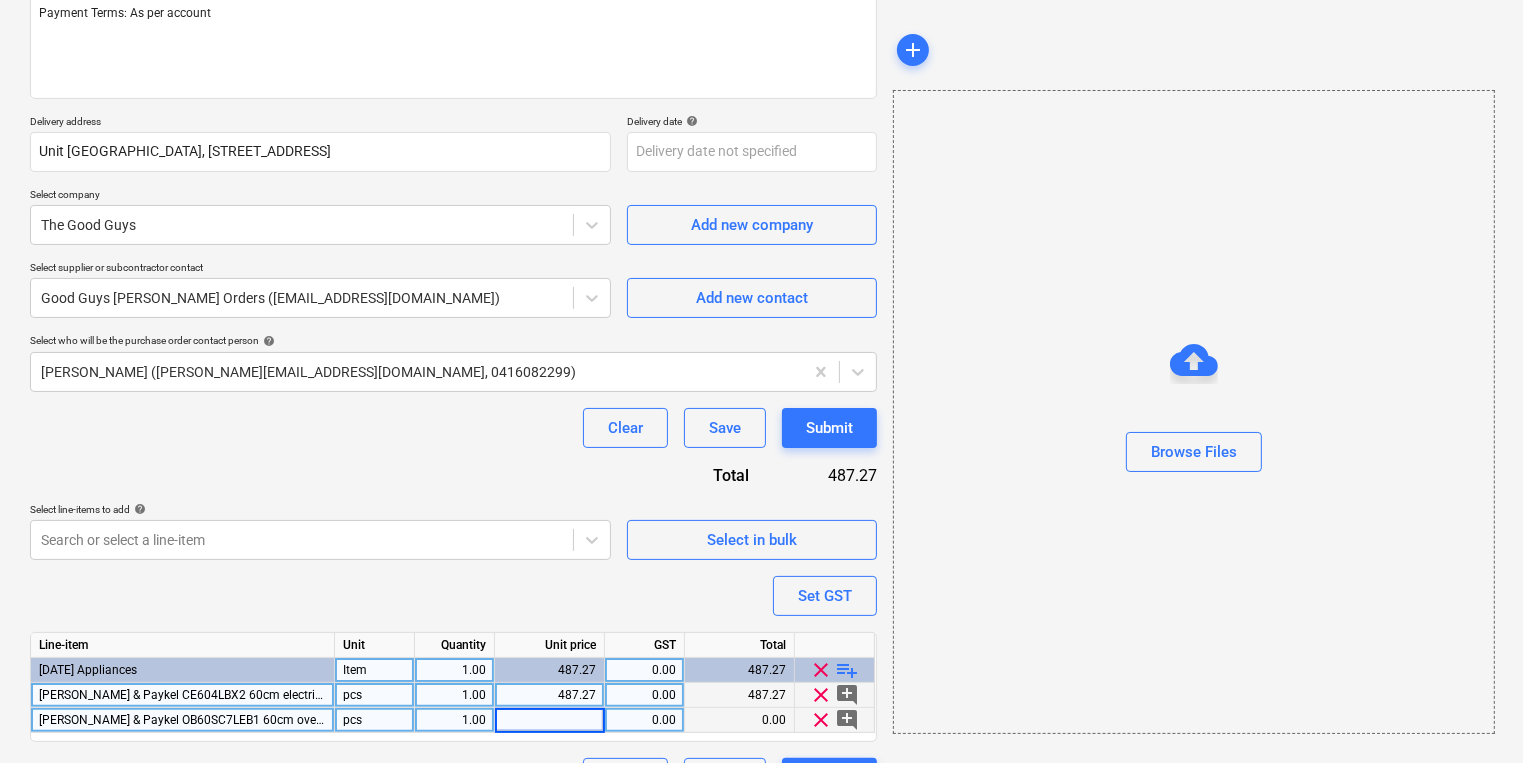 type on "778.181818181818" 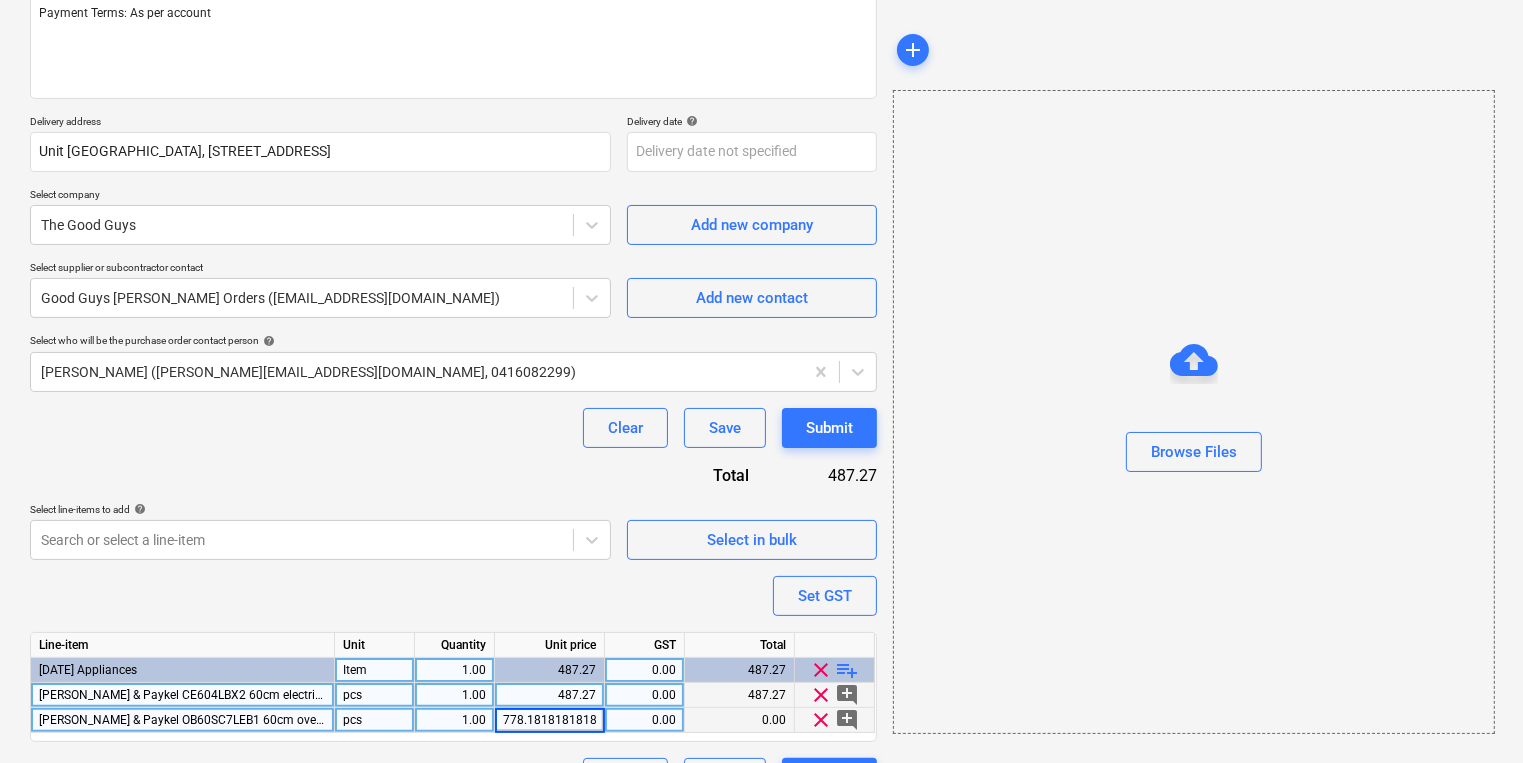 scroll, scrollTop: 0, scrollLeft: 9, axis: horizontal 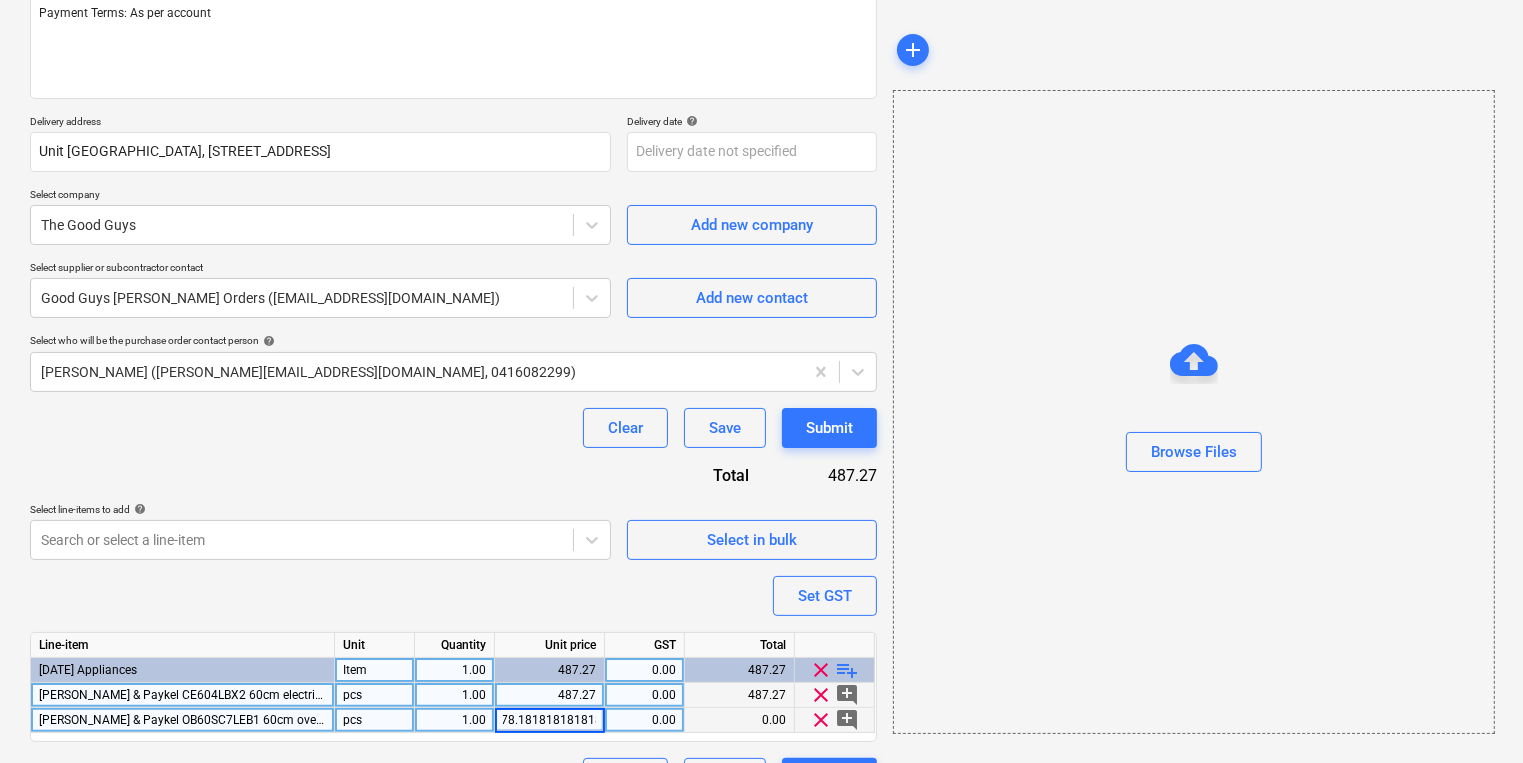 click on "Purchase order name help Purchase order Purchase order reference number help 25055-PO-002 Description Payment Terms: As per account Delivery address Unit [GEOGRAPHIC_DATA][STREET_ADDRESS] Delivery date help Press the down arrow key to interact with the calendar and
select a date. Press the question mark key to get the keyboard shortcuts for changing dates. Select company The Good Guys   Add new company Select supplier or subcontractor contact Good Guys [PERSON_NAME] Orders ([EMAIL_ADDRESS][DOMAIN_NAME]) Add new contact Select who will be the purchase order contact person help [PERSON_NAME] ([PERSON_NAME][EMAIL_ADDRESS][DOMAIN_NAME], 0416082299) Clear Save Submit Total 487.27 Select line-items to add help Search or select a line-item Select in bulk Set GST Line-item Unit Quantity Unit price GST Total [DATE] Appliances Item 1.00 487.27 0.00 487.27 clear playlist_add [PERSON_NAME] & Paykel CE604LBX2 60cm electric cooktop pcs 1.00 487.27 0.00 487.27 clear add_comment pcs 1.00 778.181818181818 0.00" at bounding box center (453, 351) 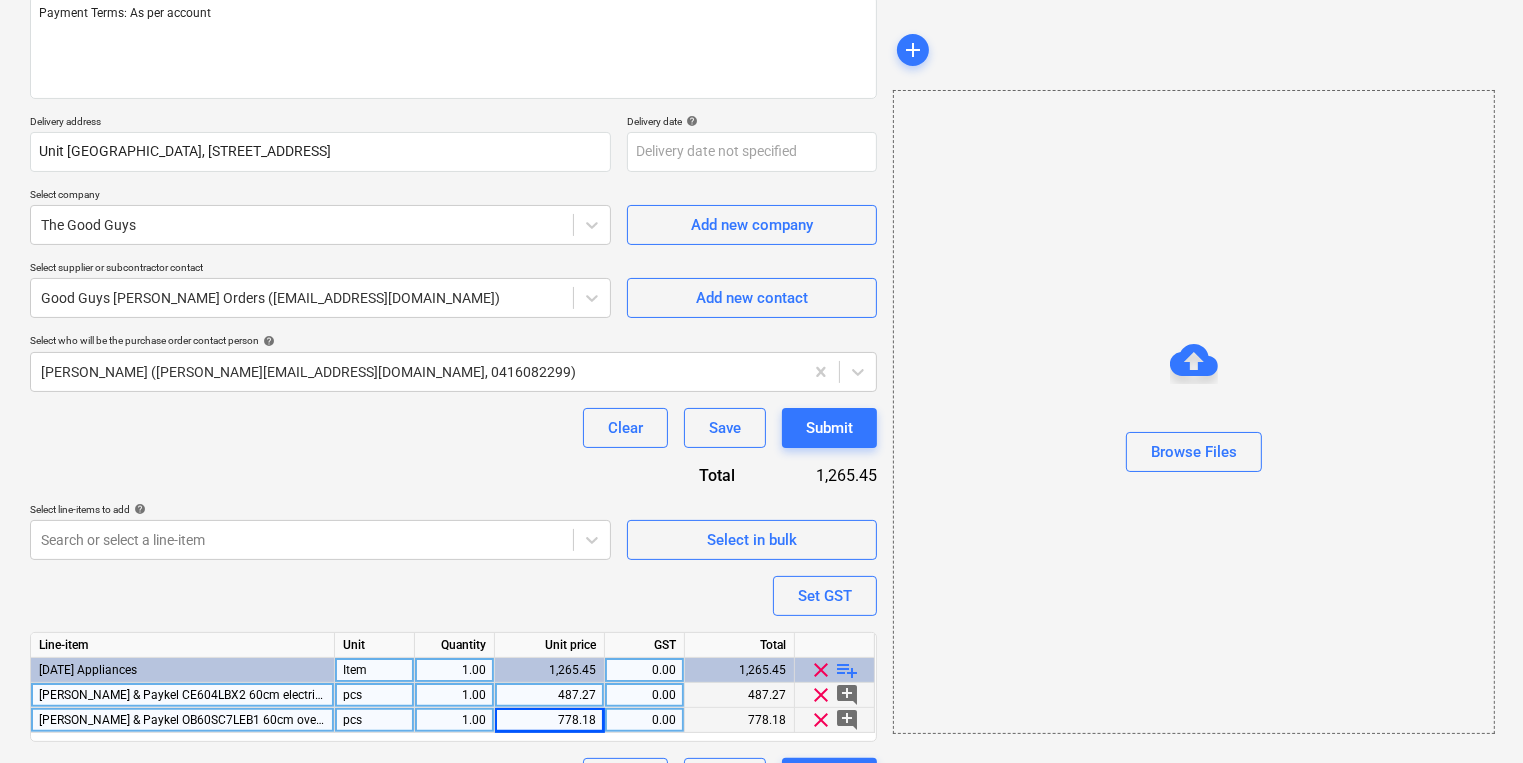 click on "playlist_add" at bounding box center [848, 670] 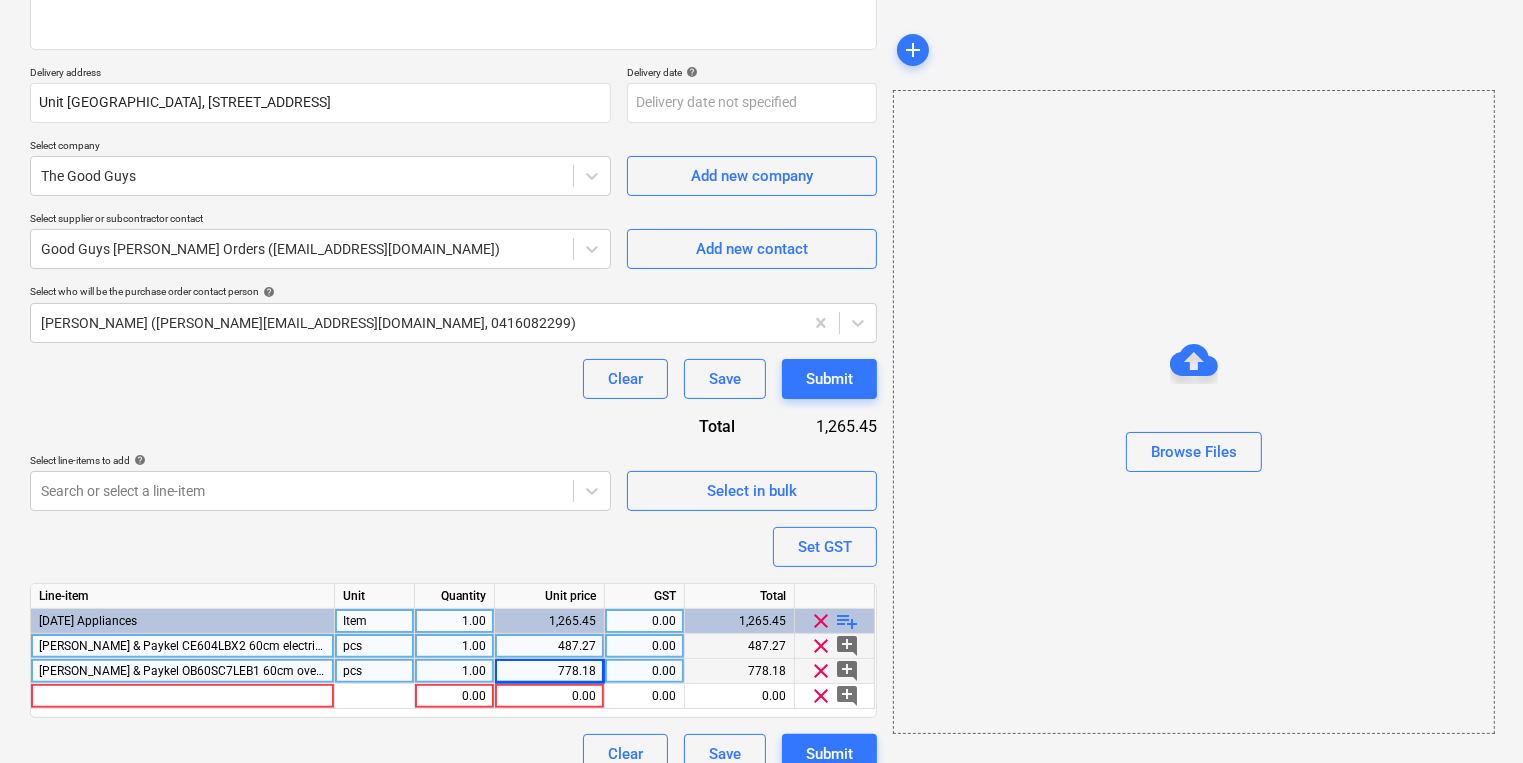 scroll, scrollTop: 334, scrollLeft: 0, axis: vertical 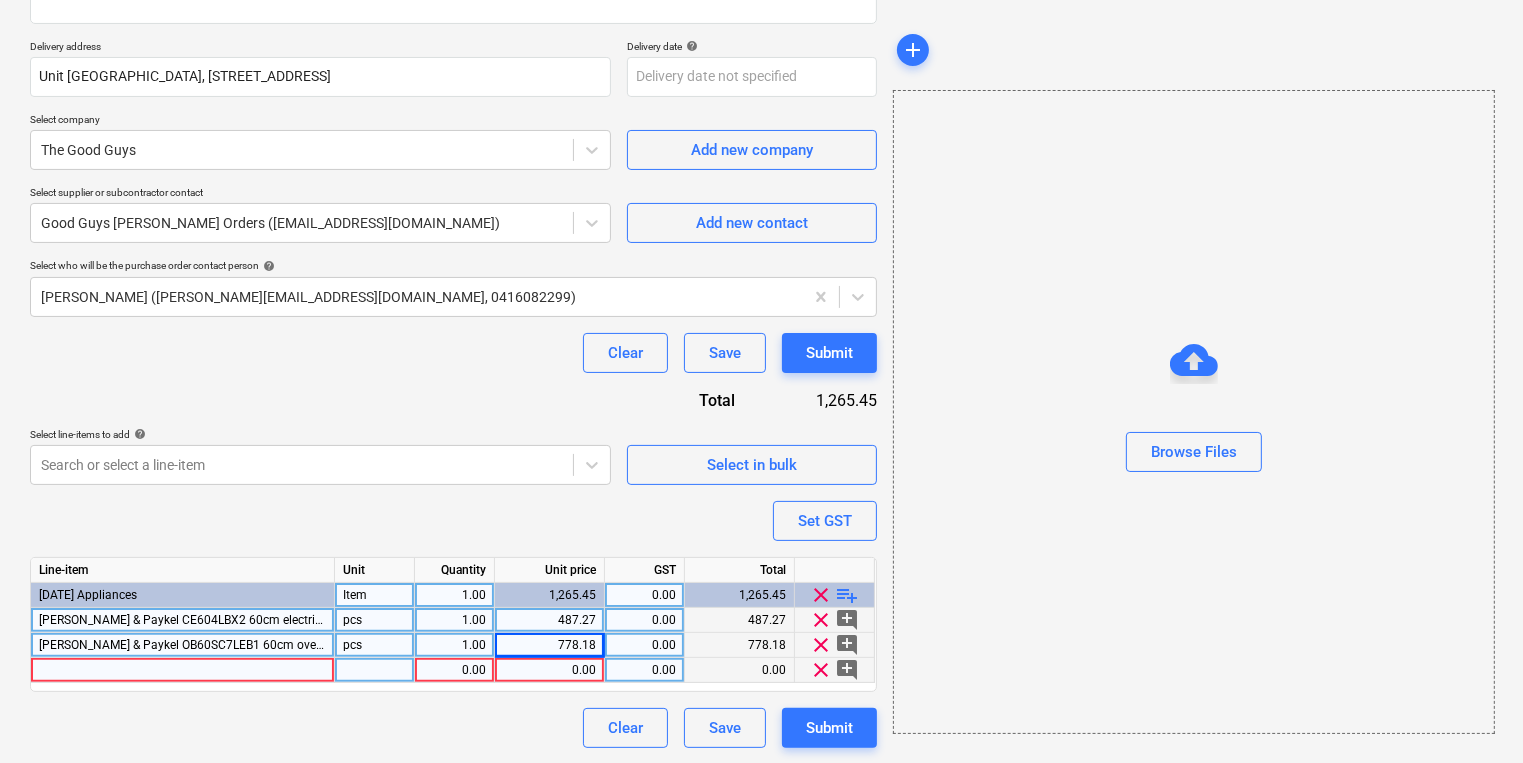 click at bounding box center (183, 670) 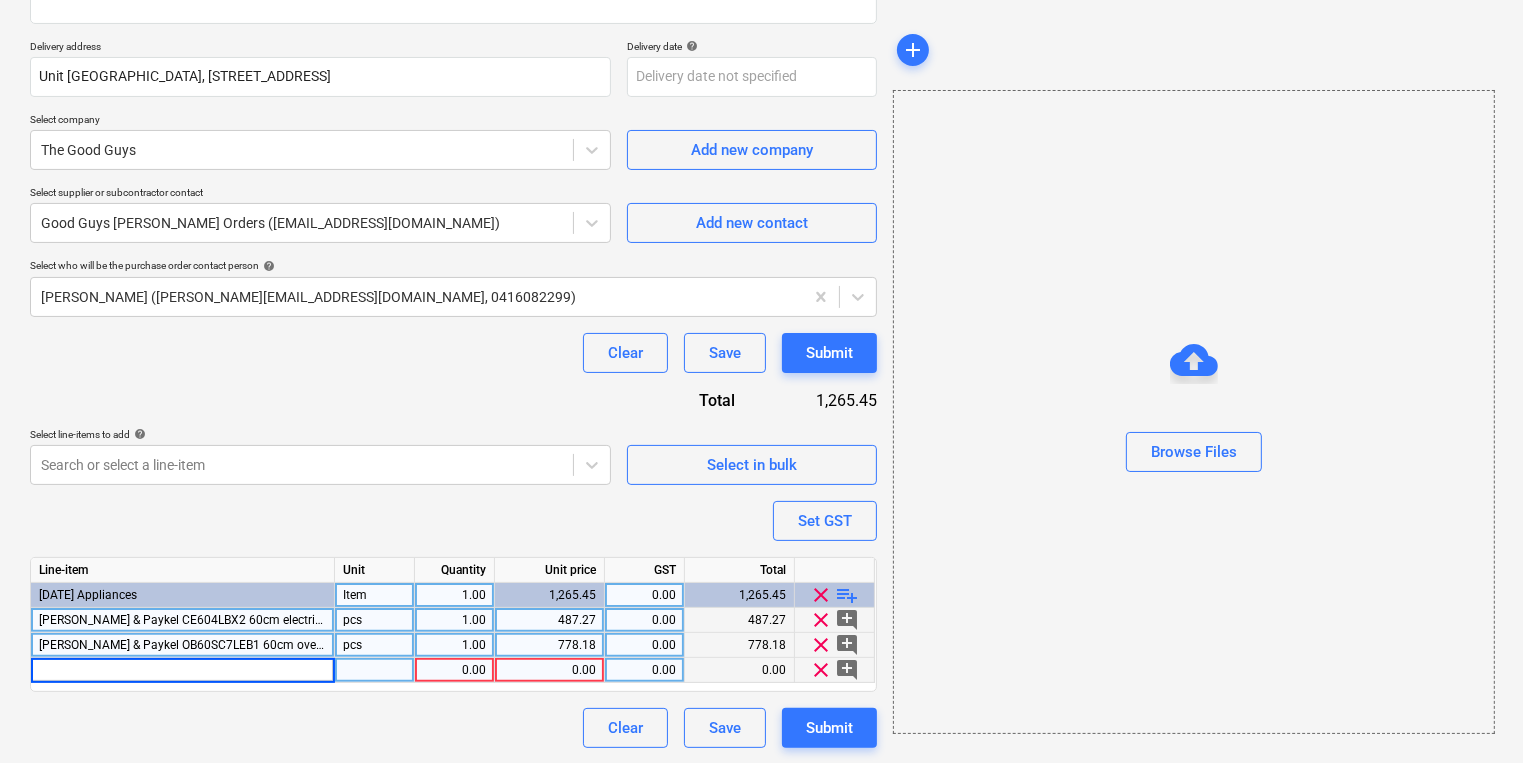 type on "[PERSON_NAME] & Paykel HS60LRX4 Wall rangehood, 60cm Telescopic" 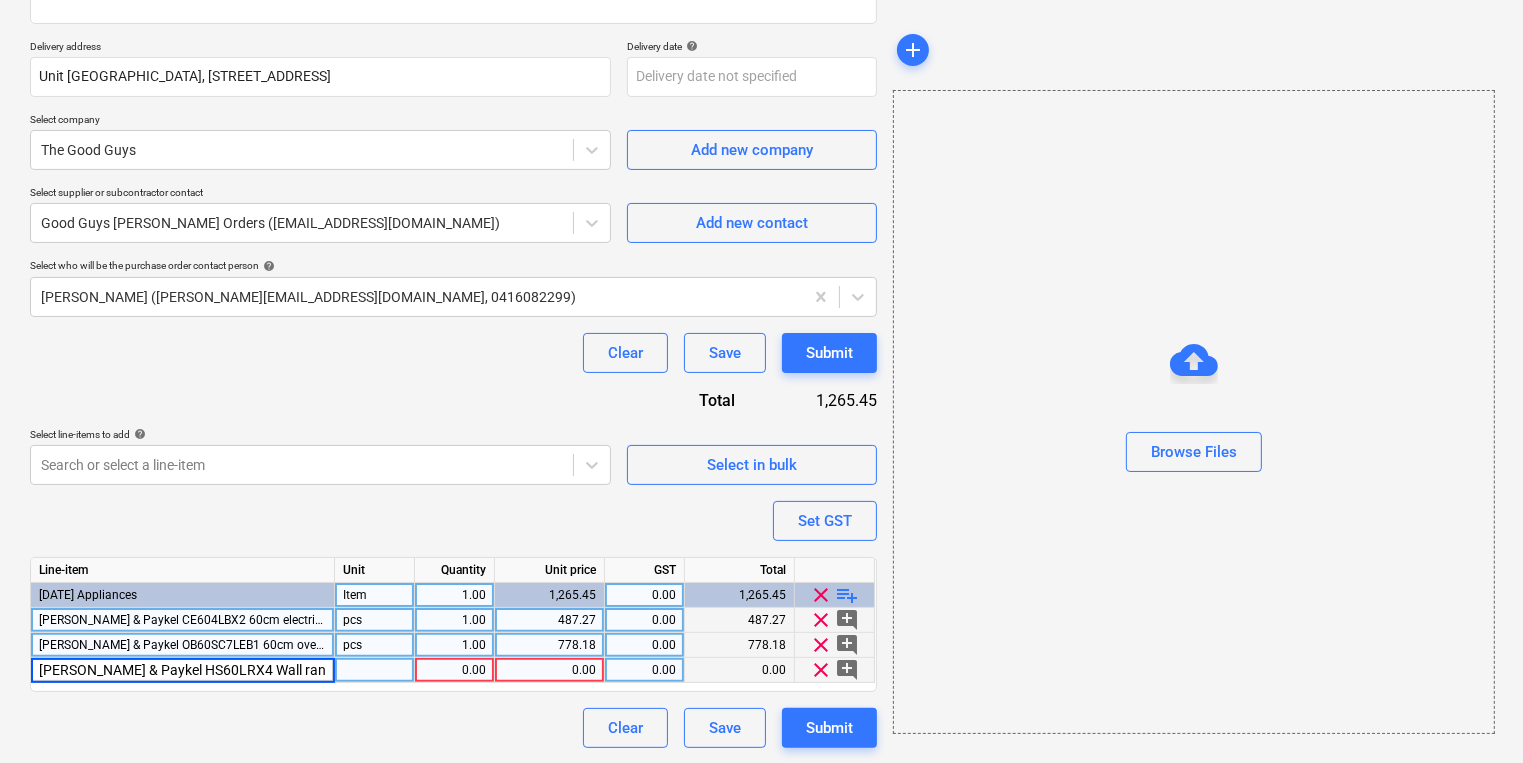 scroll, scrollTop: 0, scrollLeft: 88, axis: horizontal 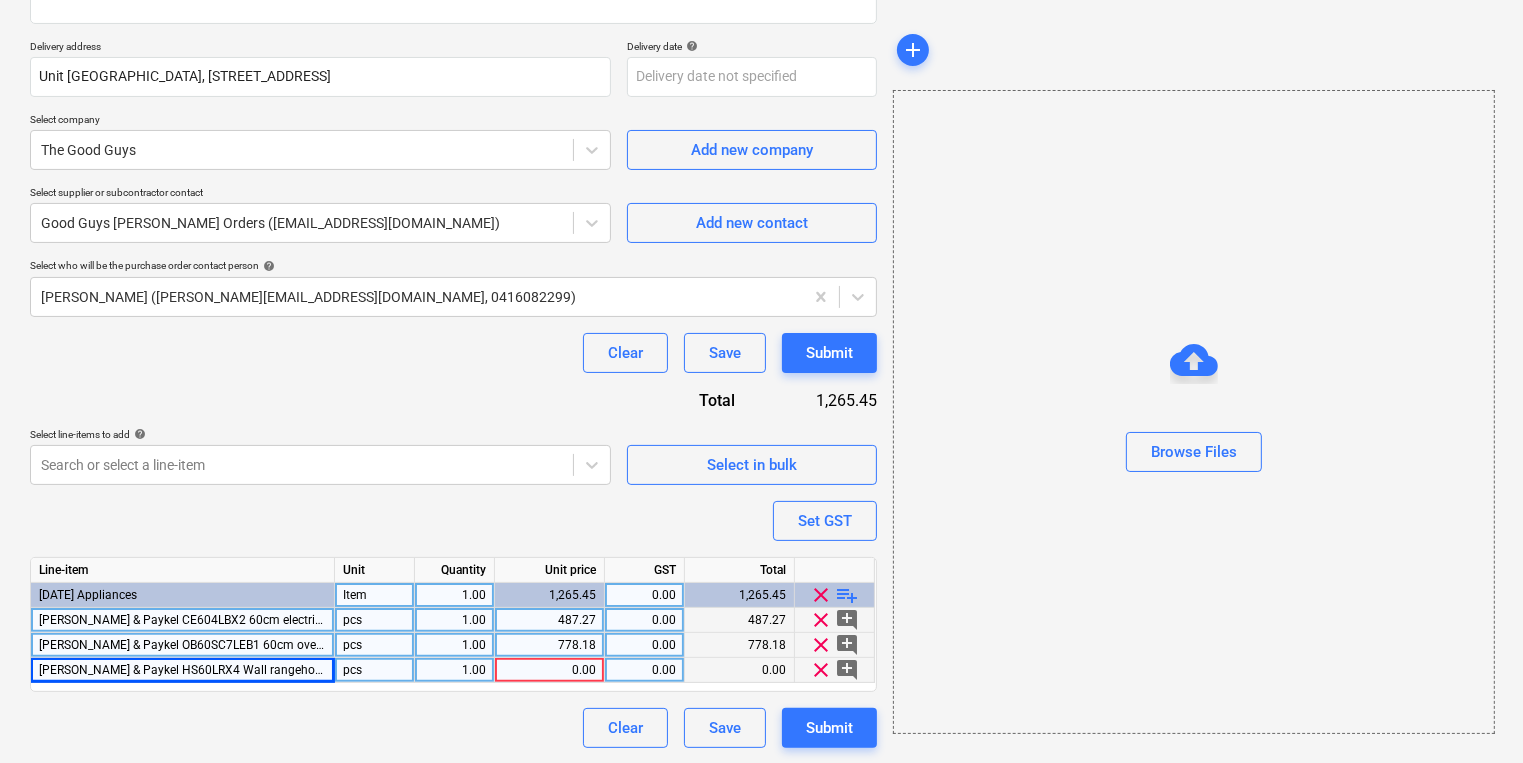 click on "Clear Save Submit" at bounding box center (453, 728) 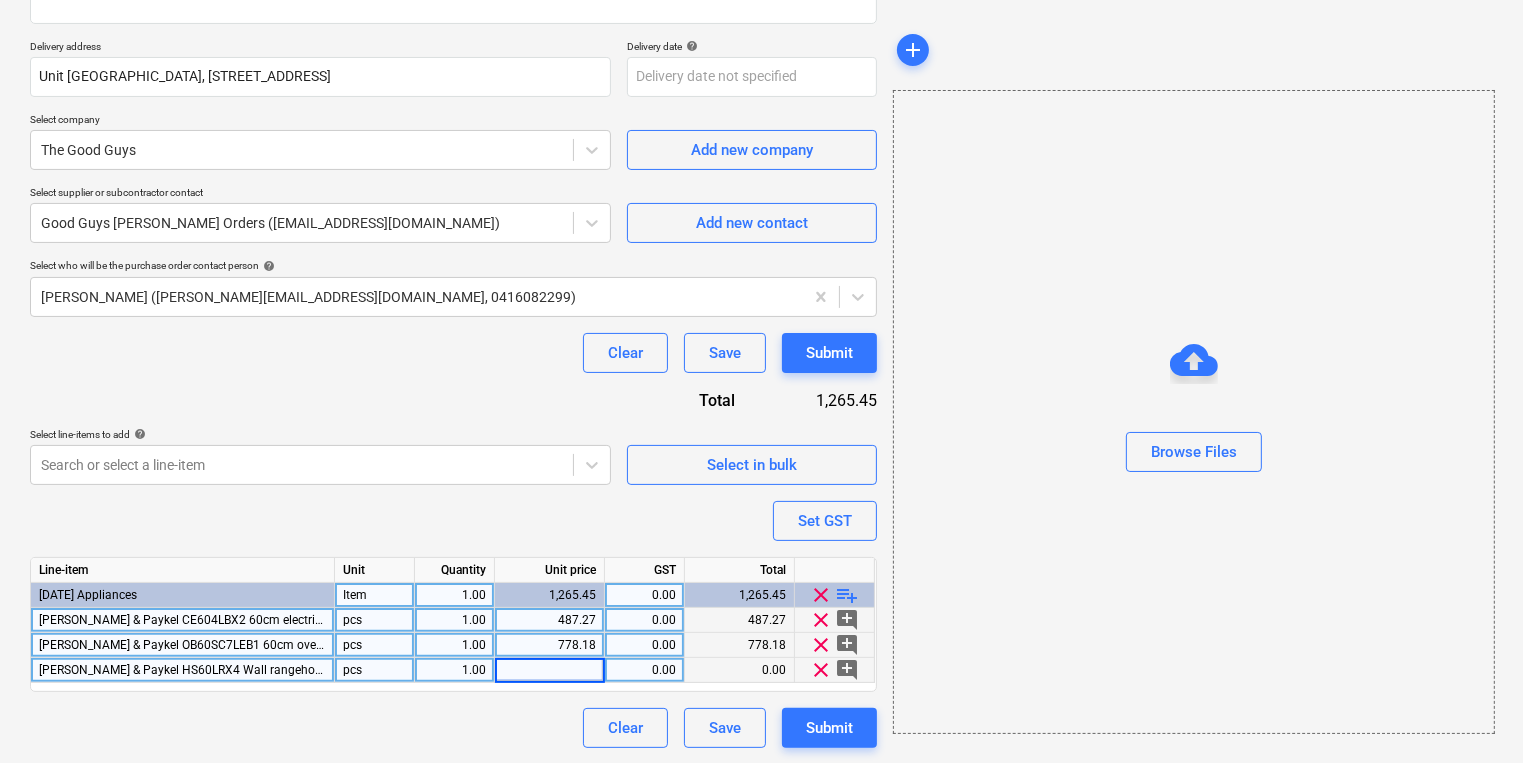 type on "169.090909090909" 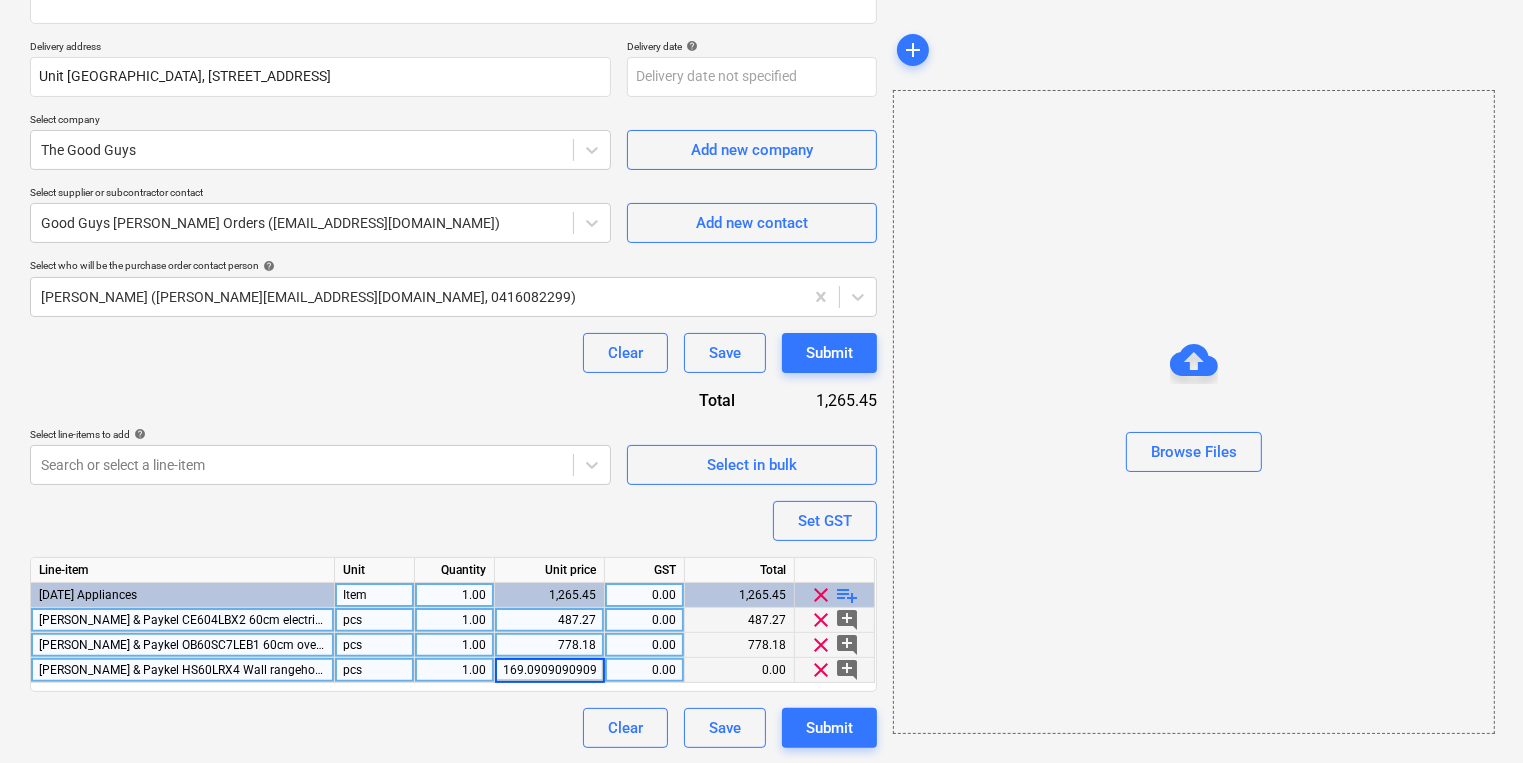 scroll, scrollTop: 0, scrollLeft: 9, axis: horizontal 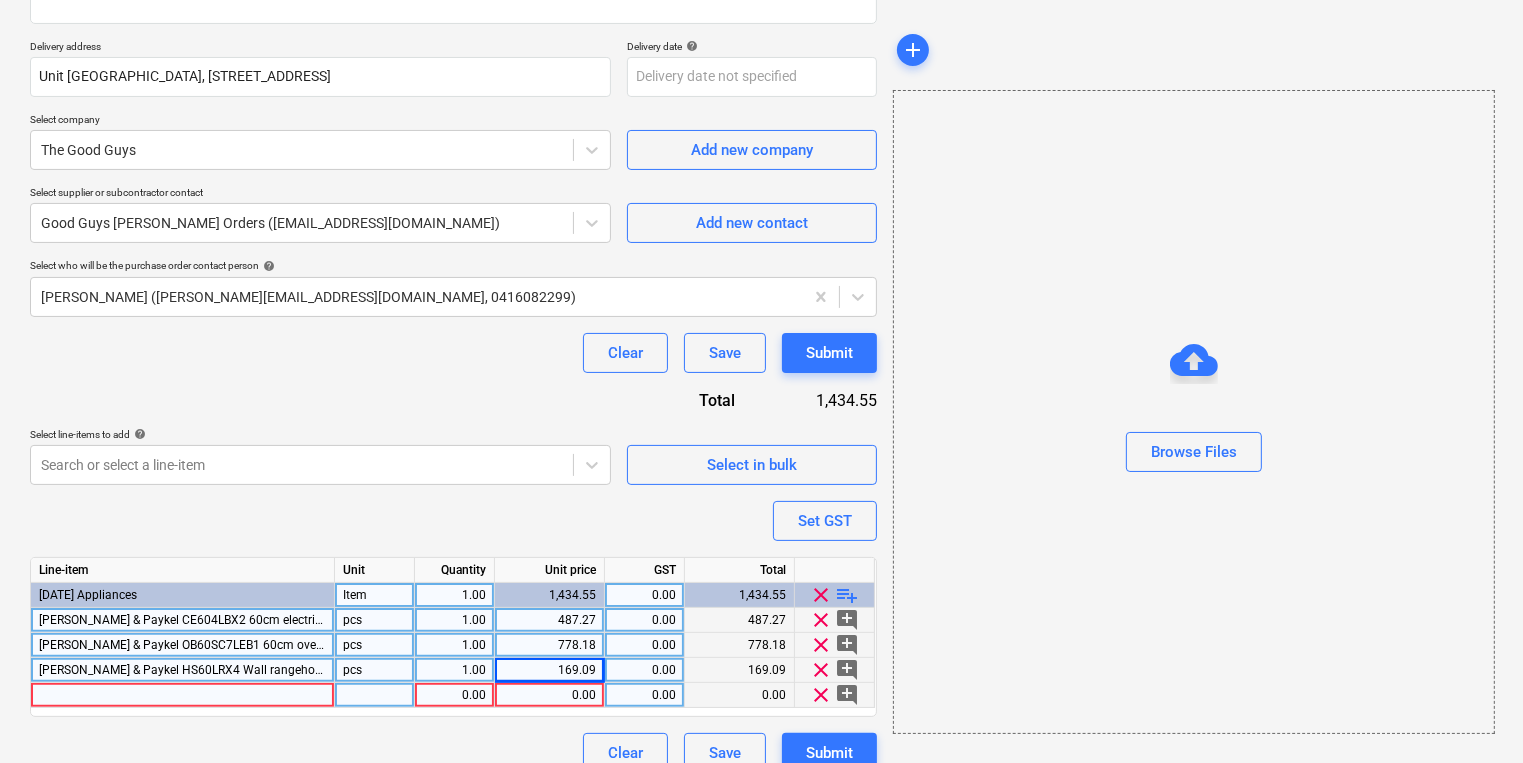 click at bounding box center [183, 695] 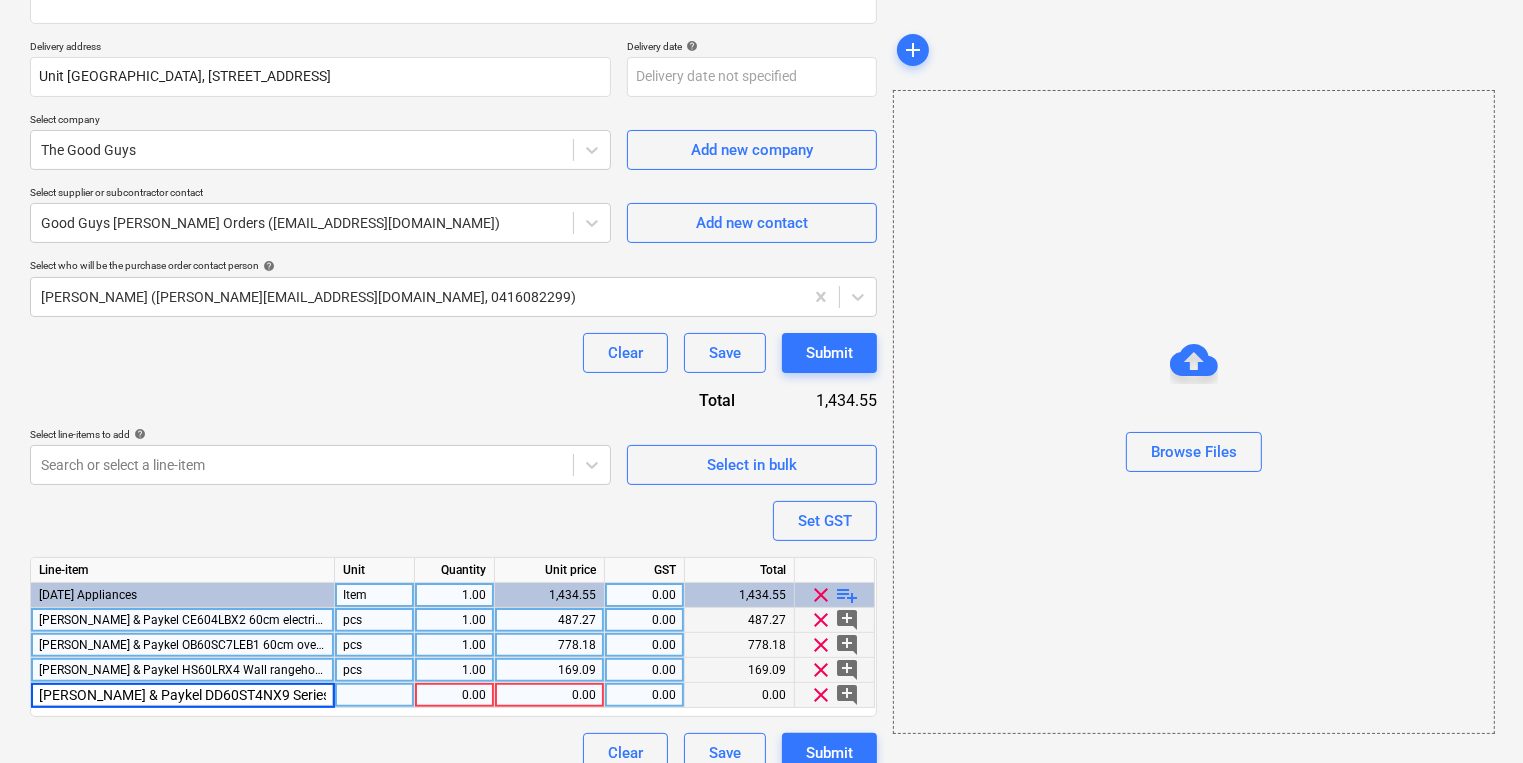 scroll, scrollTop: 0, scrollLeft: 269, axis: horizontal 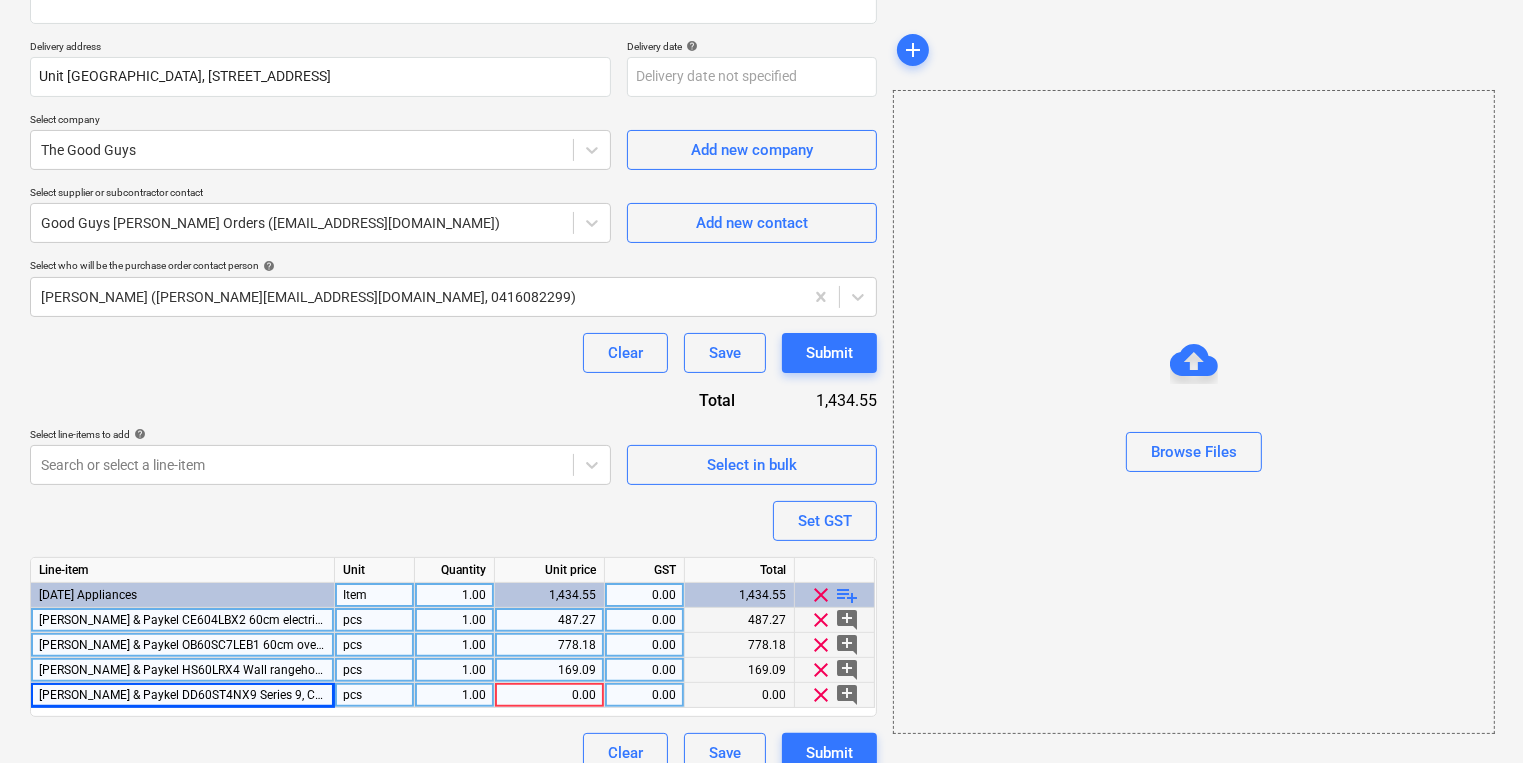 type on "x" 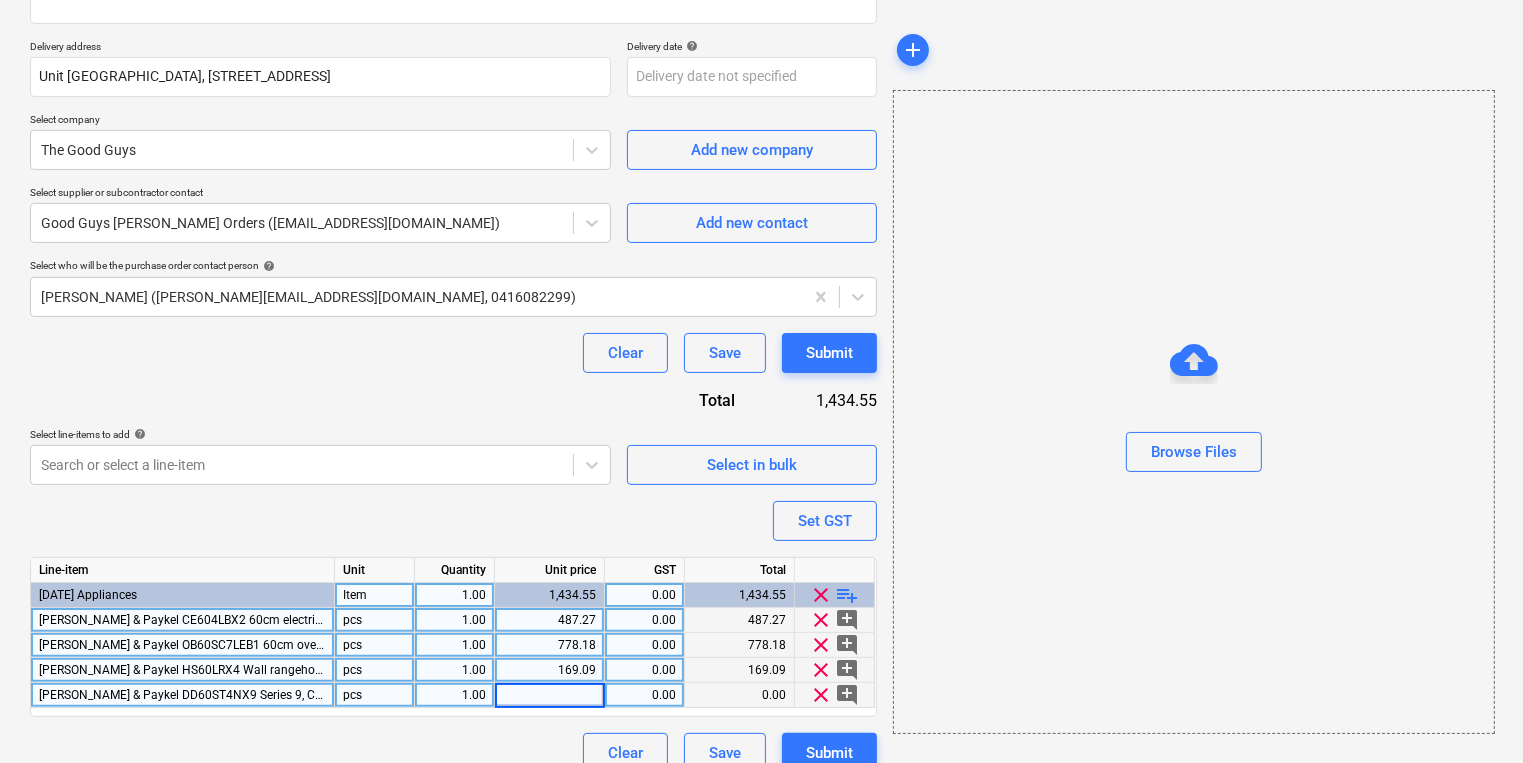 type on "1286.36363636364" 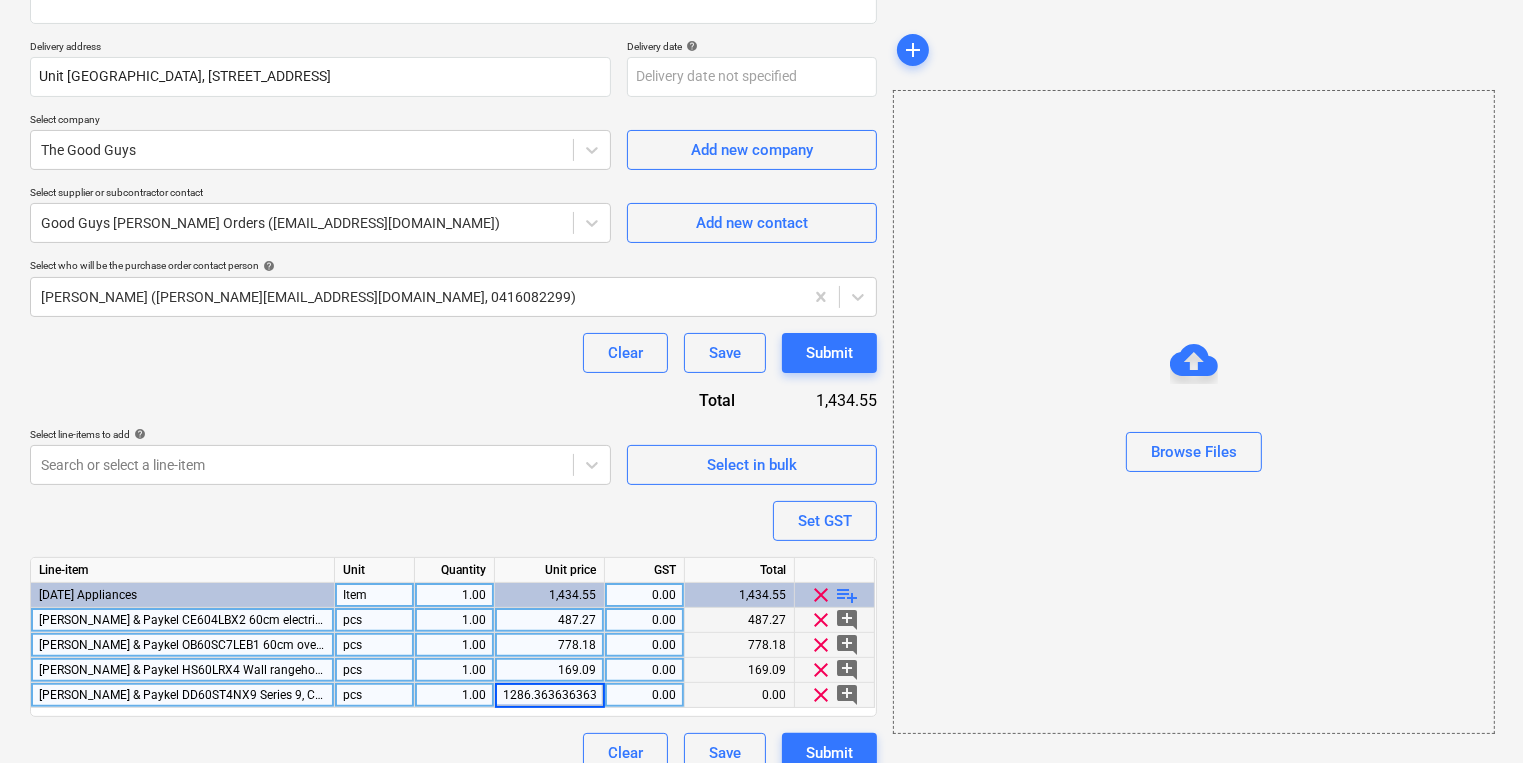 scroll, scrollTop: 0, scrollLeft: 9, axis: horizontal 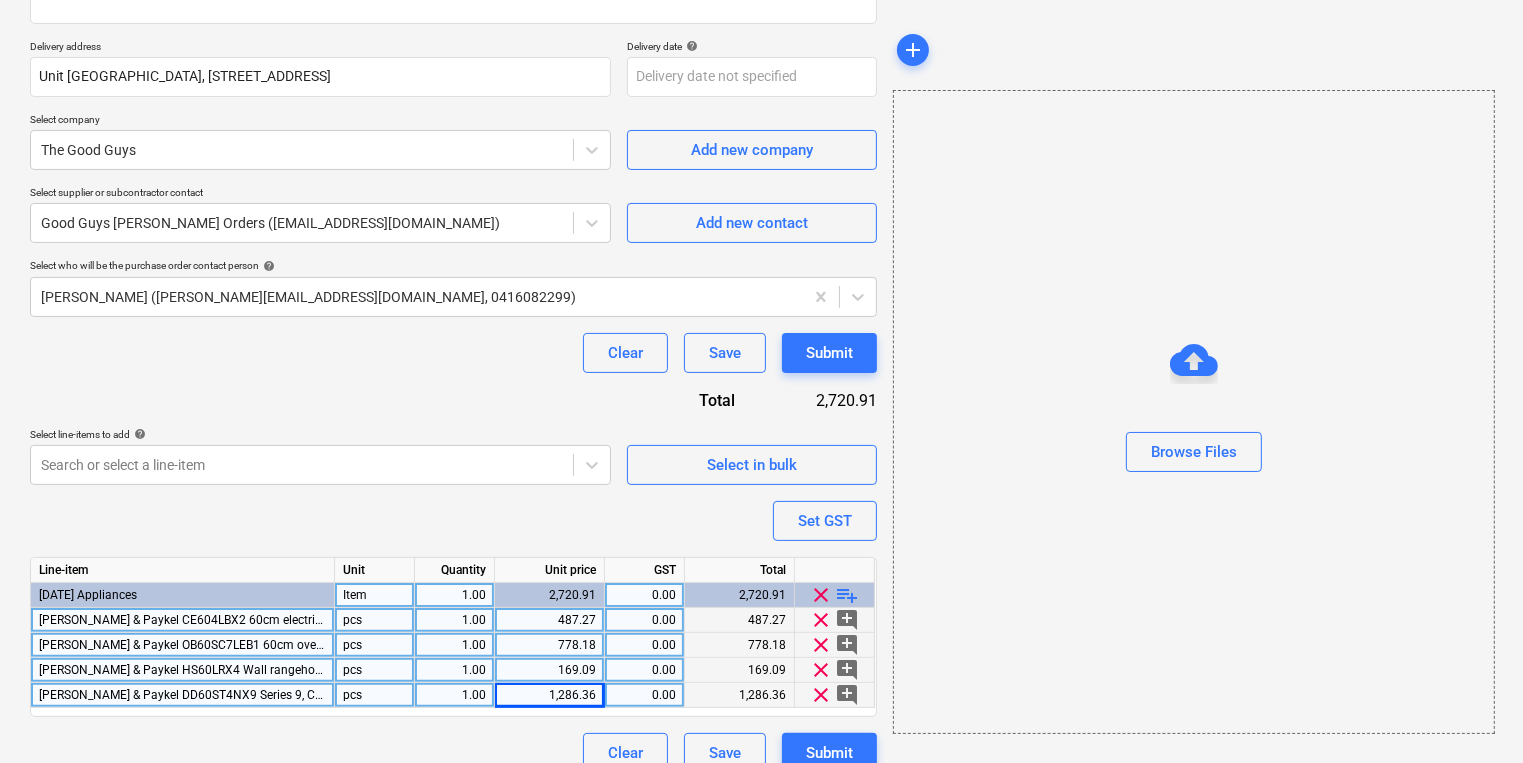 type on "x" 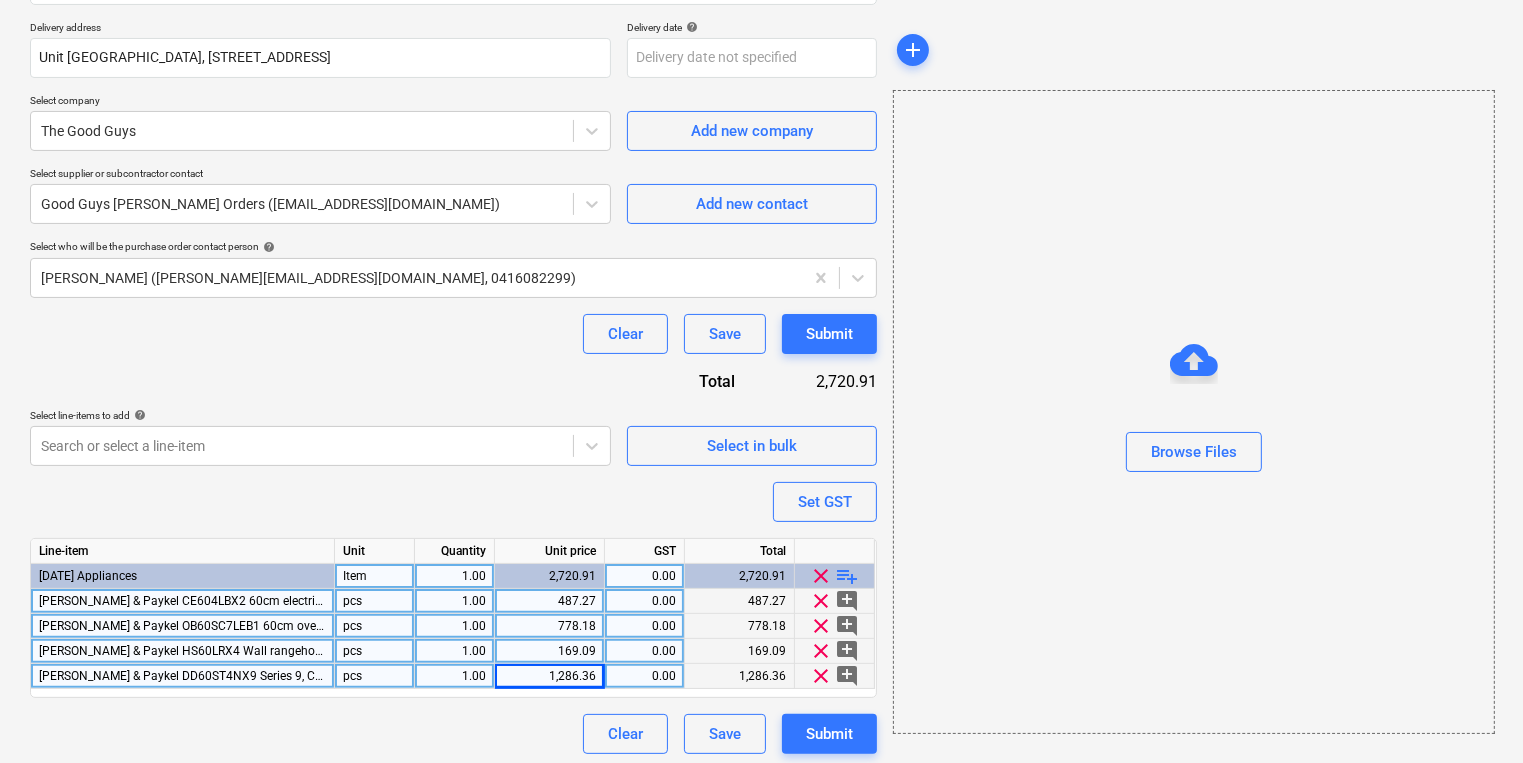 scroll, scrollTop: 359, scrollLeft: 0, axis: vertical 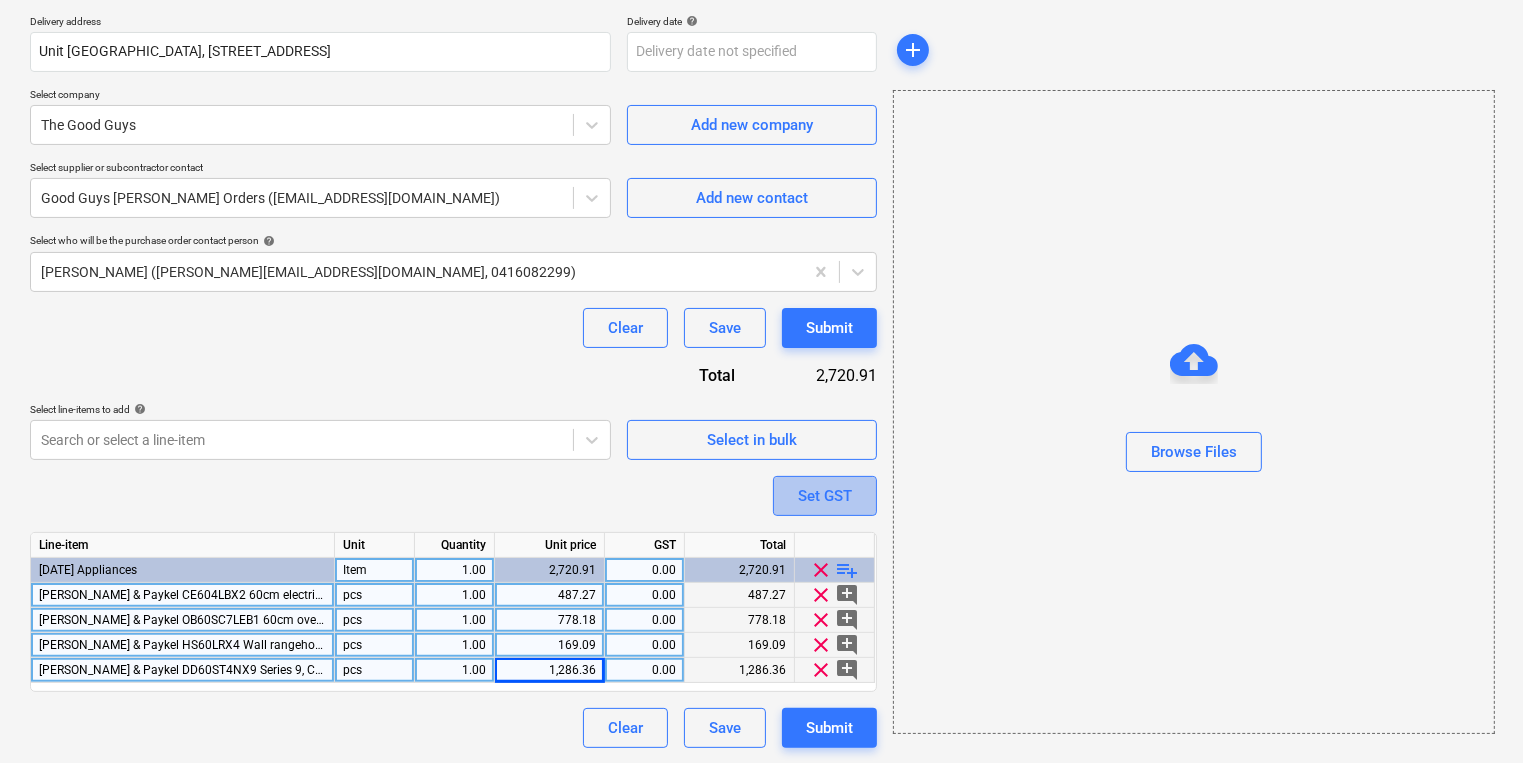 click on "Set GST" at bounding box center (825, 496) 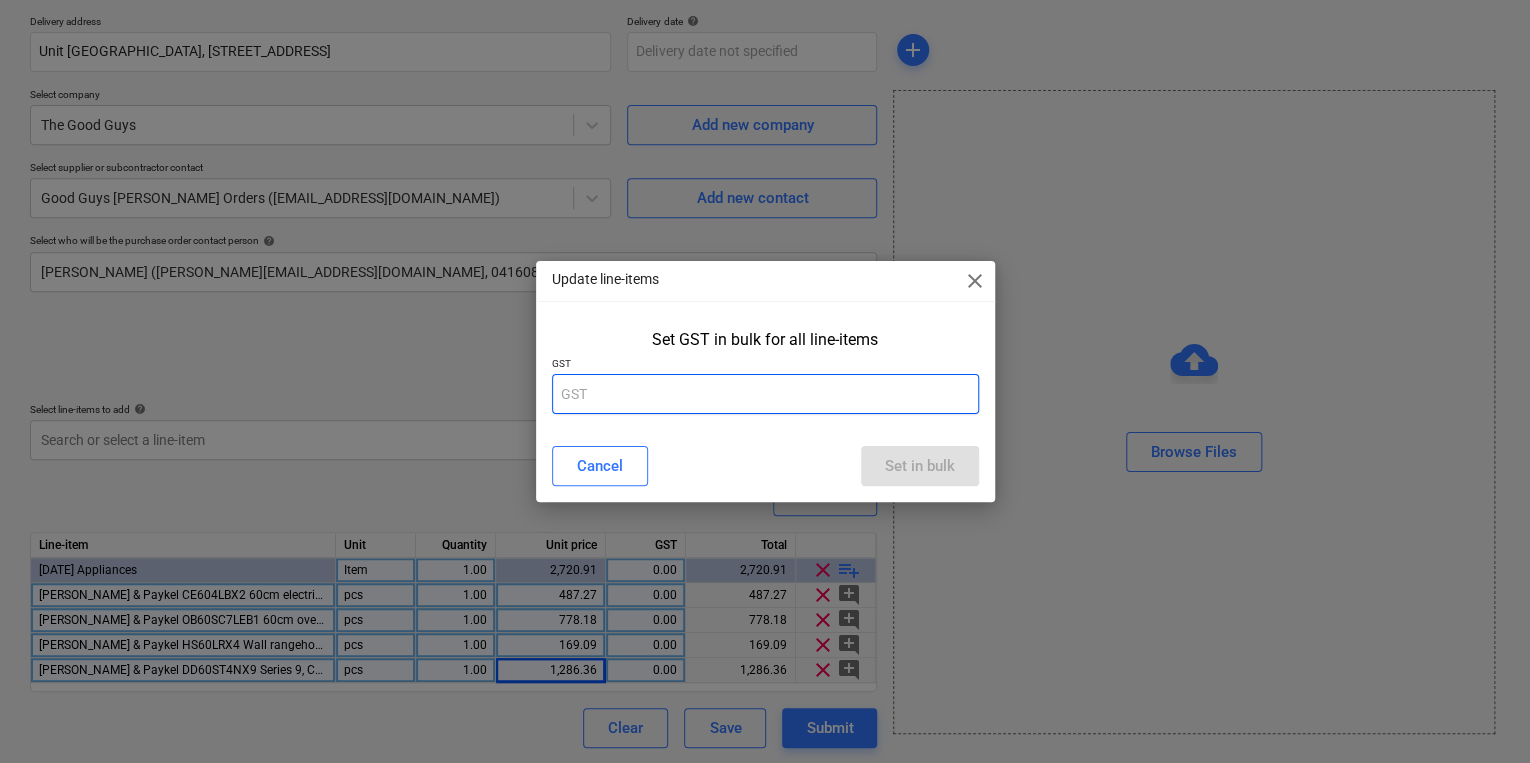 click at bounding box center (765, 394) 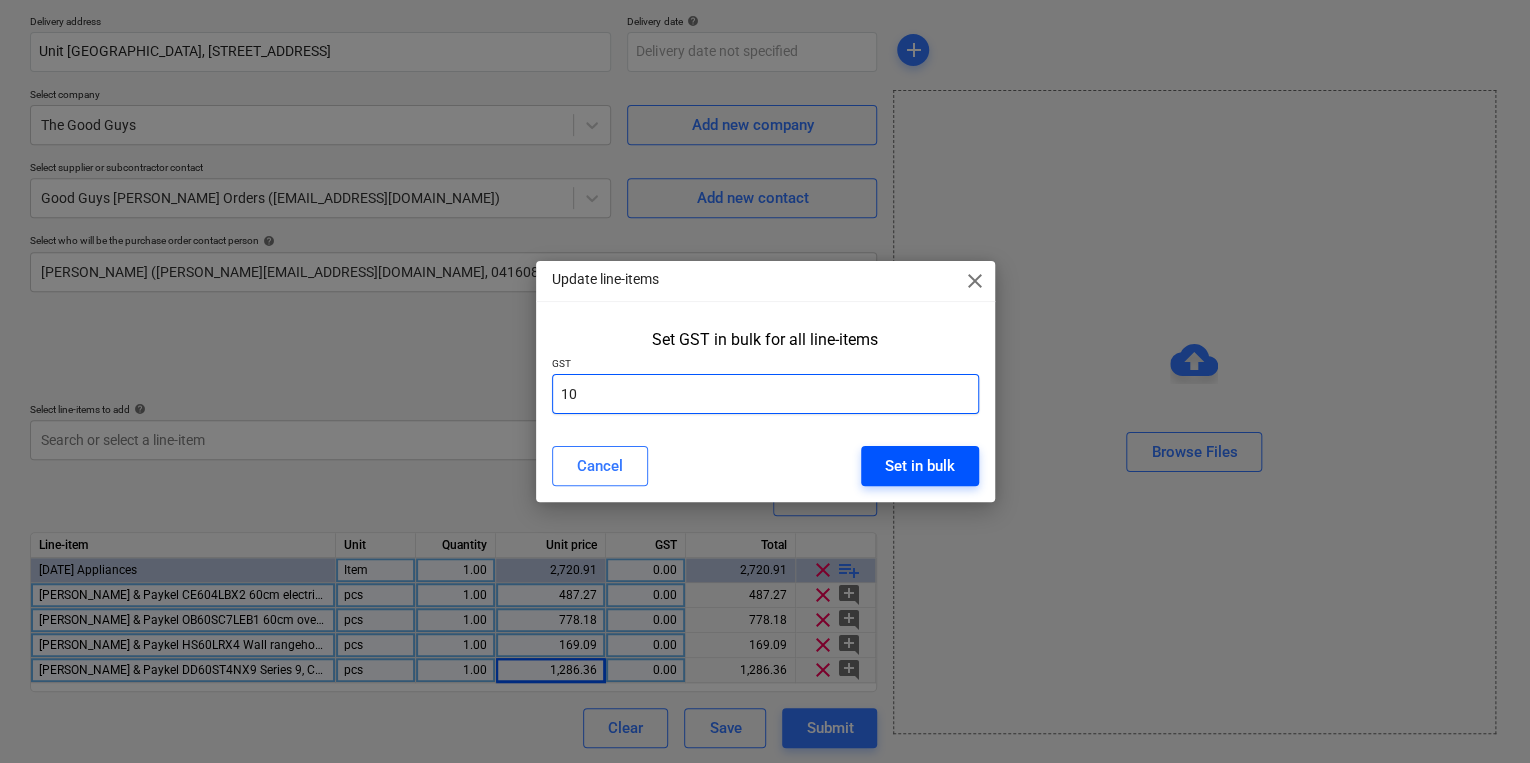 type on "10" 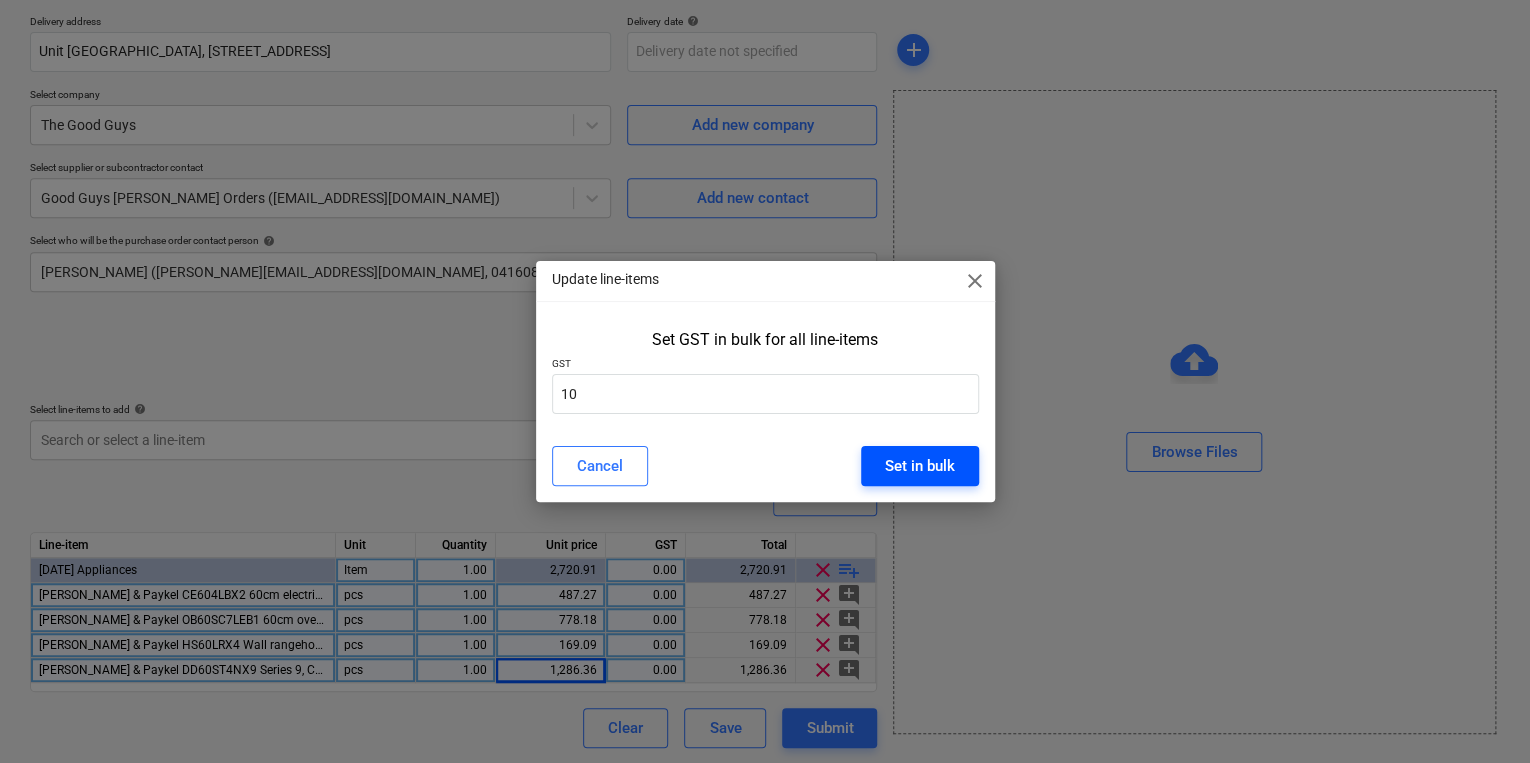 click on "Set in bulk" at bounding box center (920, 466) 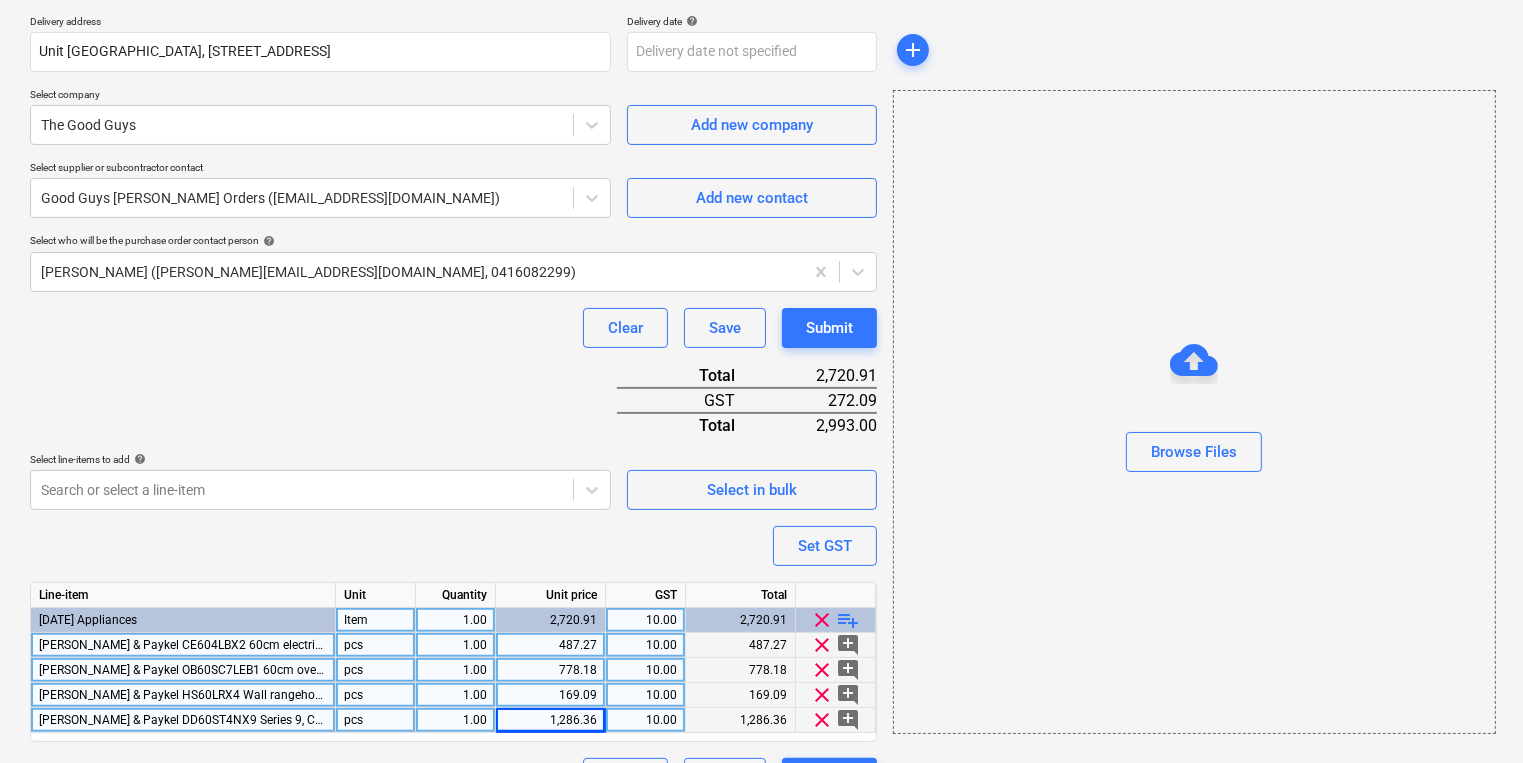 scroll, scrollTop: 408, scrollLeft: 0, axis: vertical 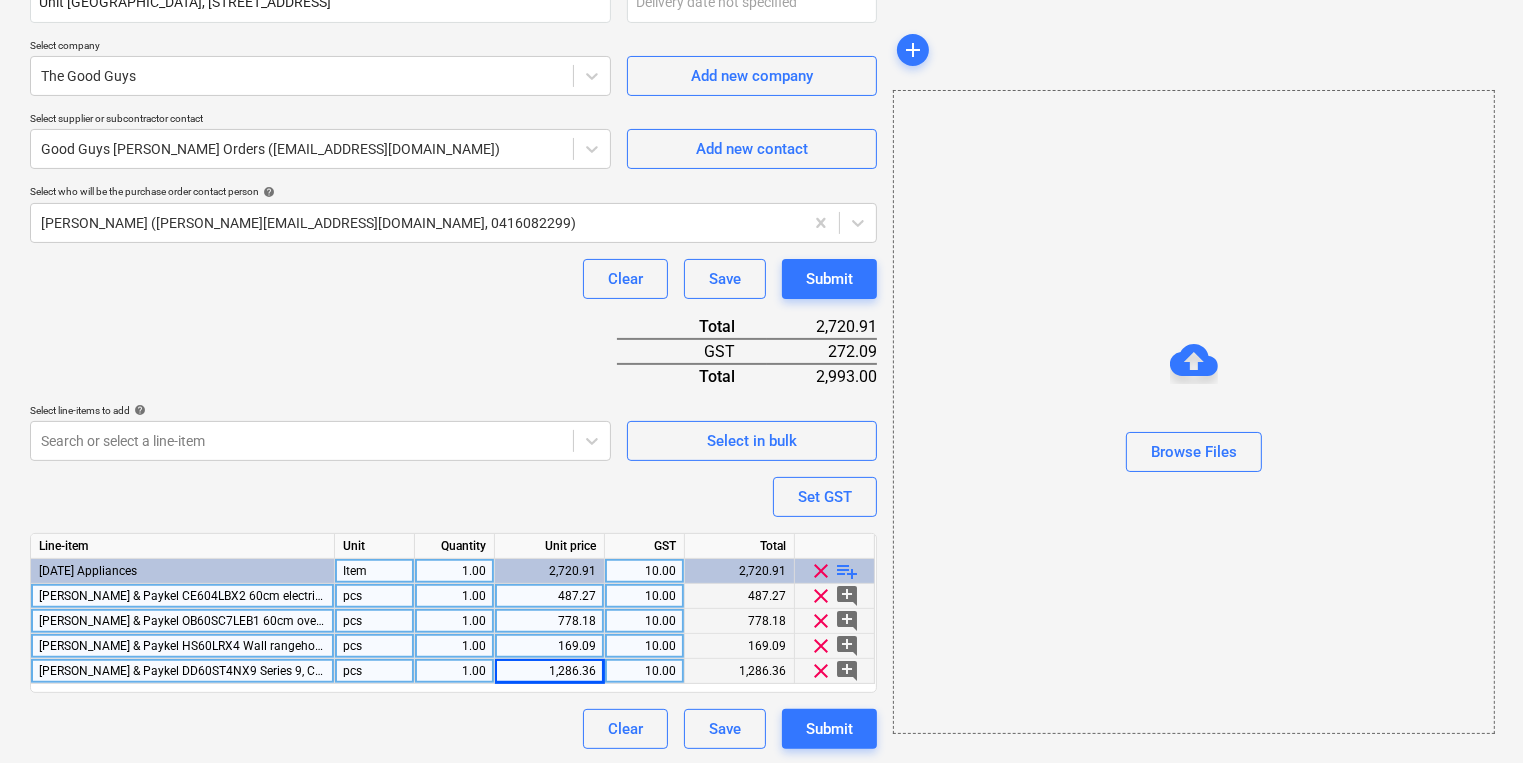 click on "Clear Save Submit" at bounding box center (453, 729) 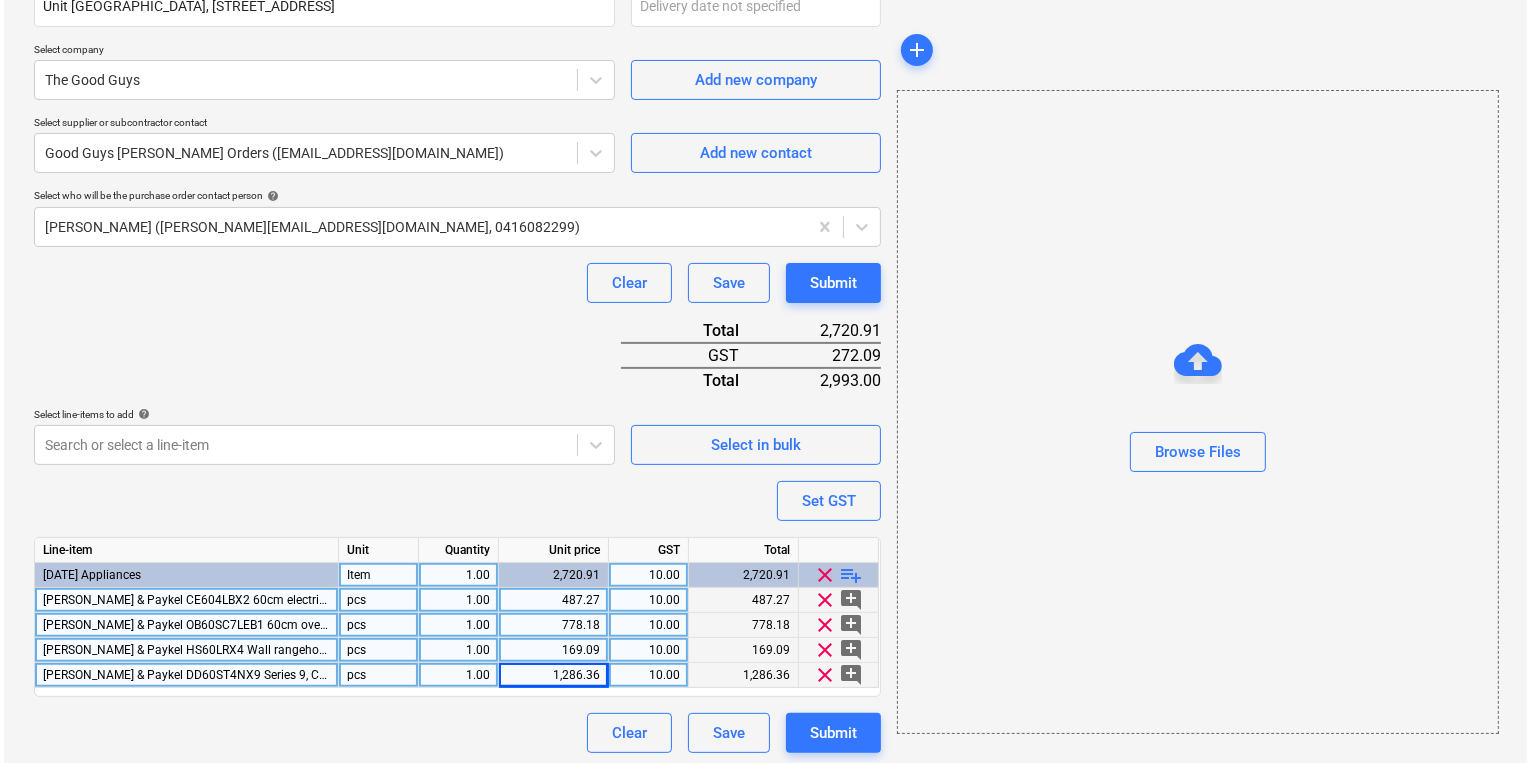 scroll, scrollTop: 408, scrollLeft: 0, axis: vertical 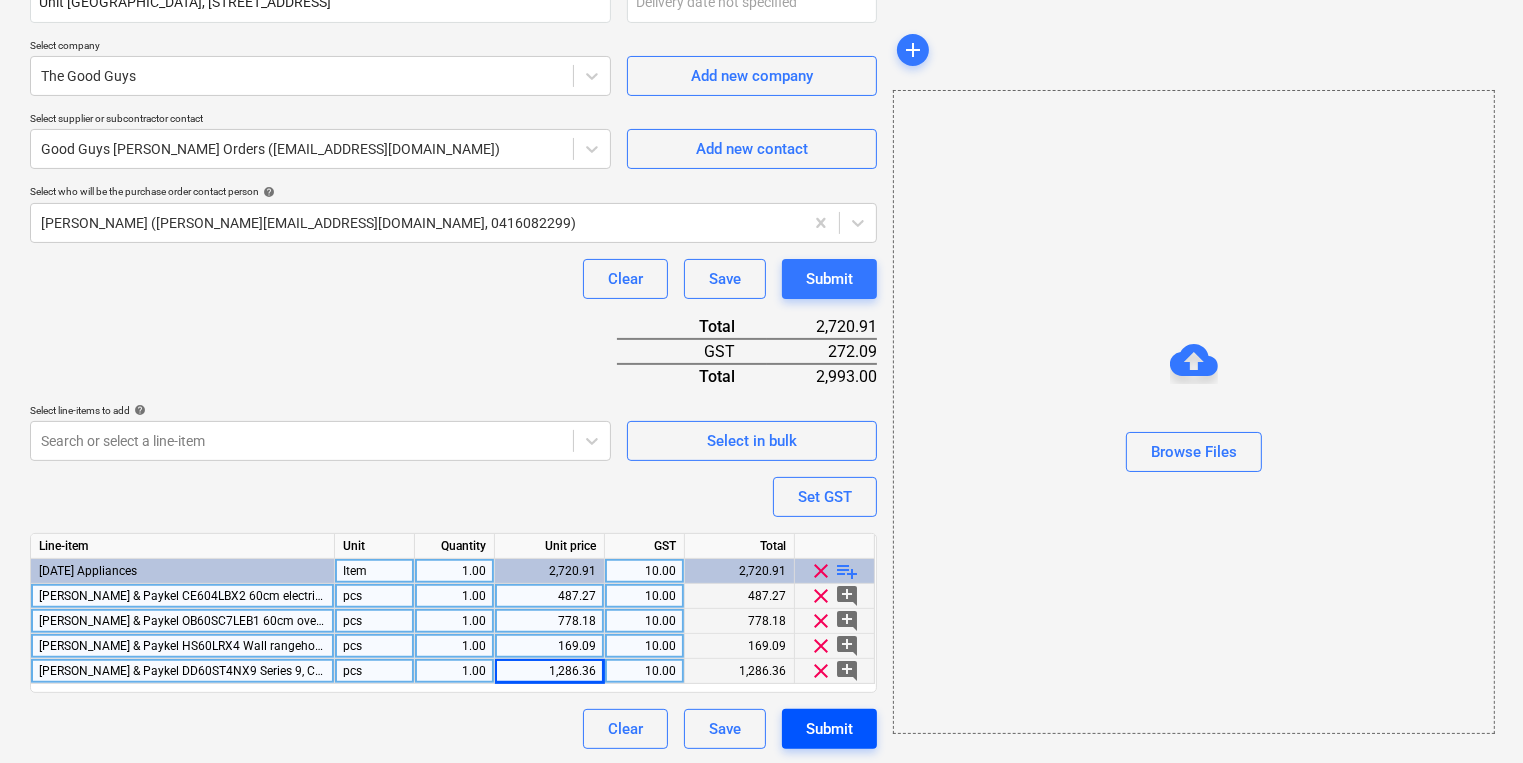 click on "Submit" at bounding box center [829, 729] 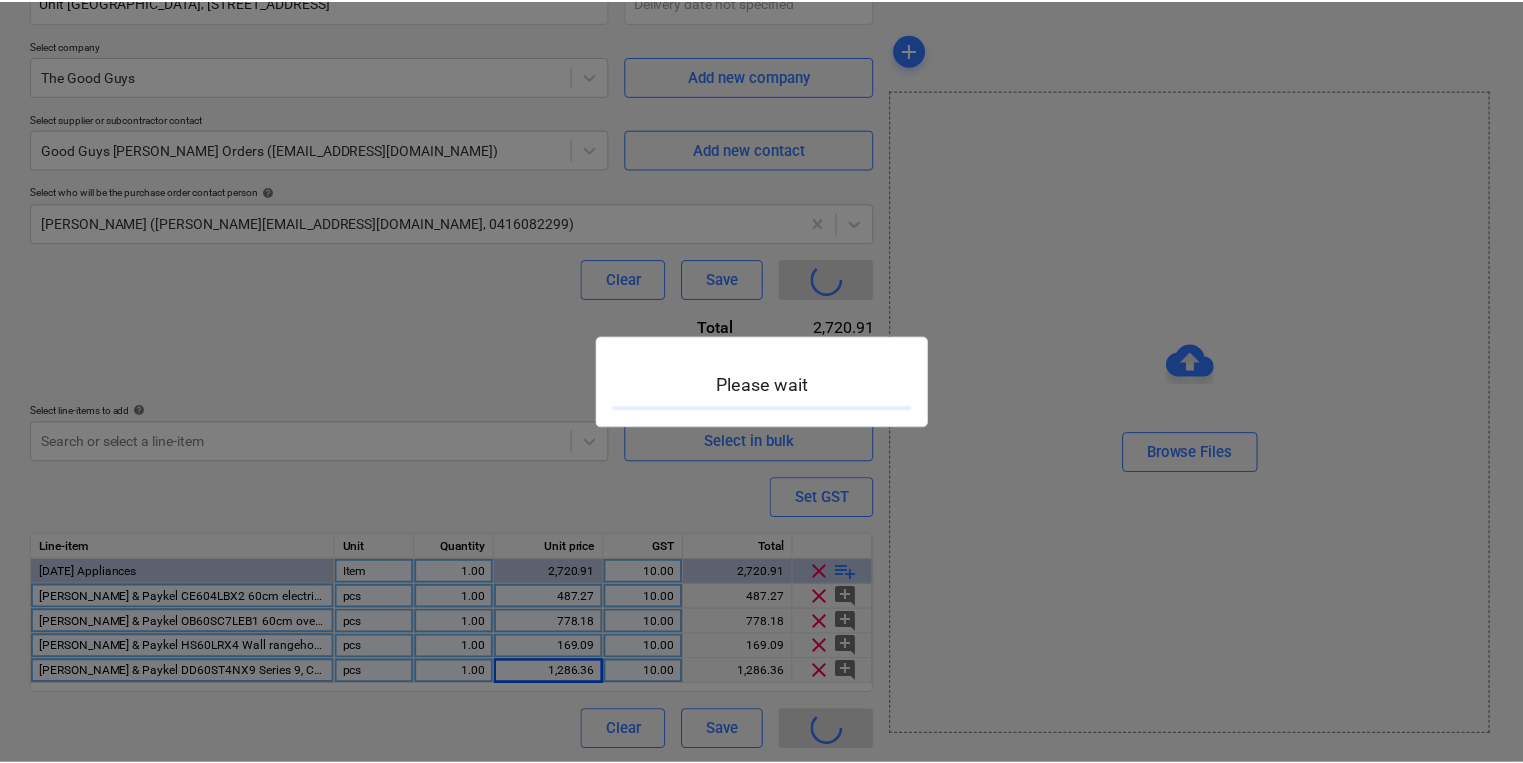 scroll, scrollTop: 0, scrollLeft: 0, axis: both 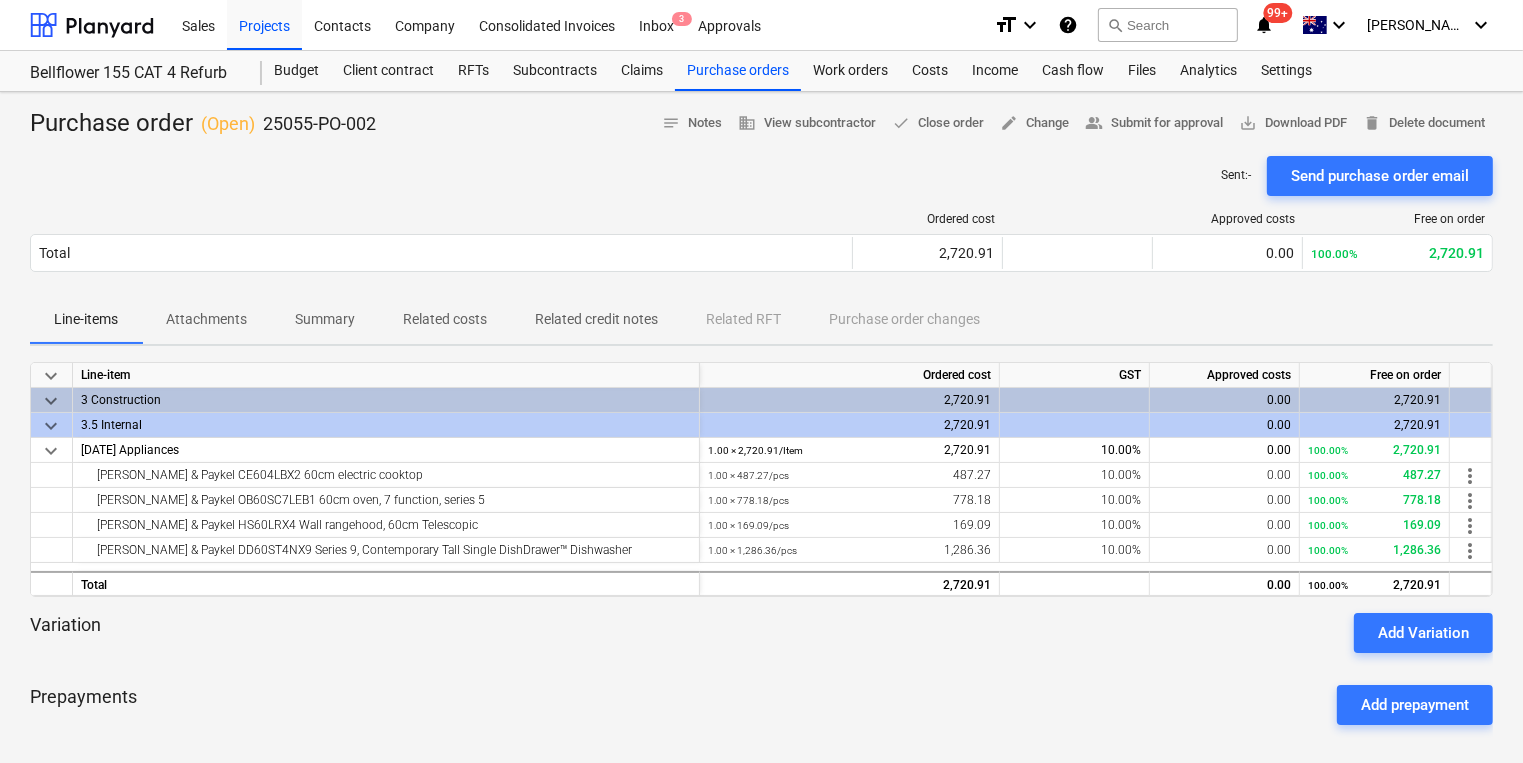 click at bounding box center (761, 661) 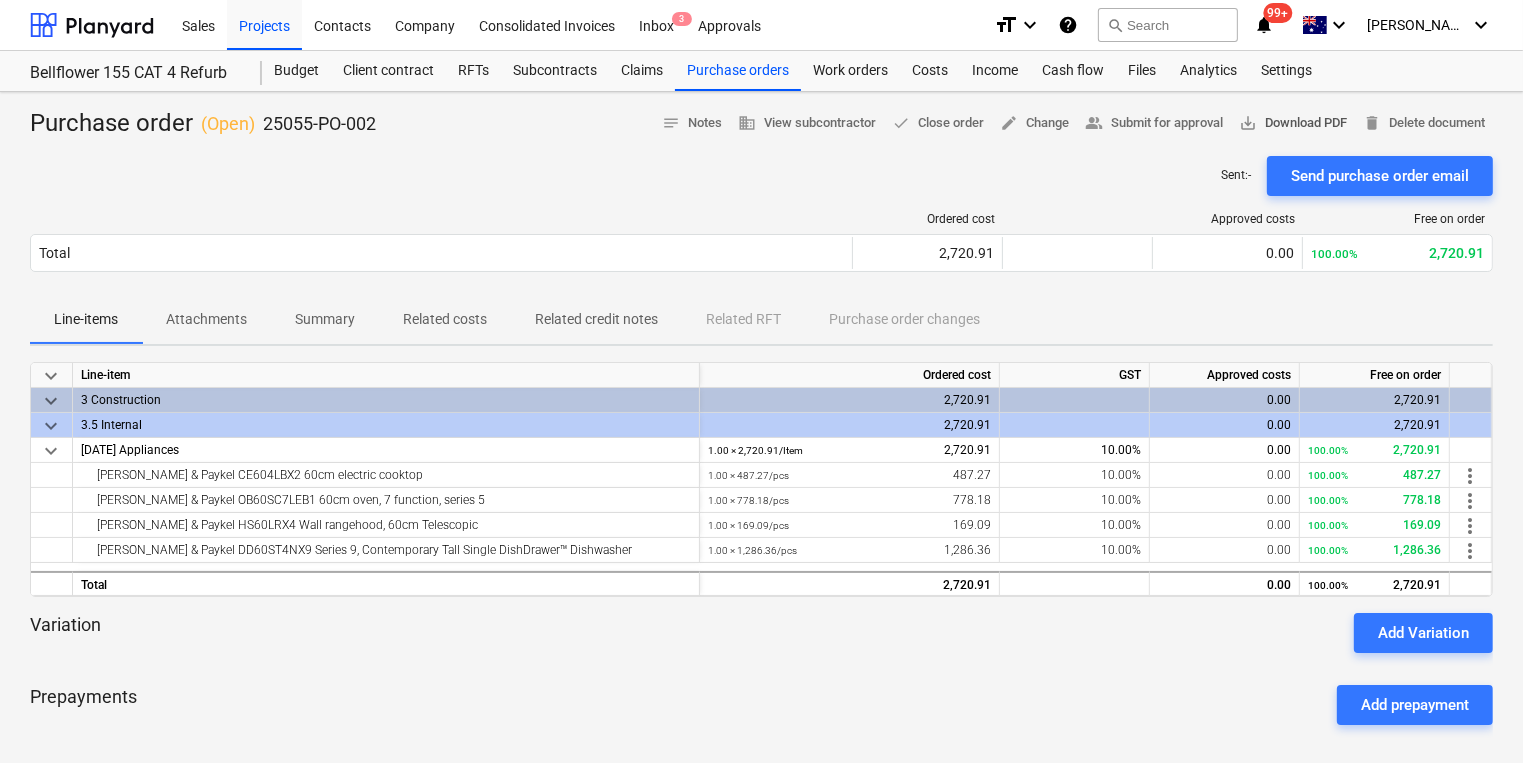 click on "save_alt Download PDF" at bounding box center [1293, 123] 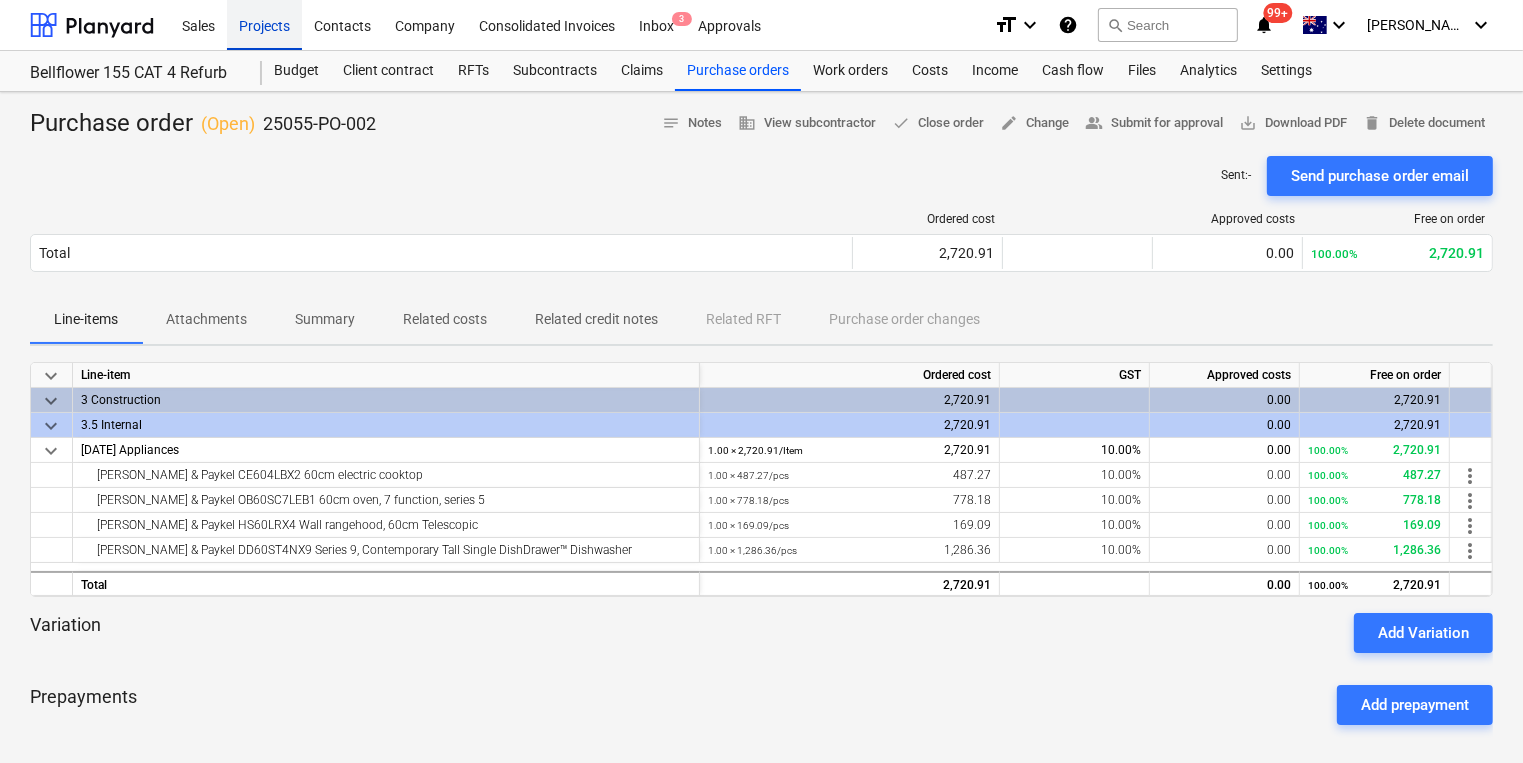 click on "Projects" at bounding box center (264, 24) 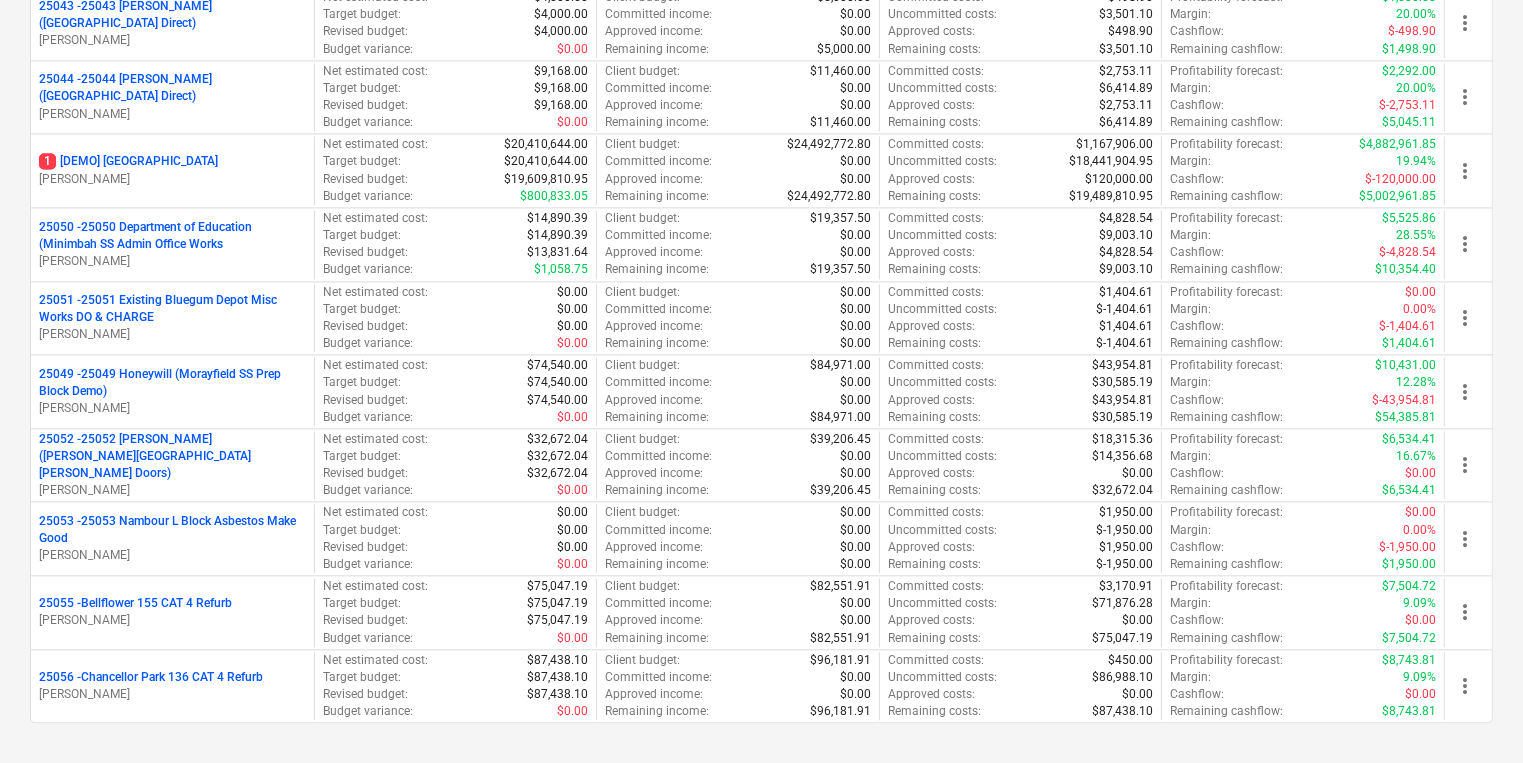scroll, scrollTop: 4368, scrollLeft: 0, axis: vertical 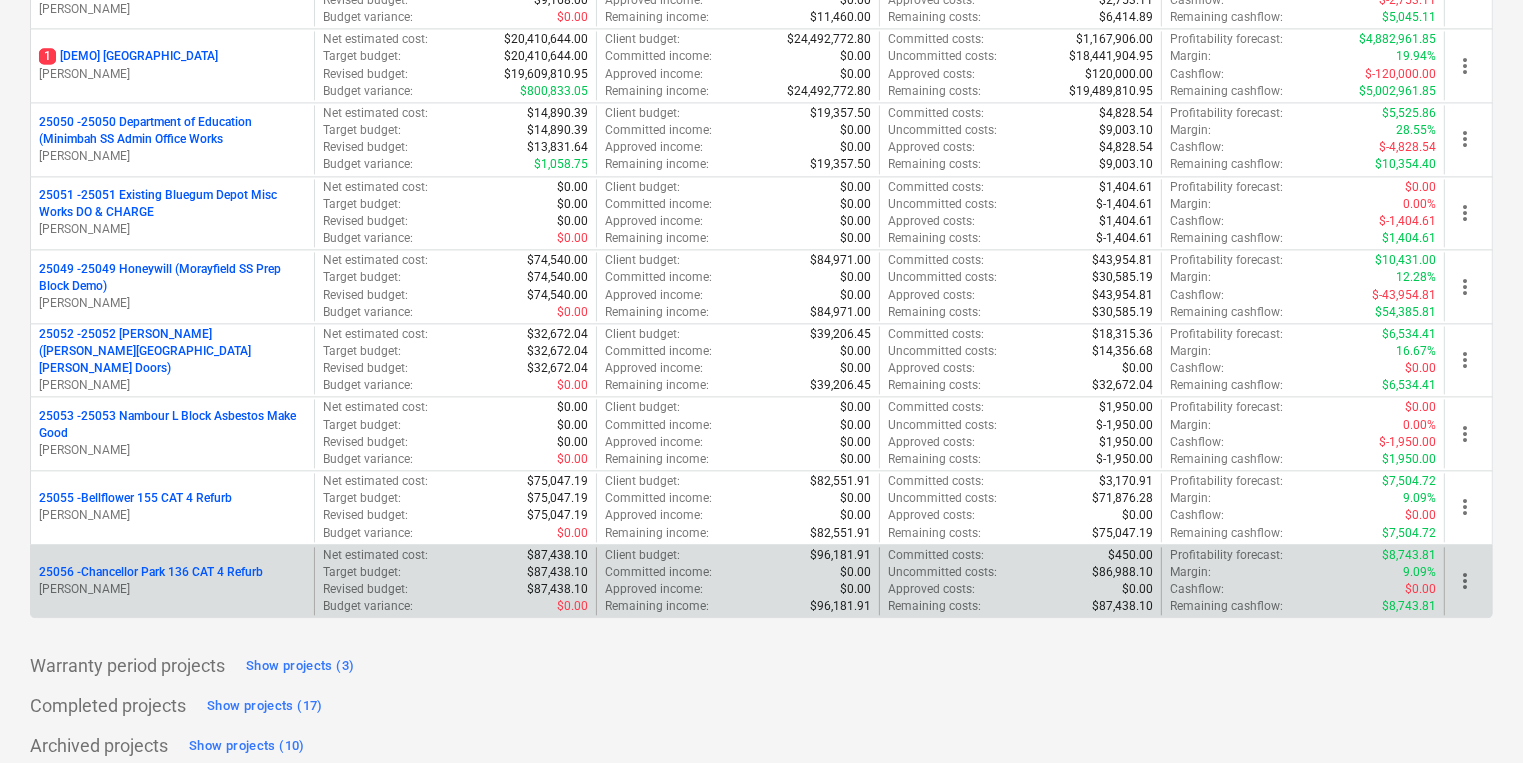 click on "25056 -  [GEOGRAPHIC_DATA] 136 CAT 4 Refurb" at bounding box center [151, 572] 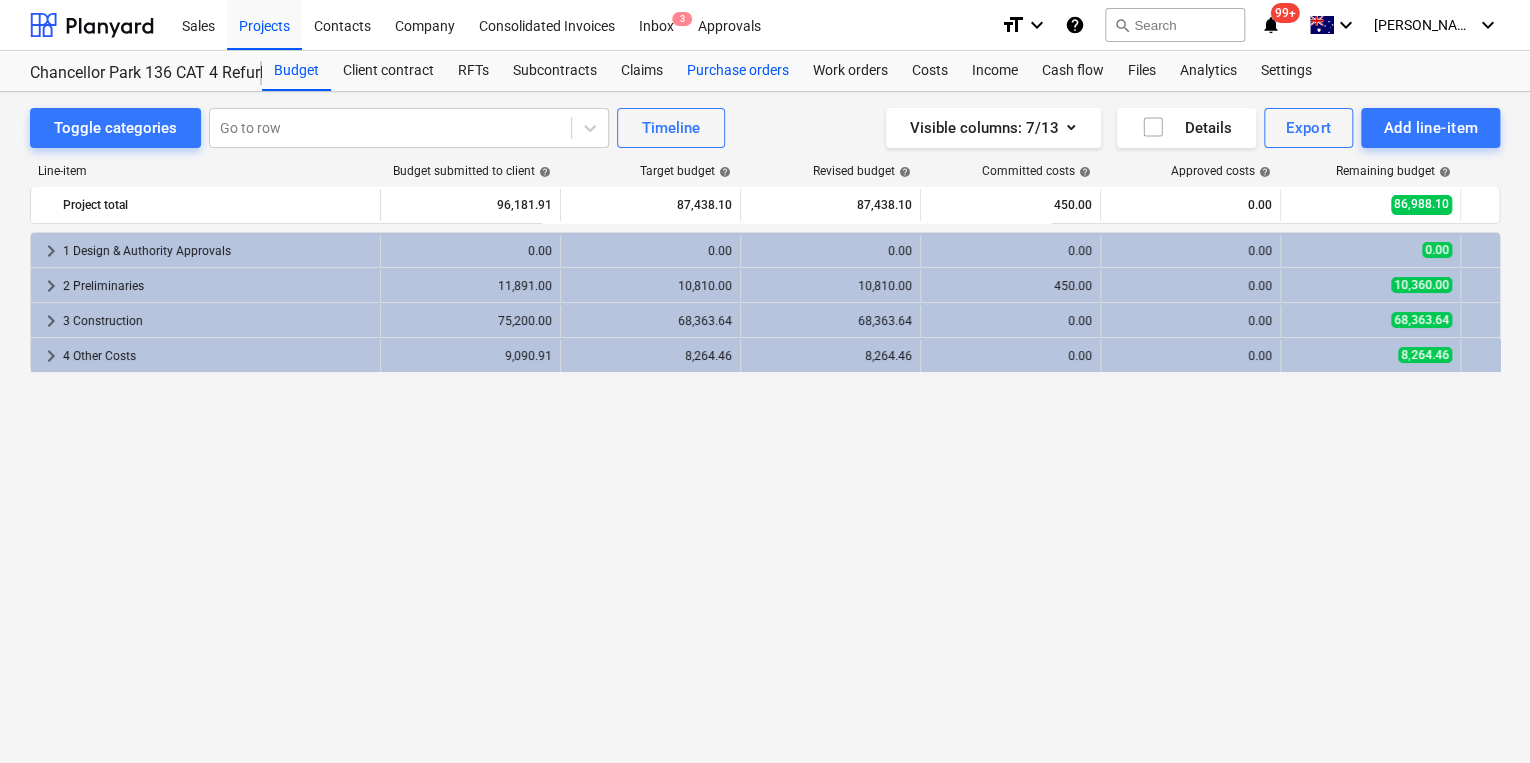 click on "Purchase orders" at bounding box center (738, 71) 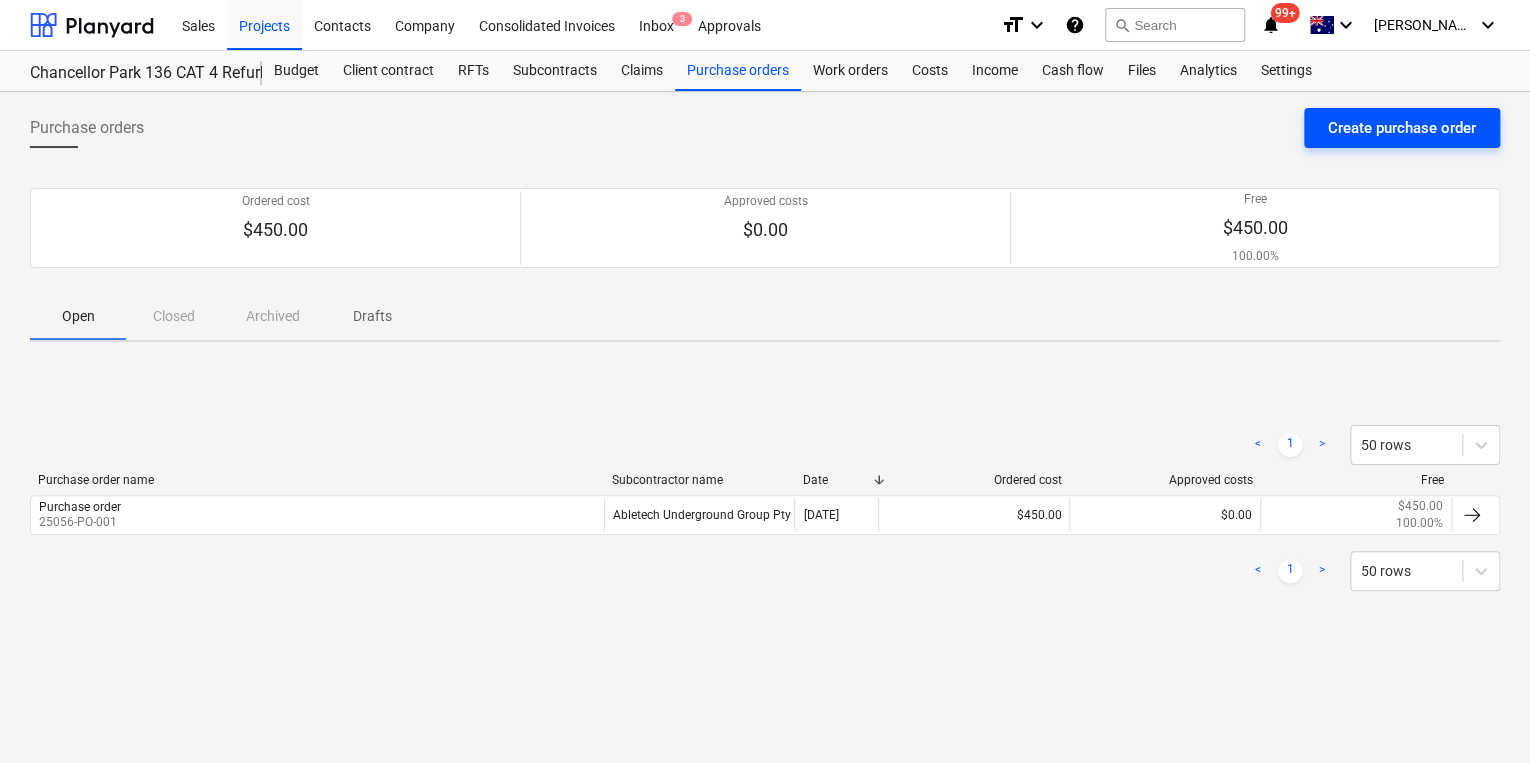 click on "Create purchase order" at bounding box center (1402, 128) 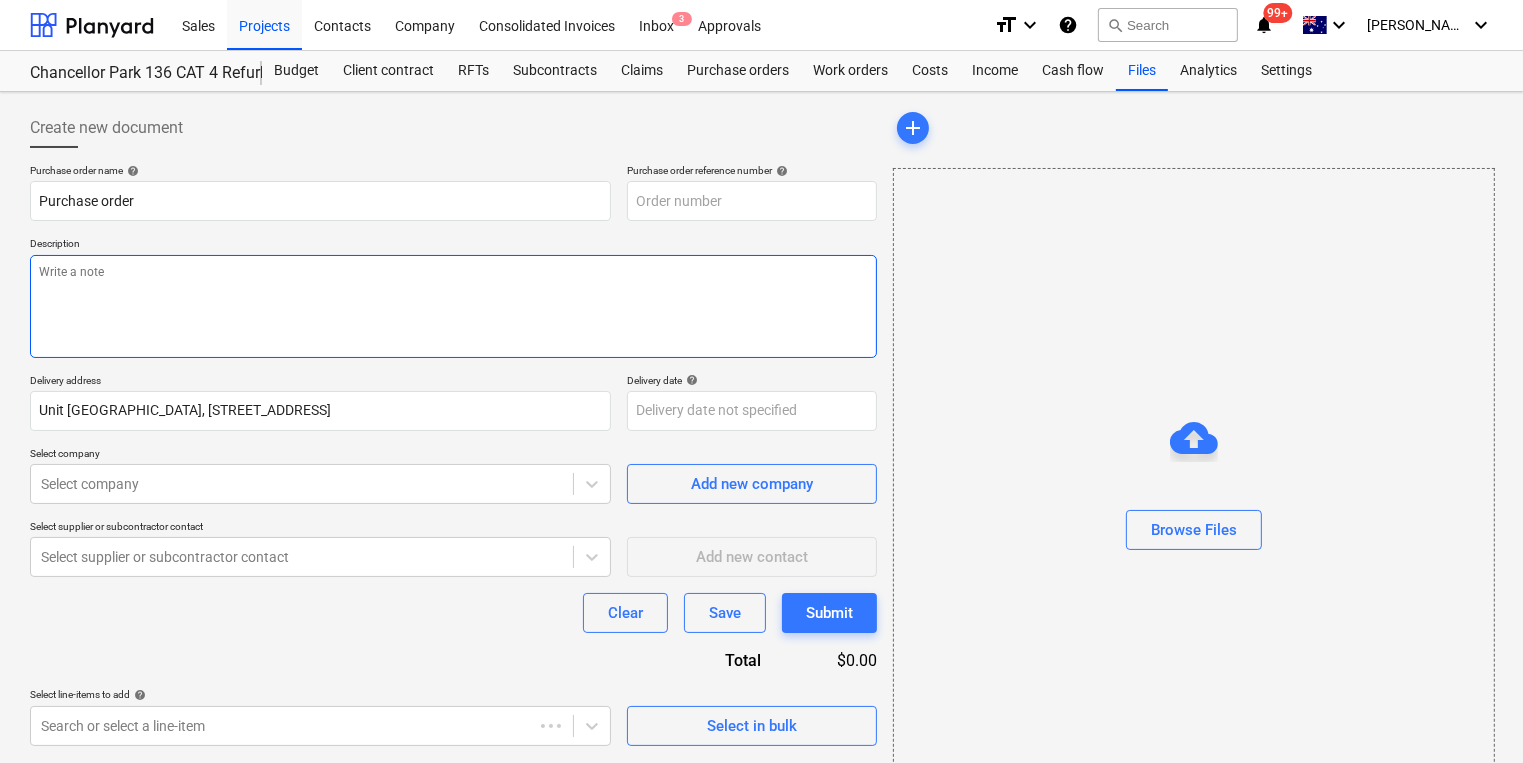 type on "x" 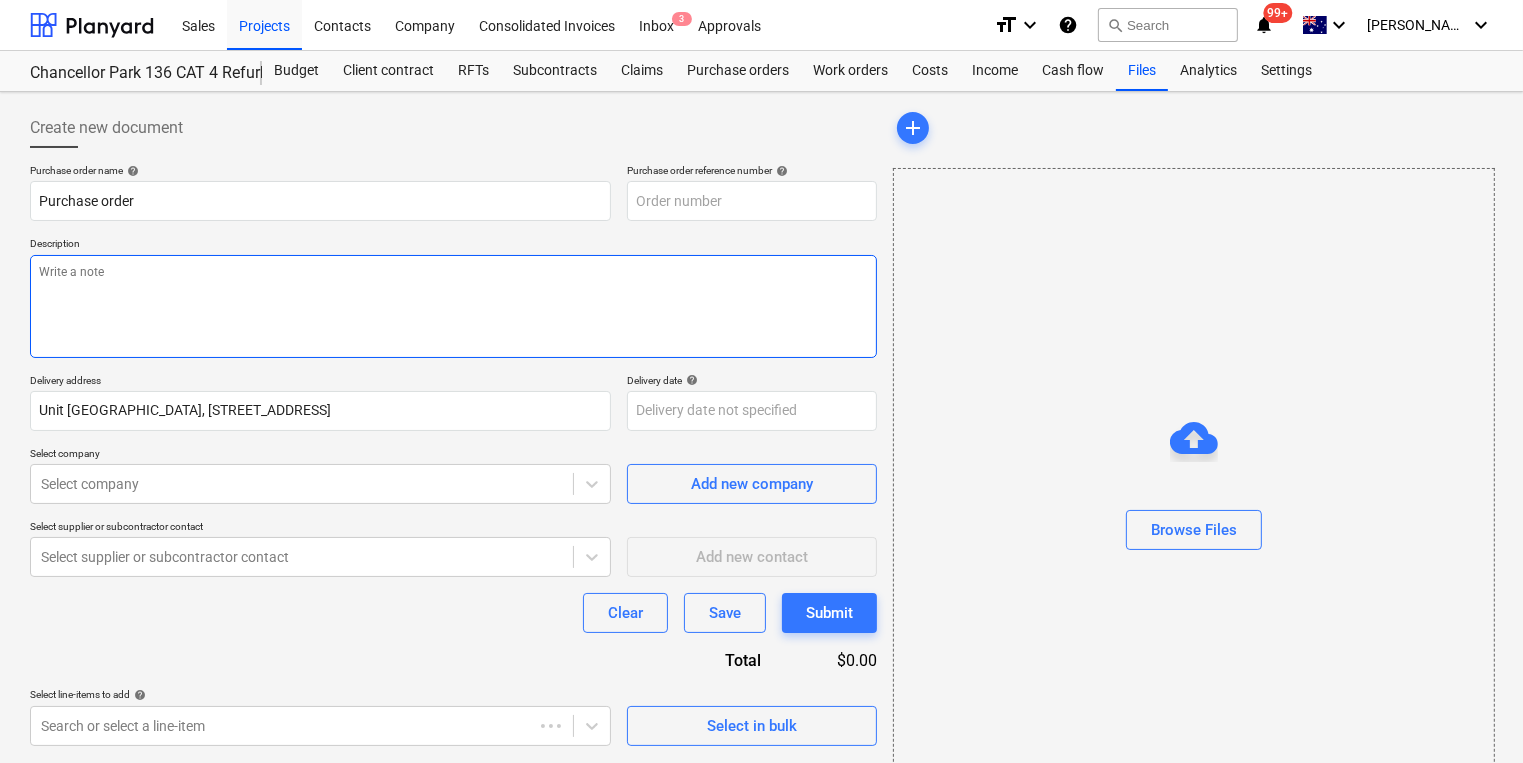 type on "25056-PO-002" 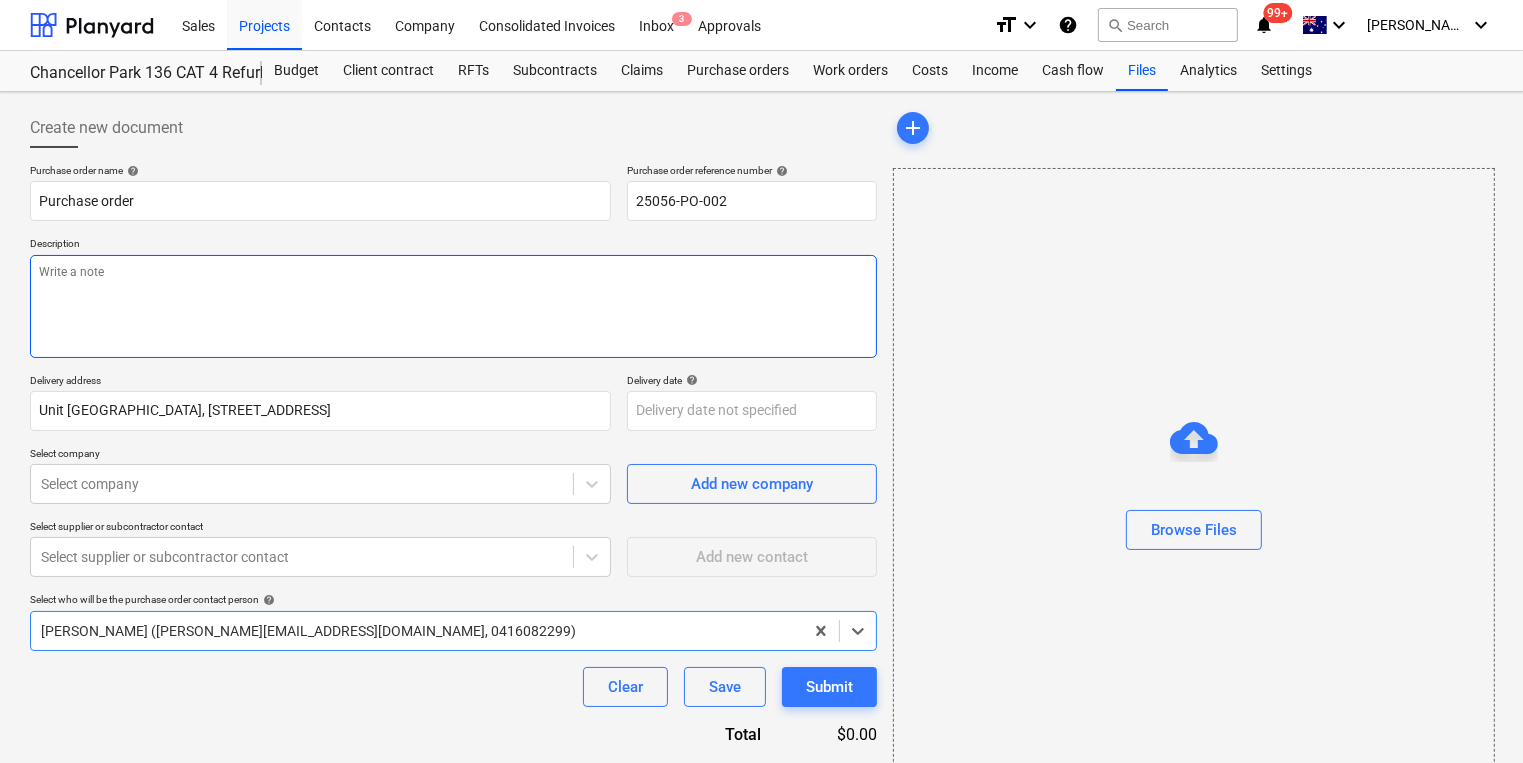 click at bounding box center [453, 306] 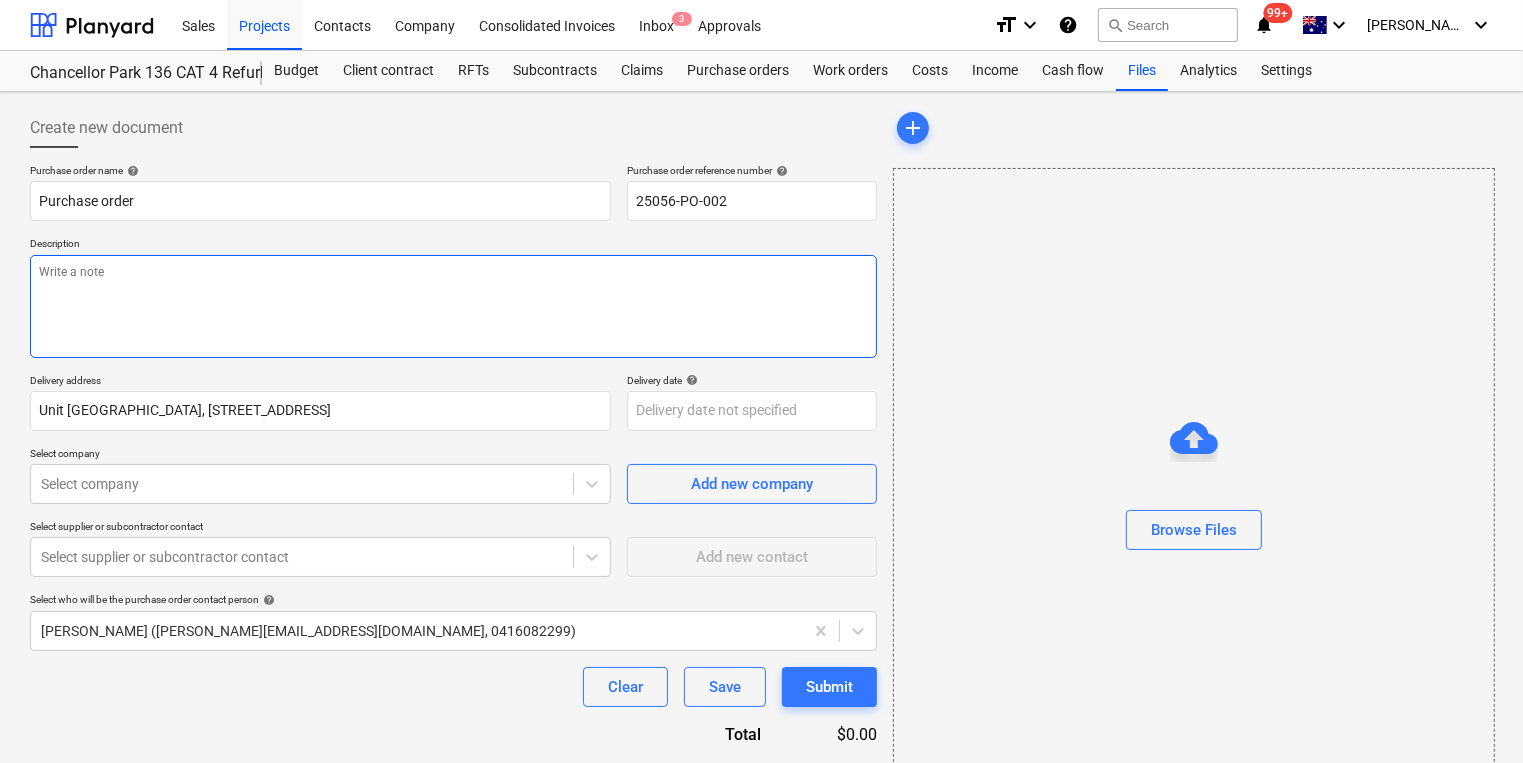 type on "x" 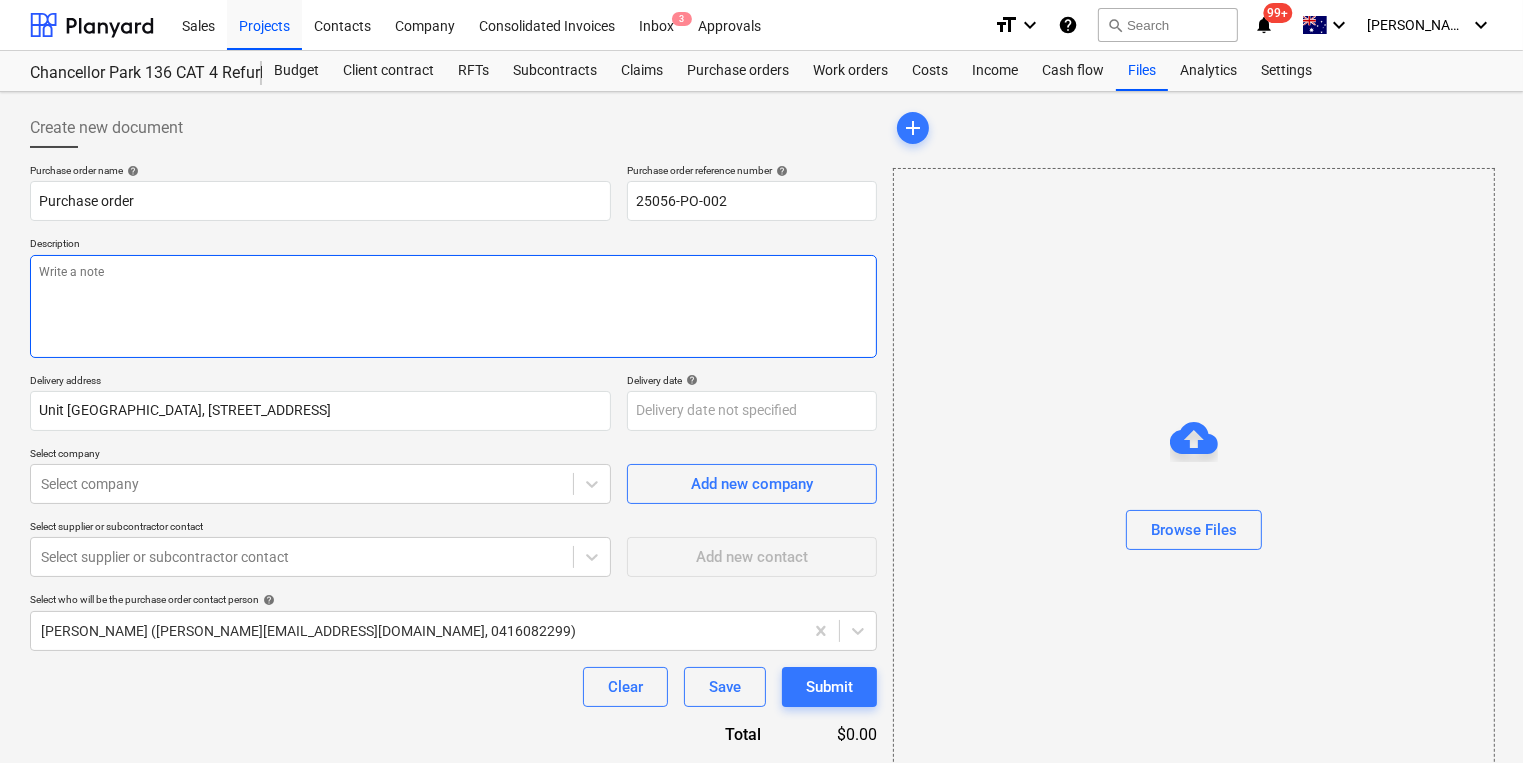 type on "P" 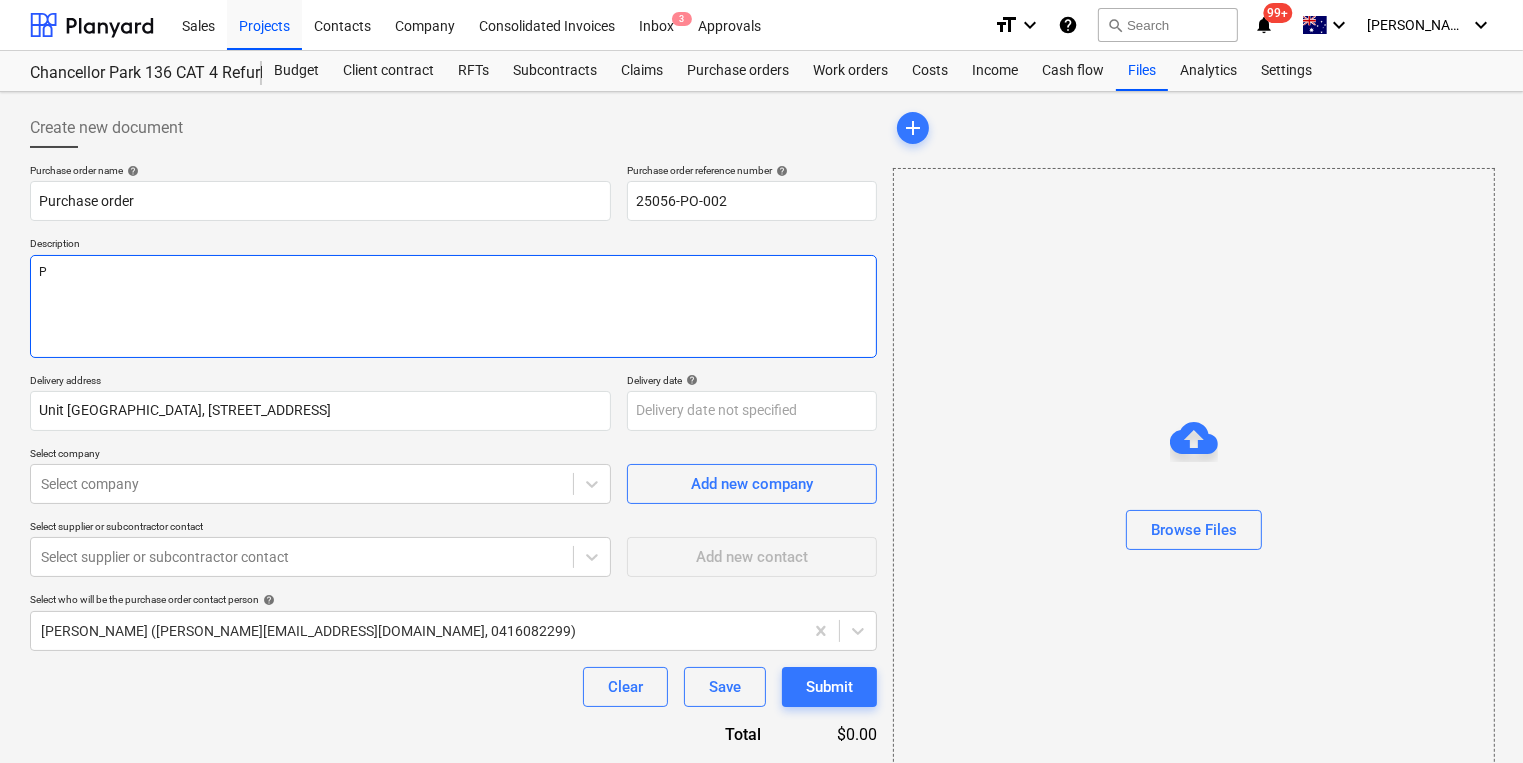 type on "x" 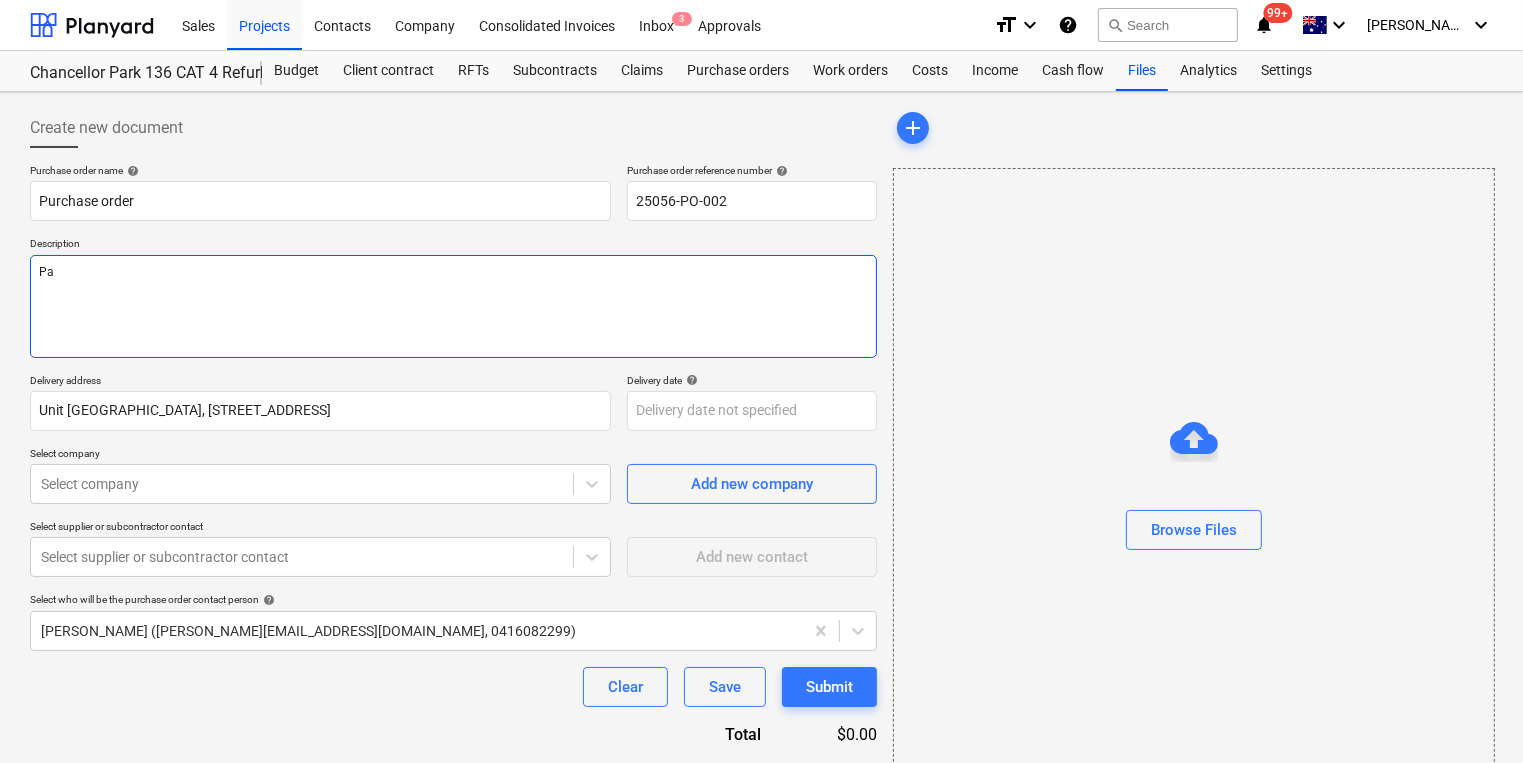 type on "x" 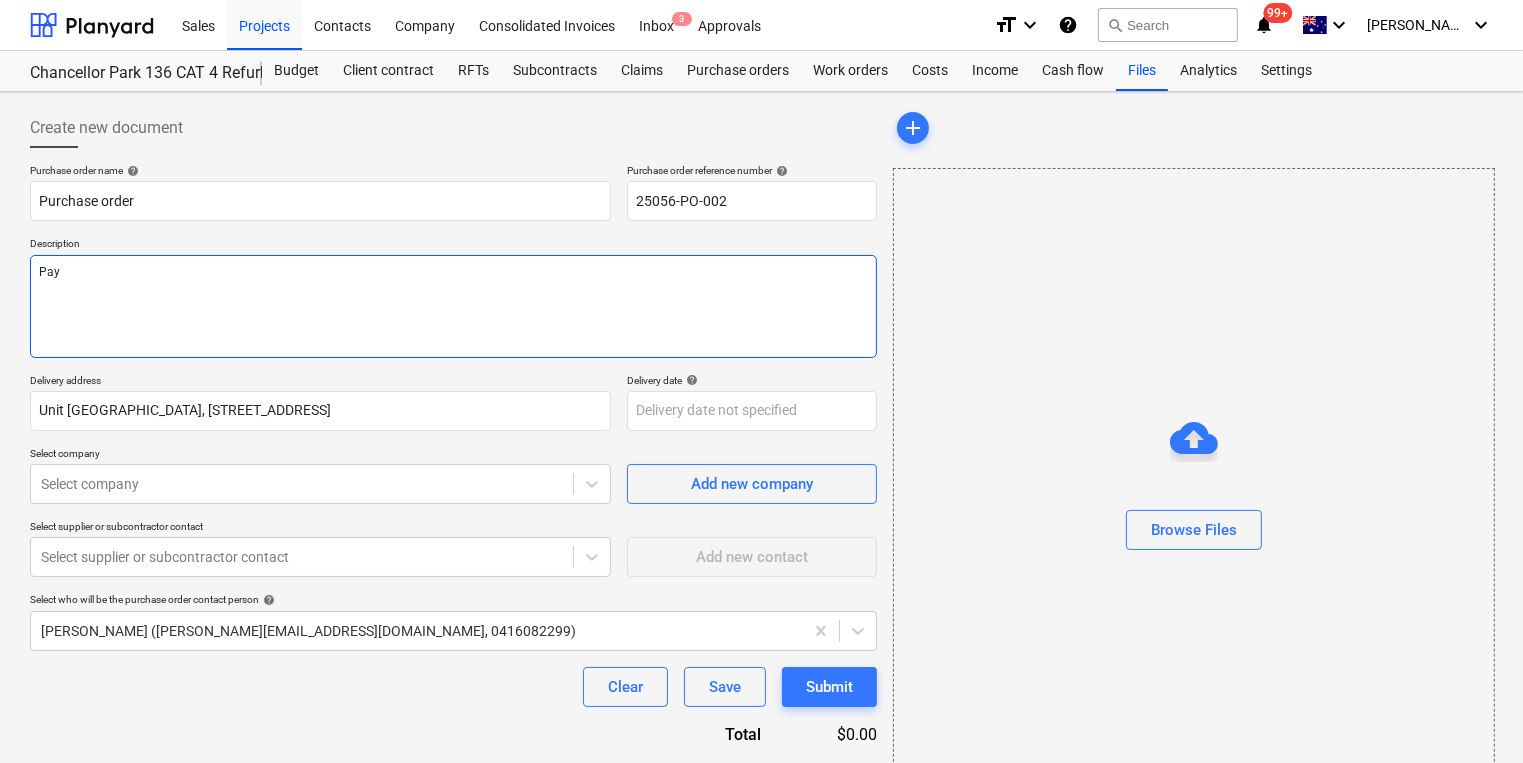type on "x" 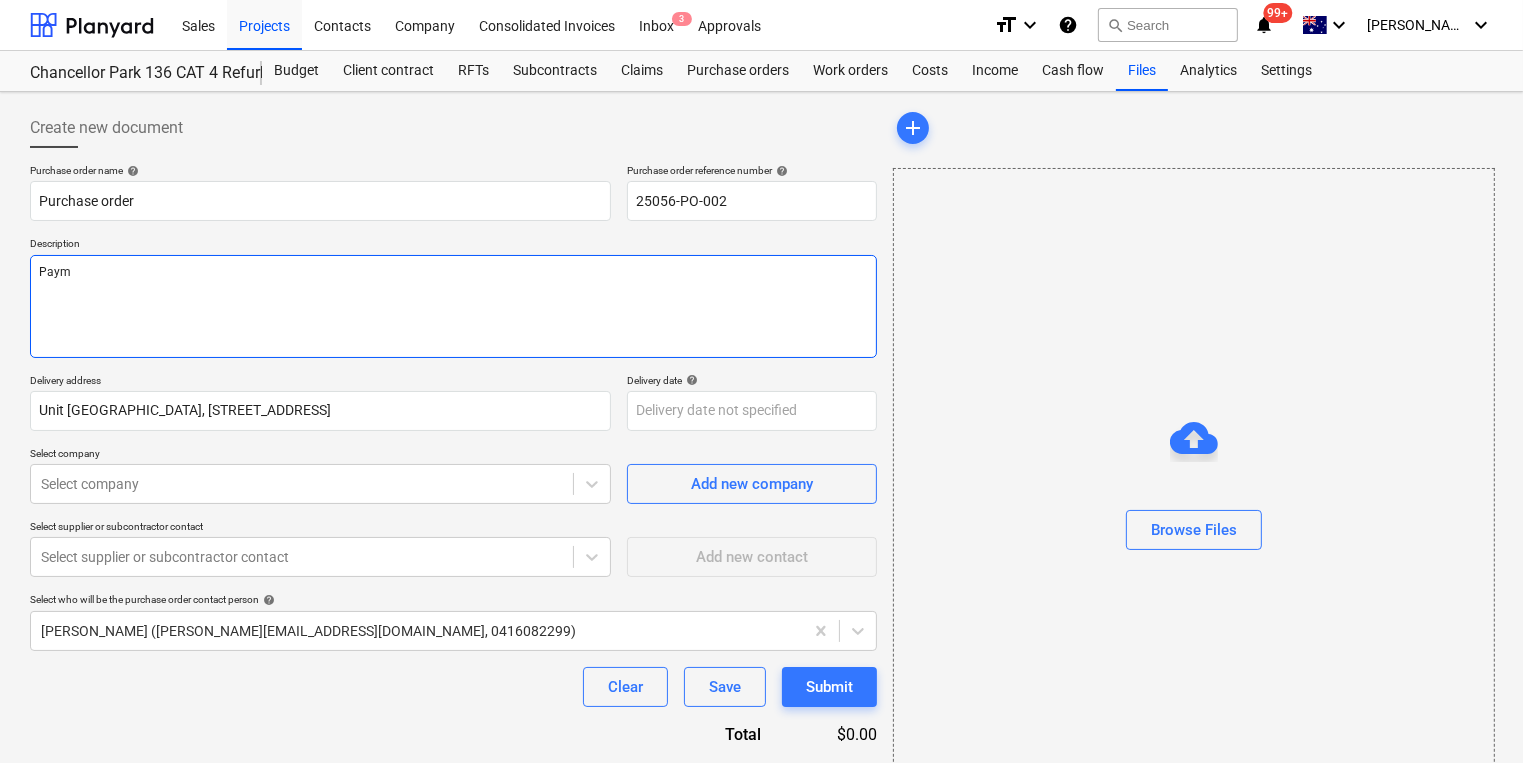 type on "x" 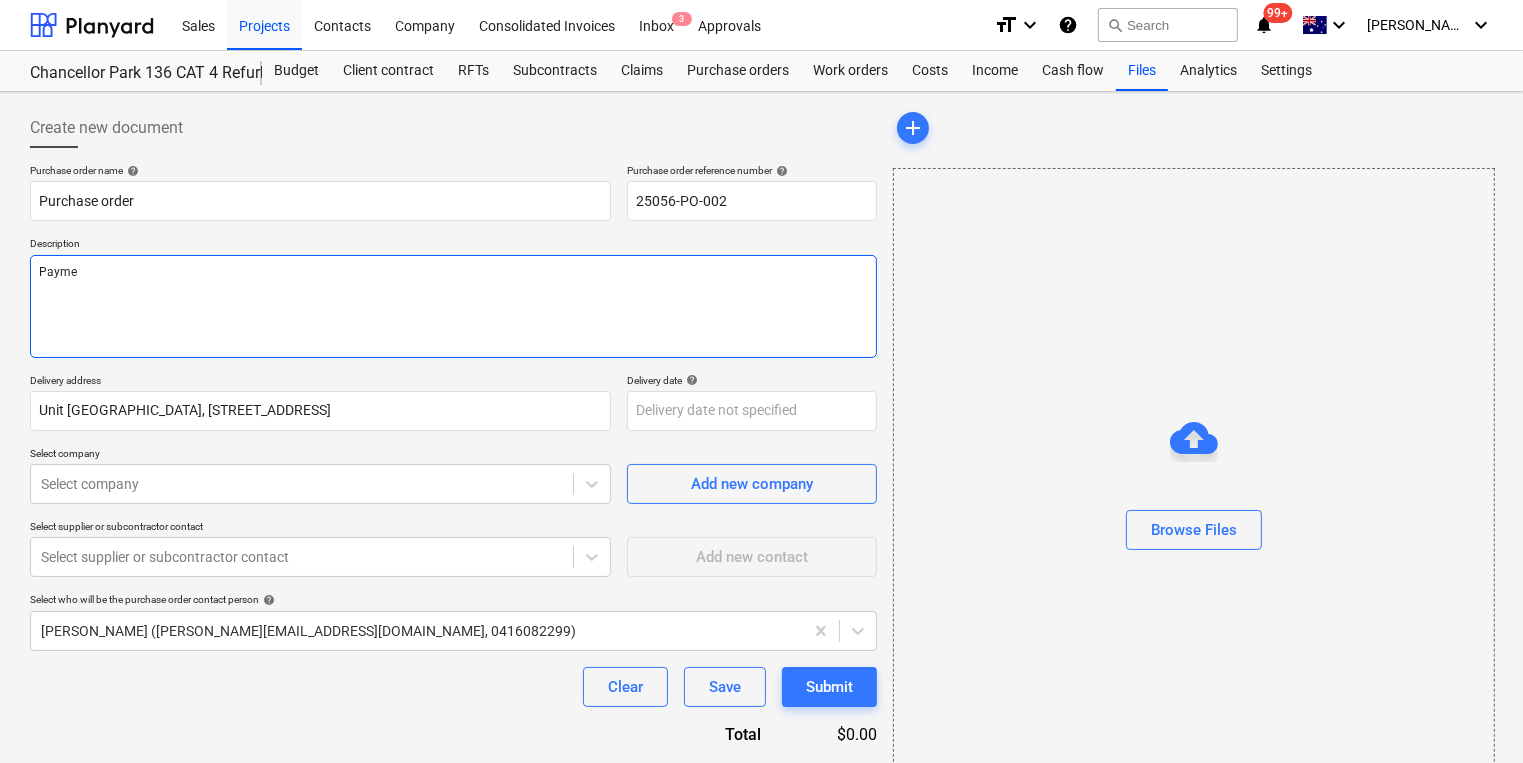 type on "x" 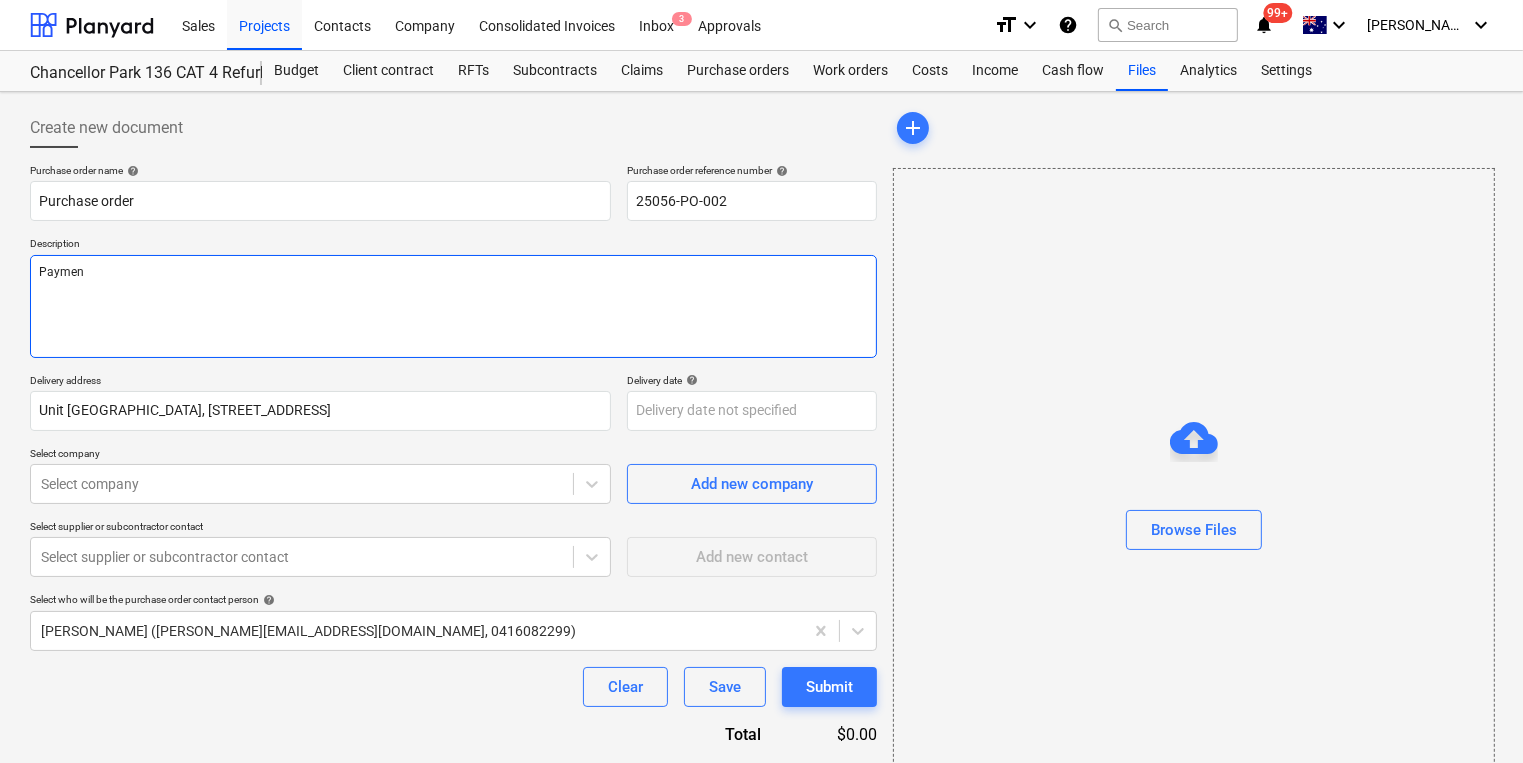 type on "x" 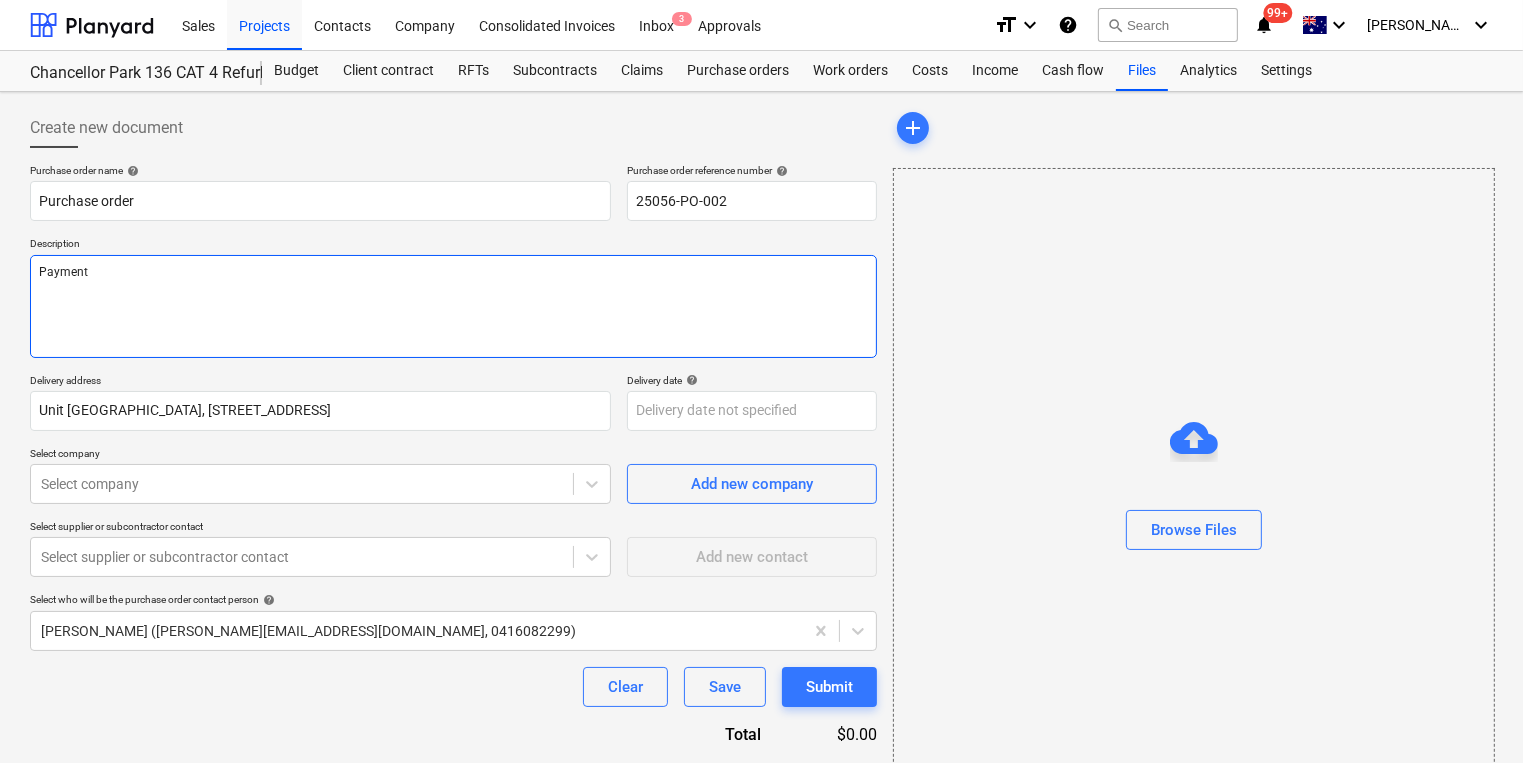 type on "Payment" 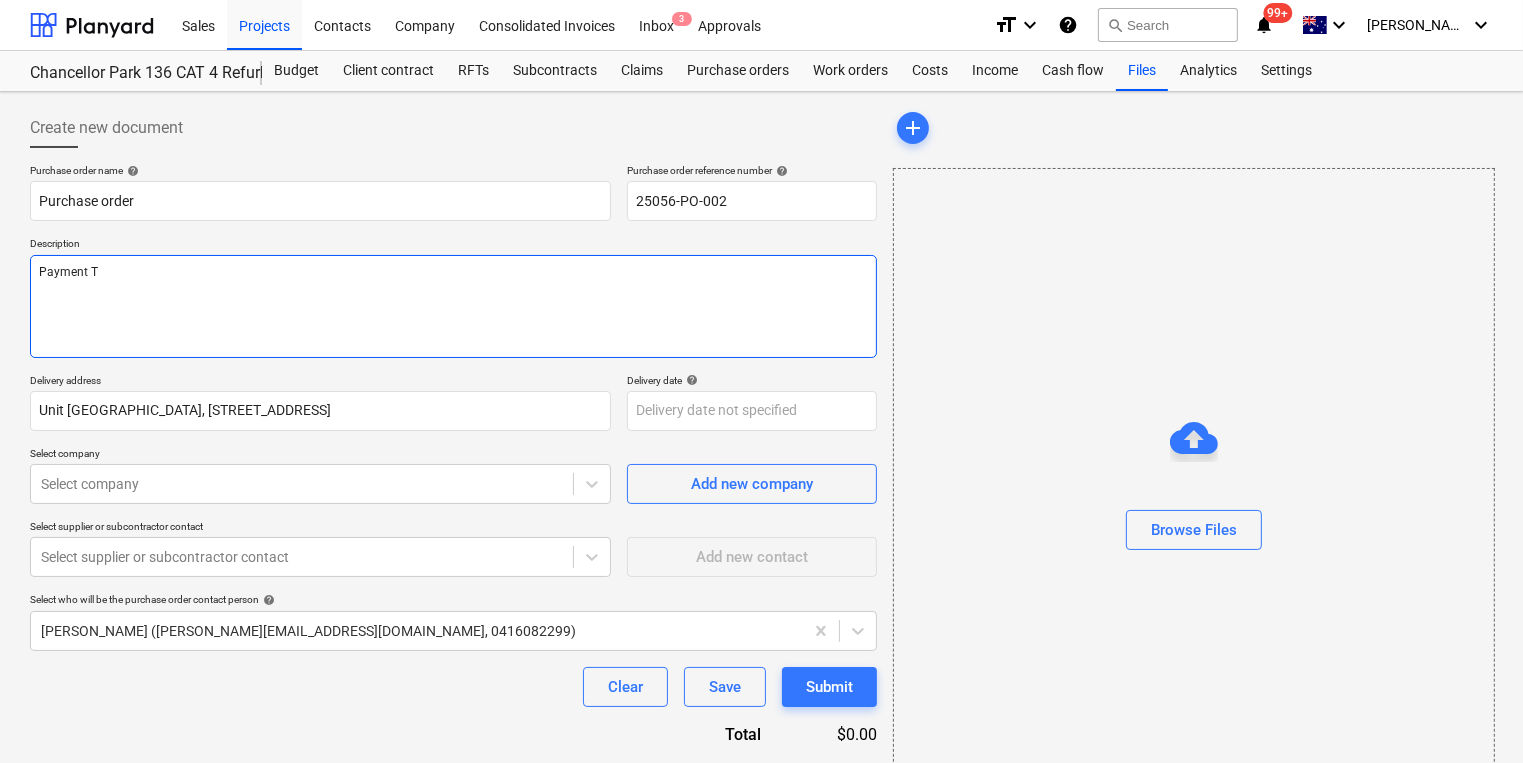type on "x" 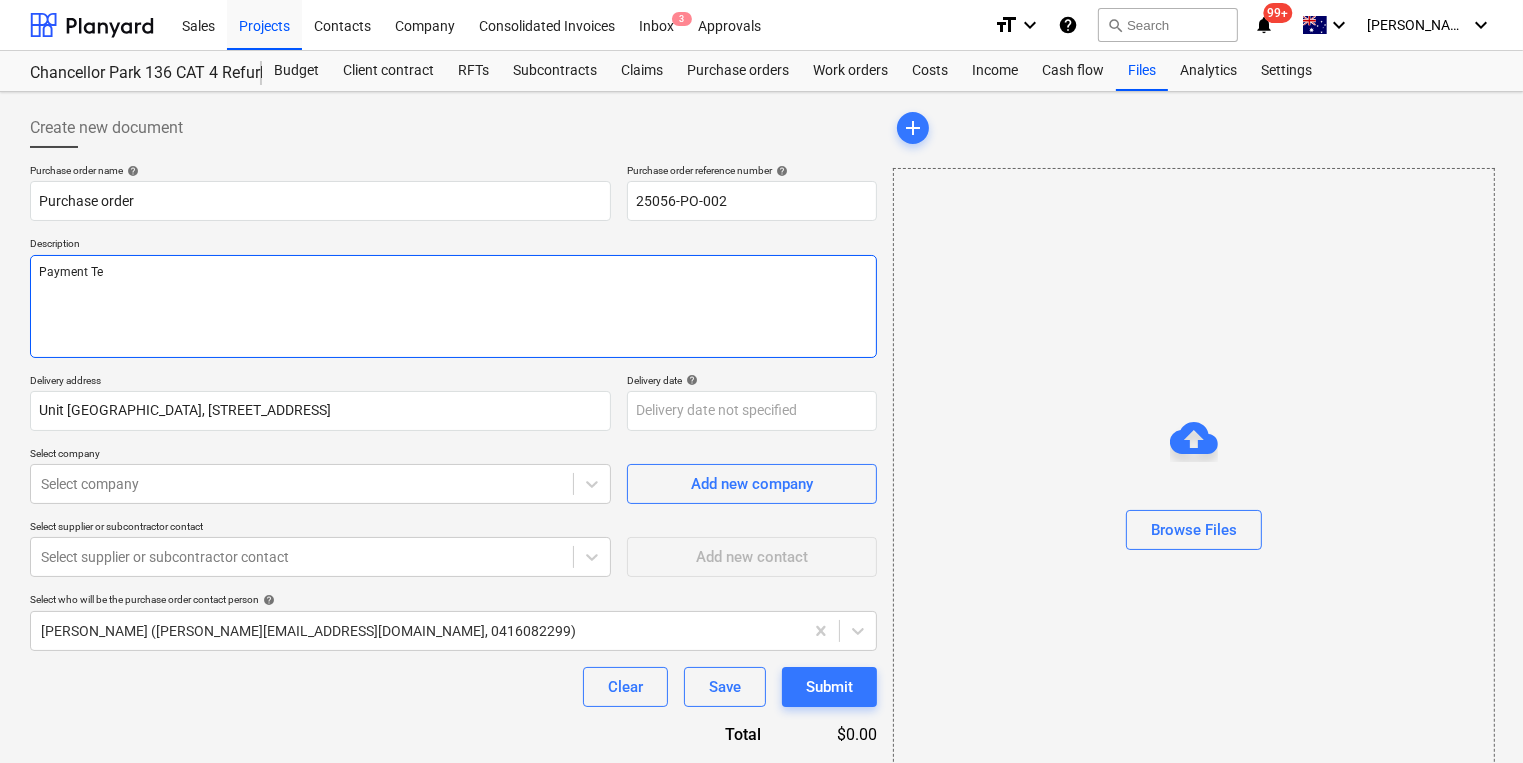type on "x" 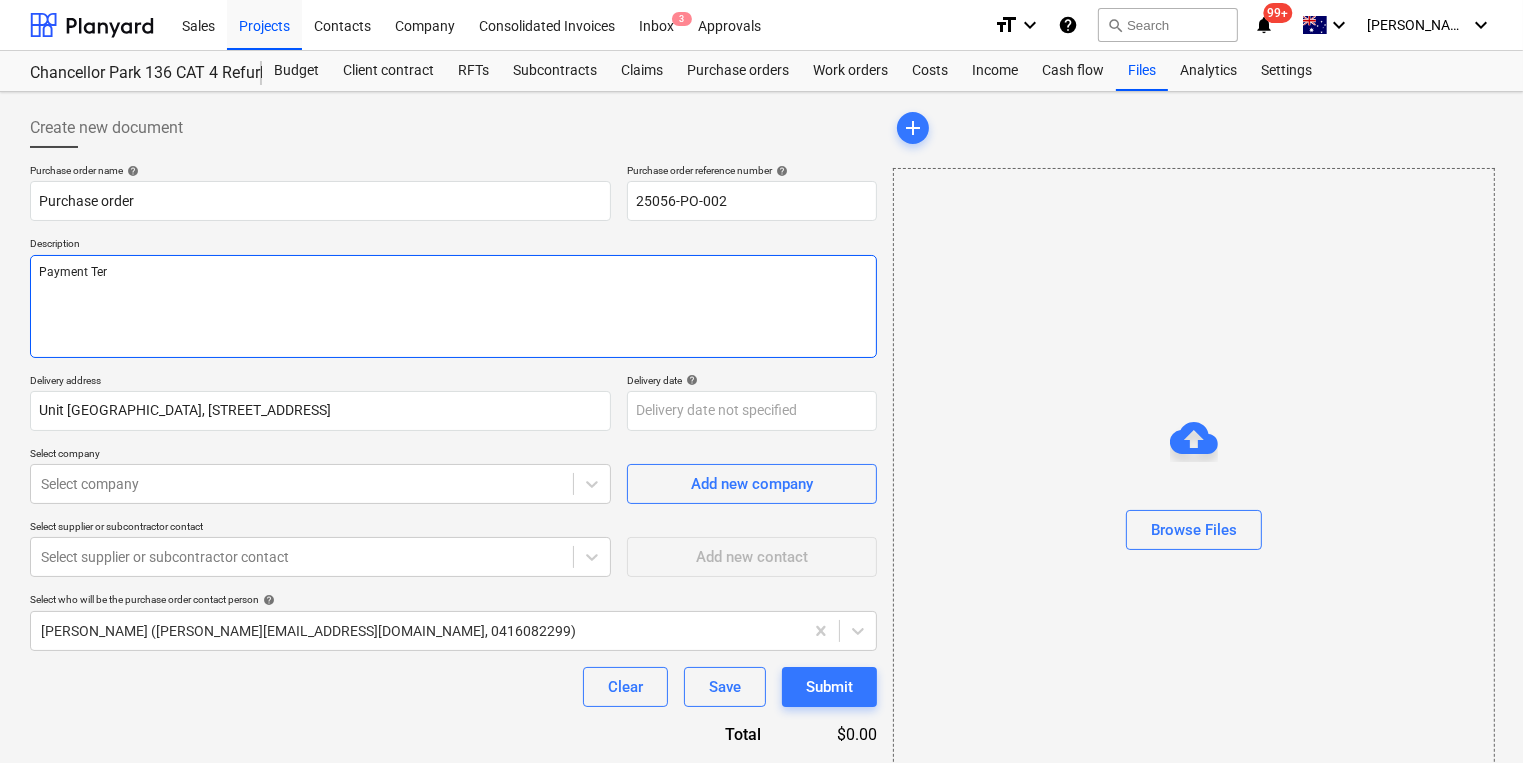 type on "x" 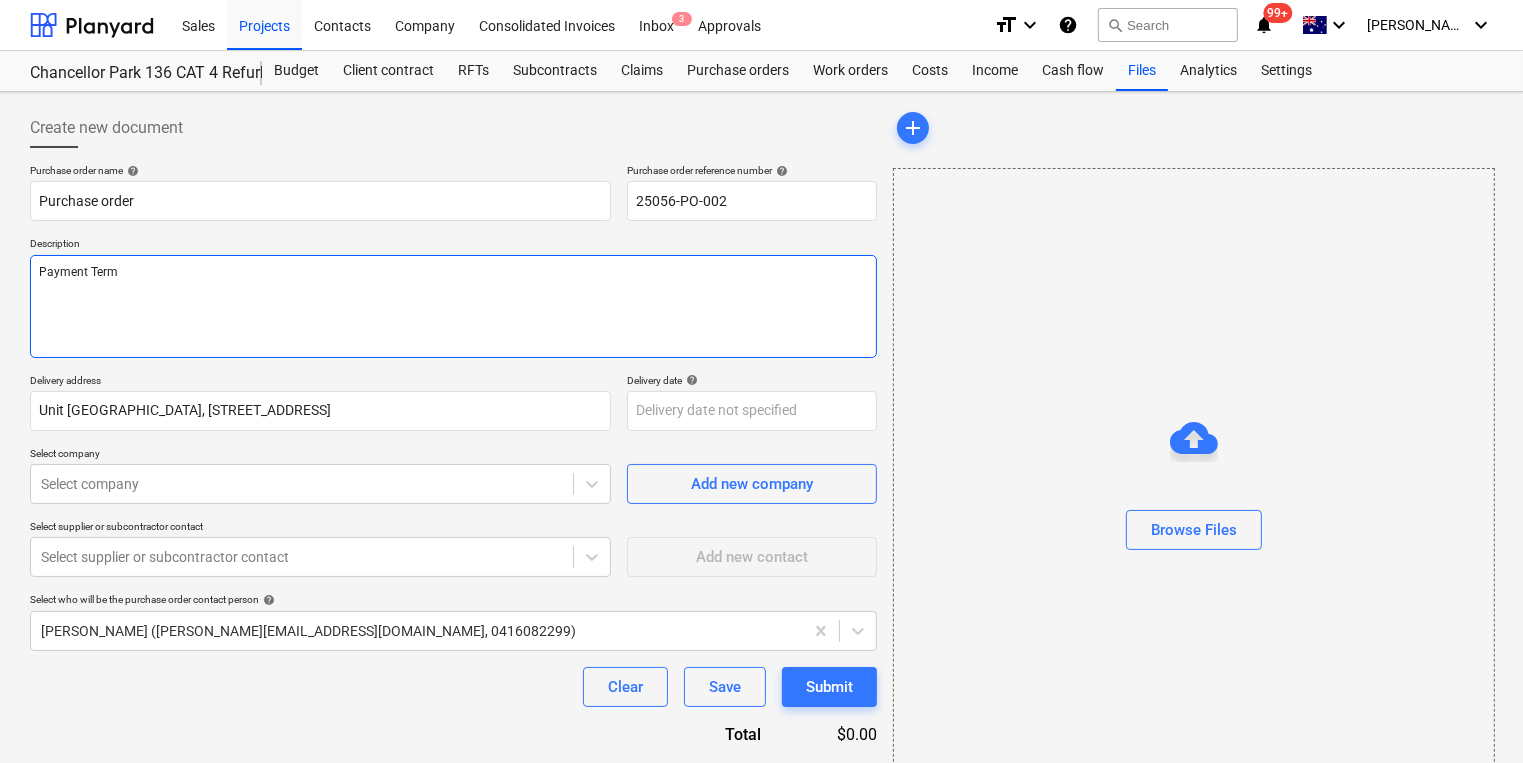 type on "x" 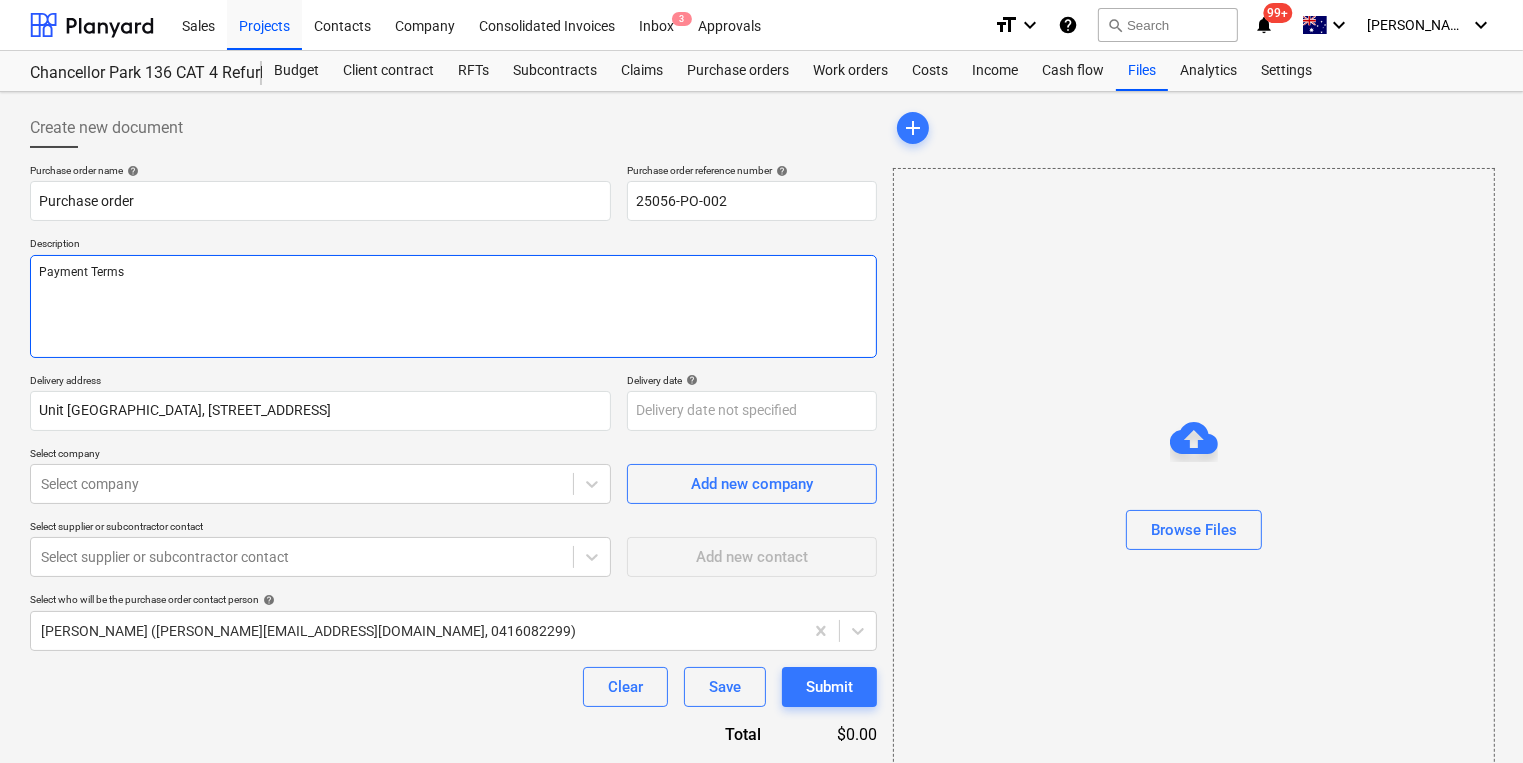 type on "x" 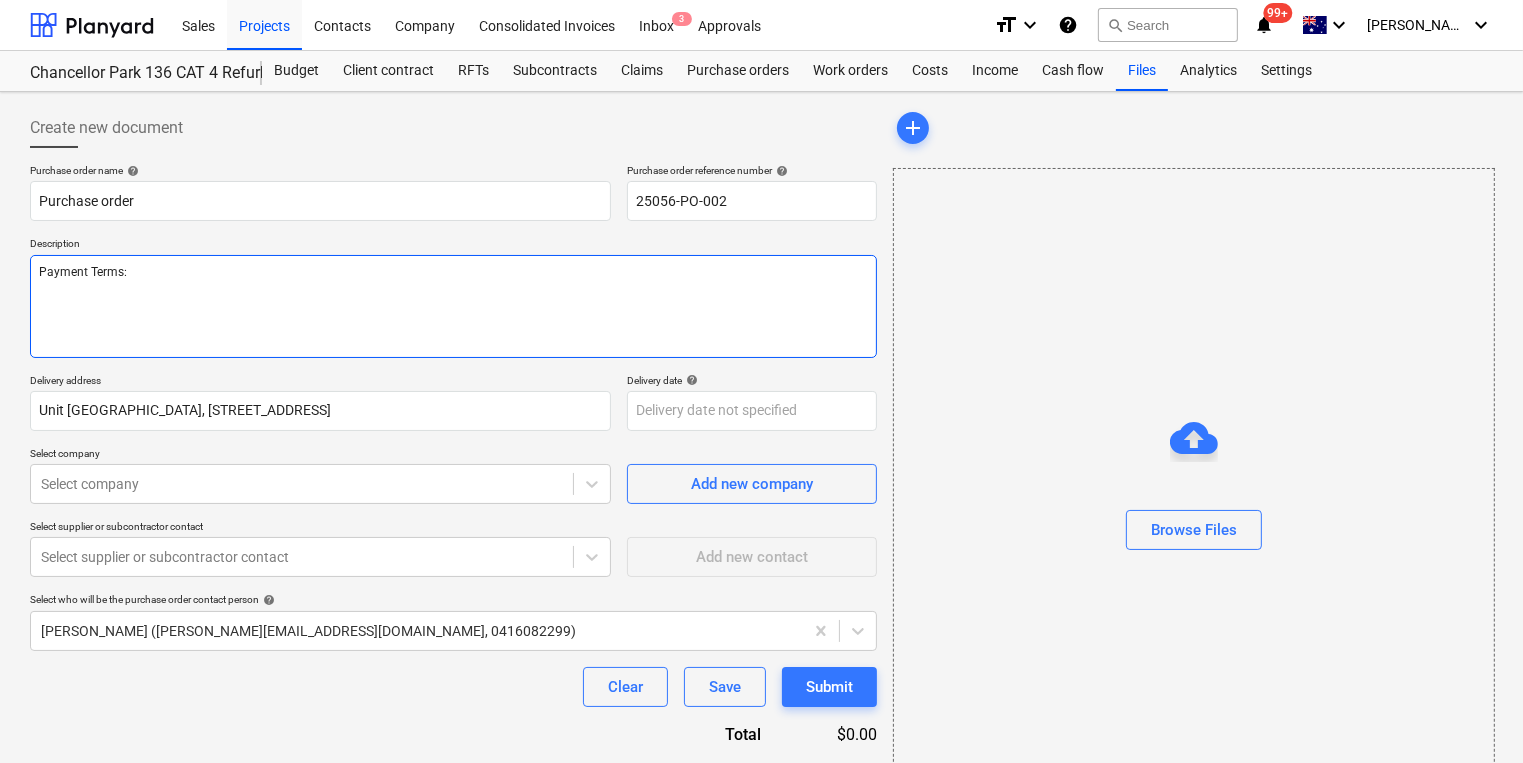 type on "x" 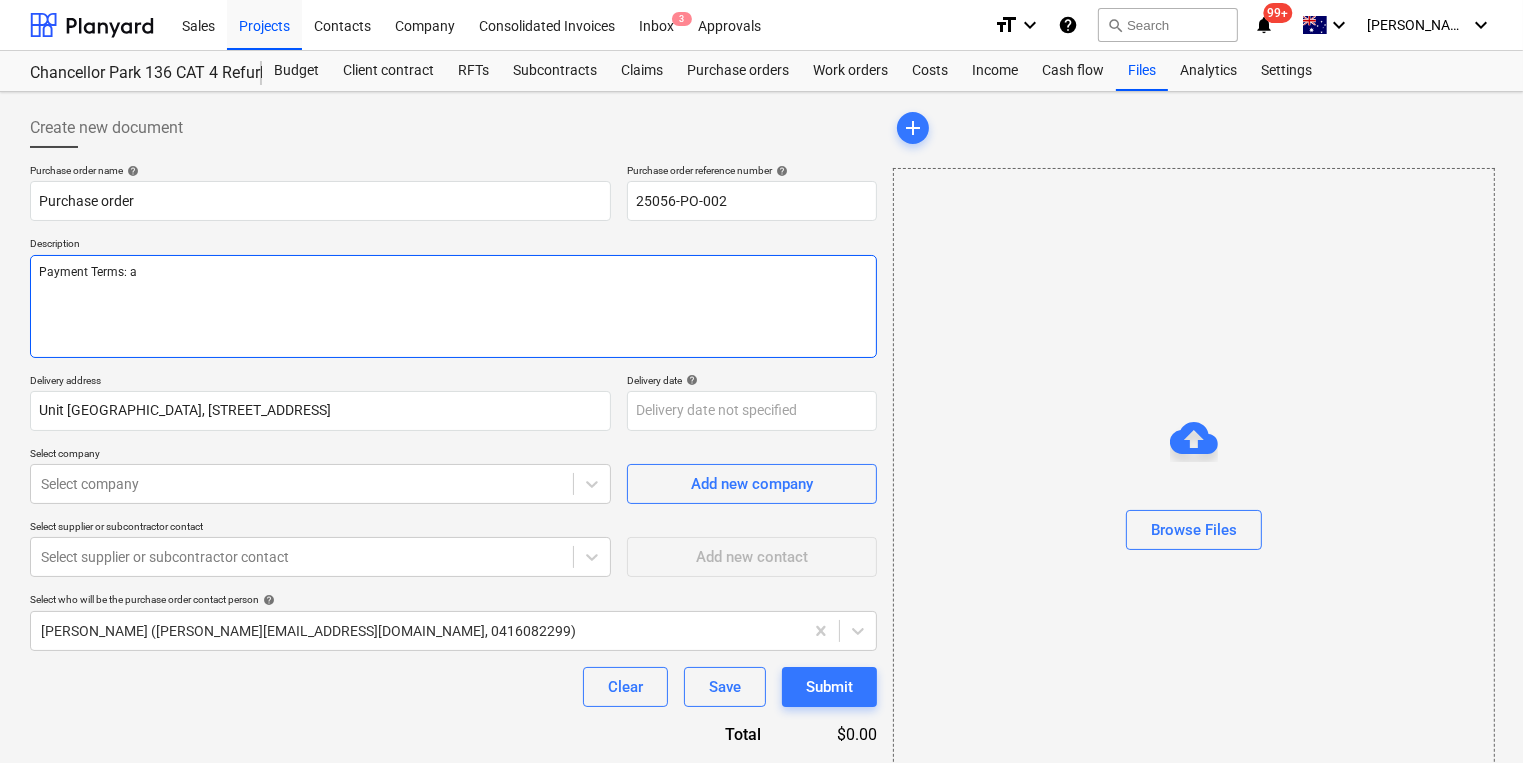 type on "x" 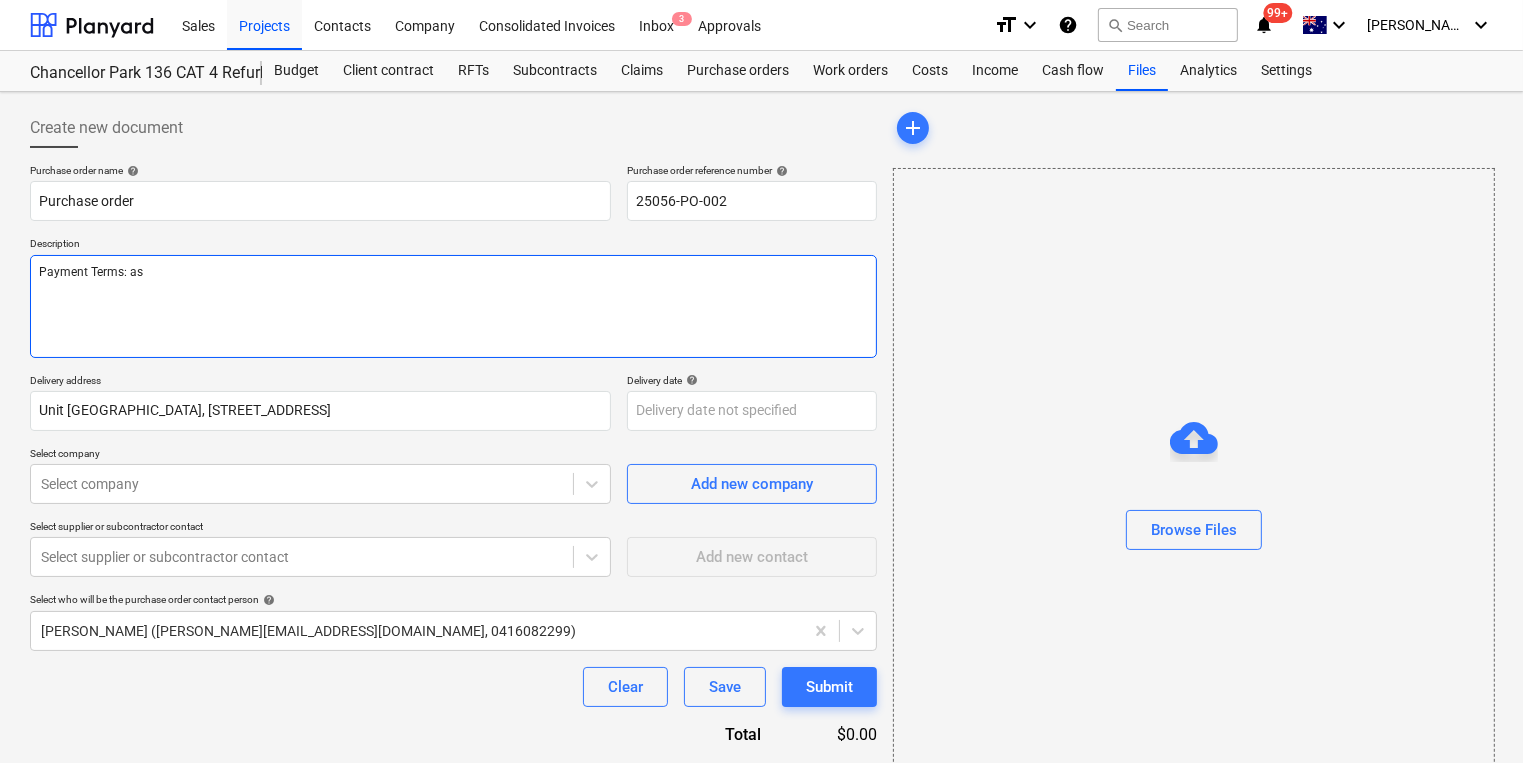 type on "x" 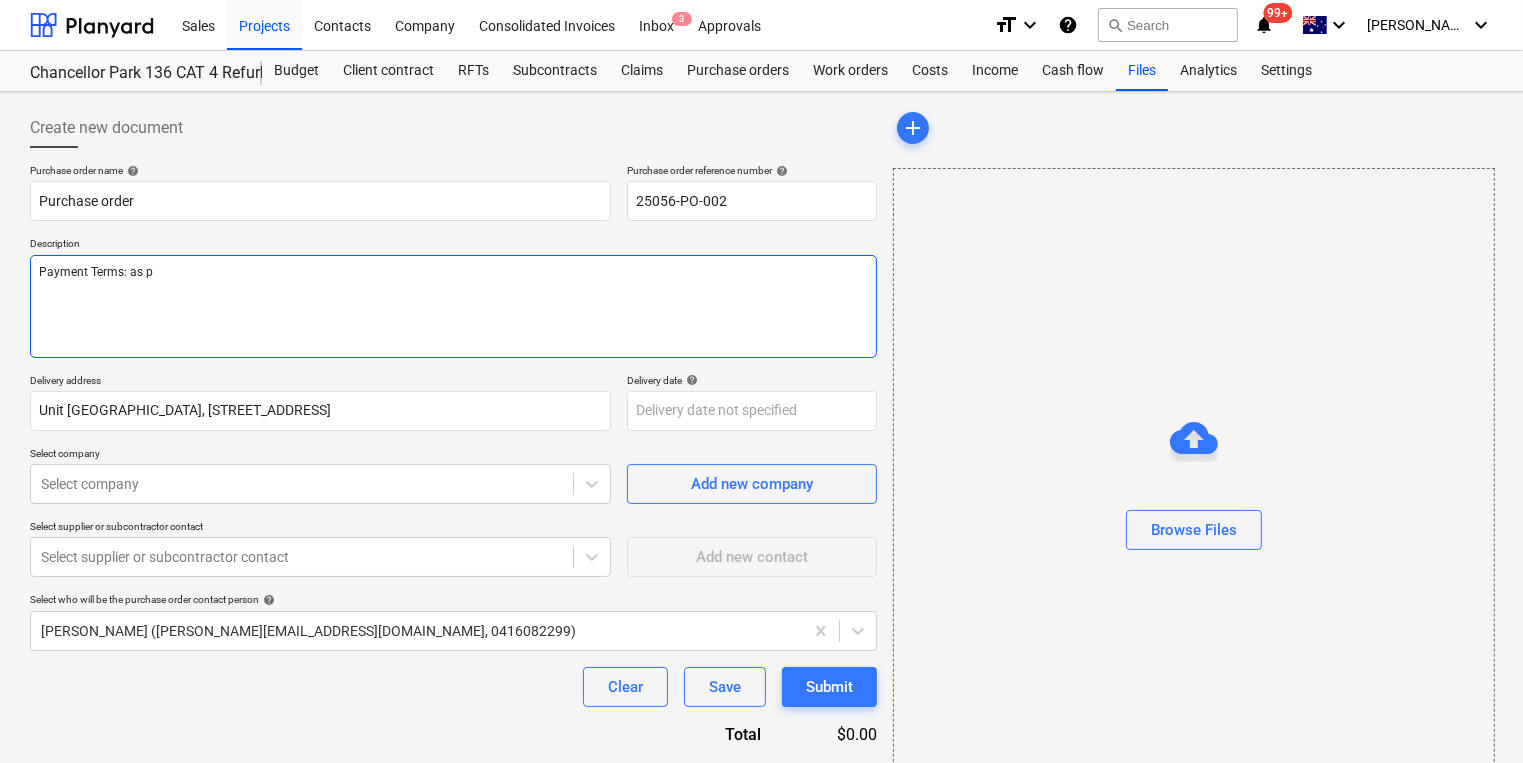type on "Payment Terms: as pe" 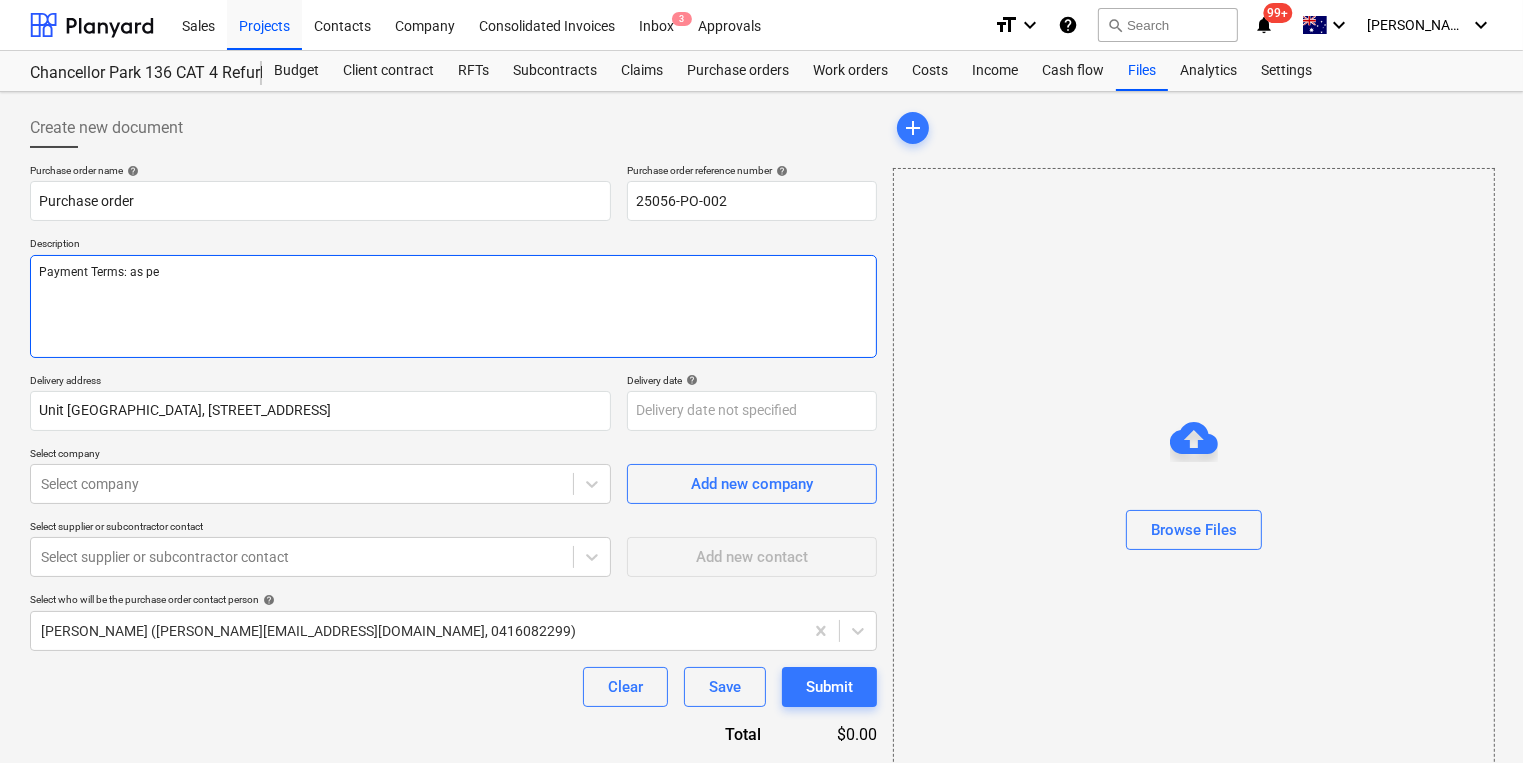 type on "x" 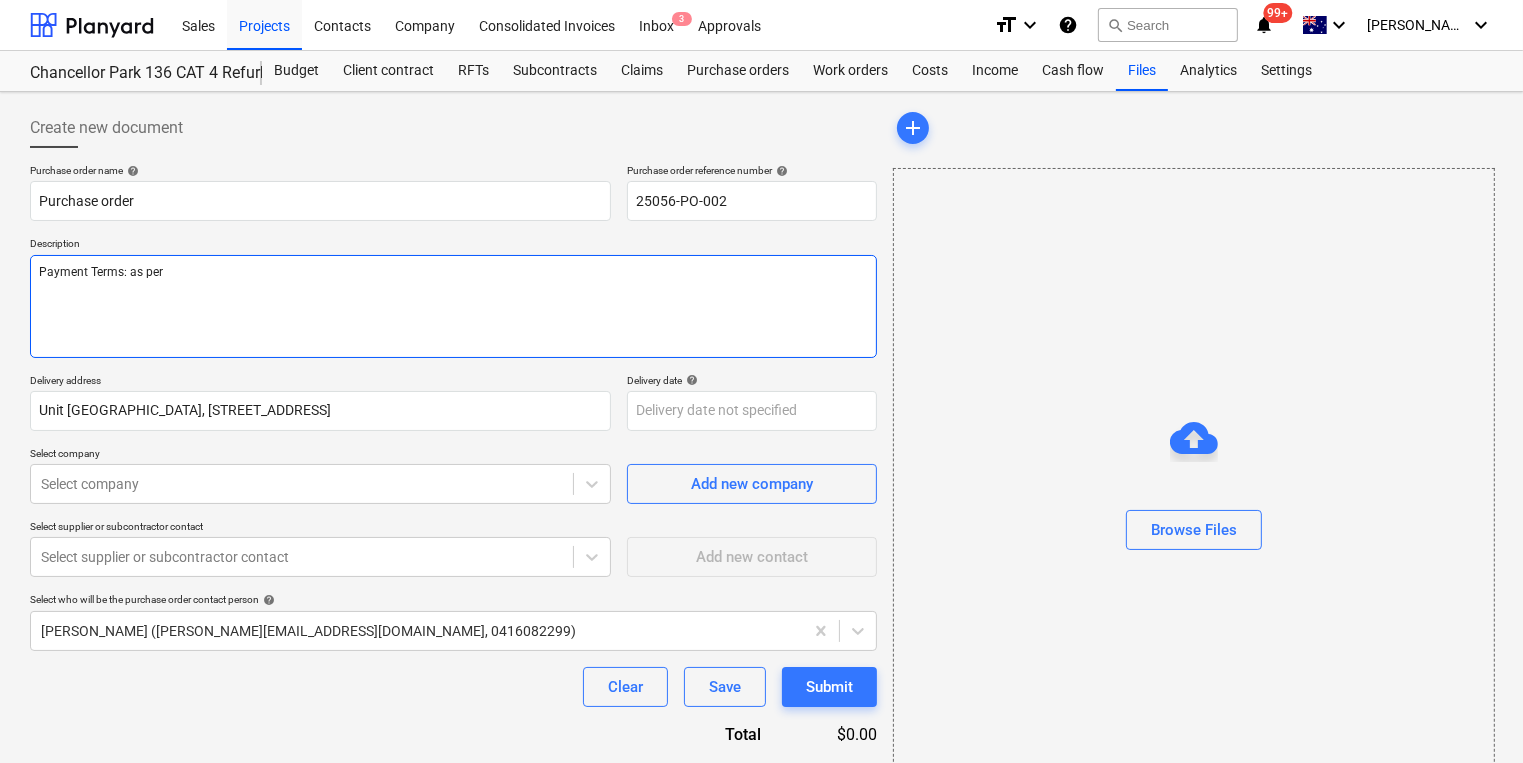 type on "x" 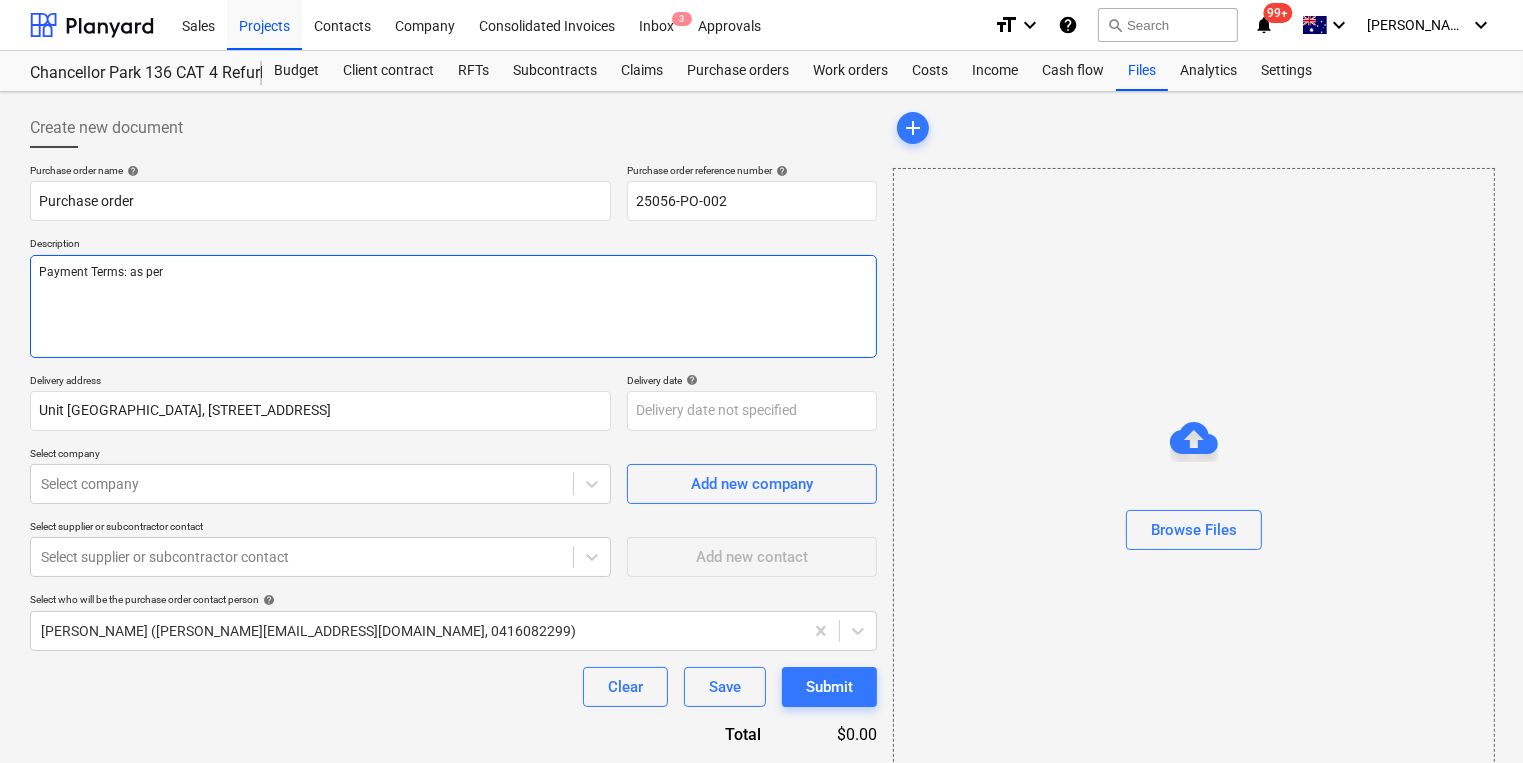 type on "x" 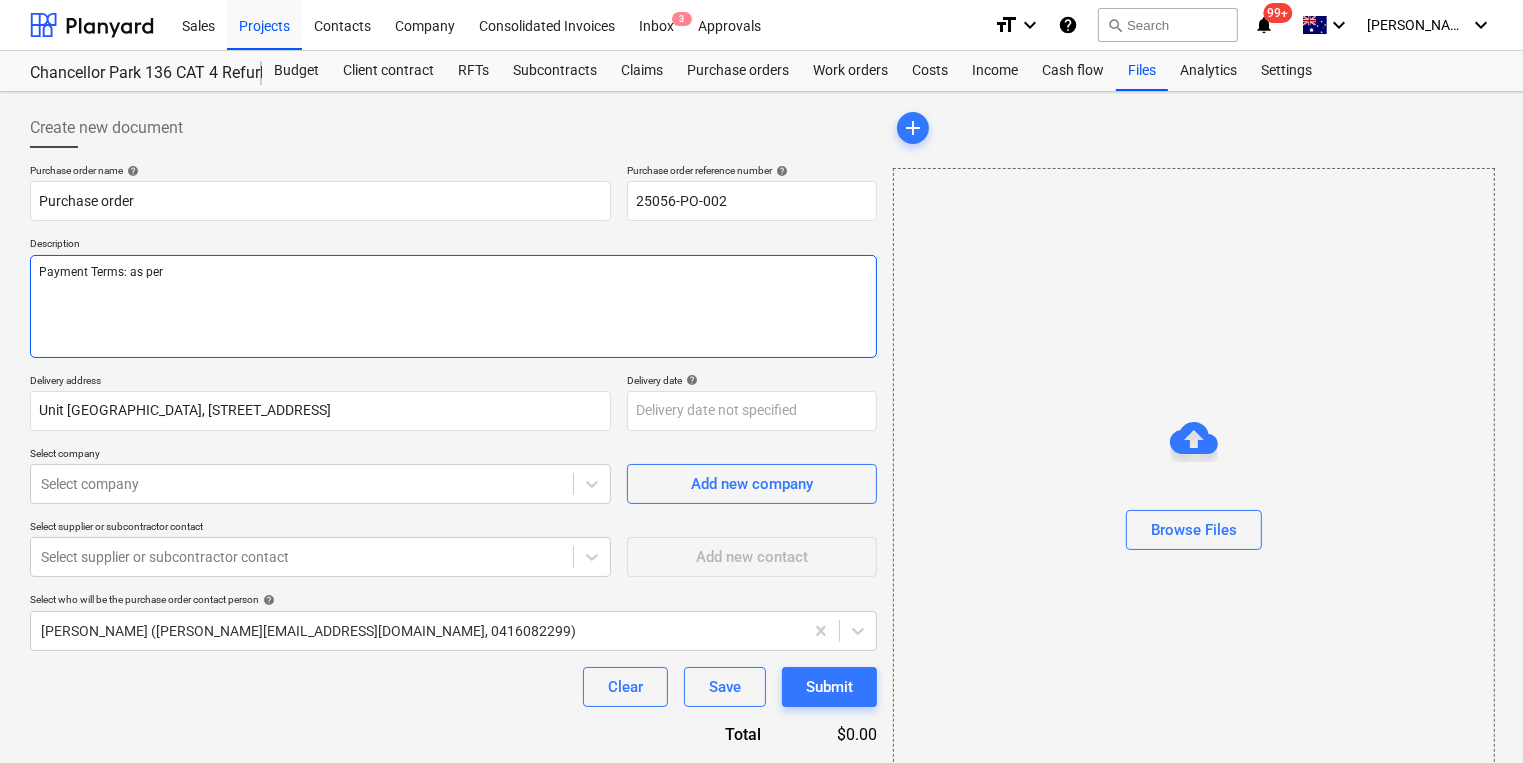 type on "Payment Terms: as per" 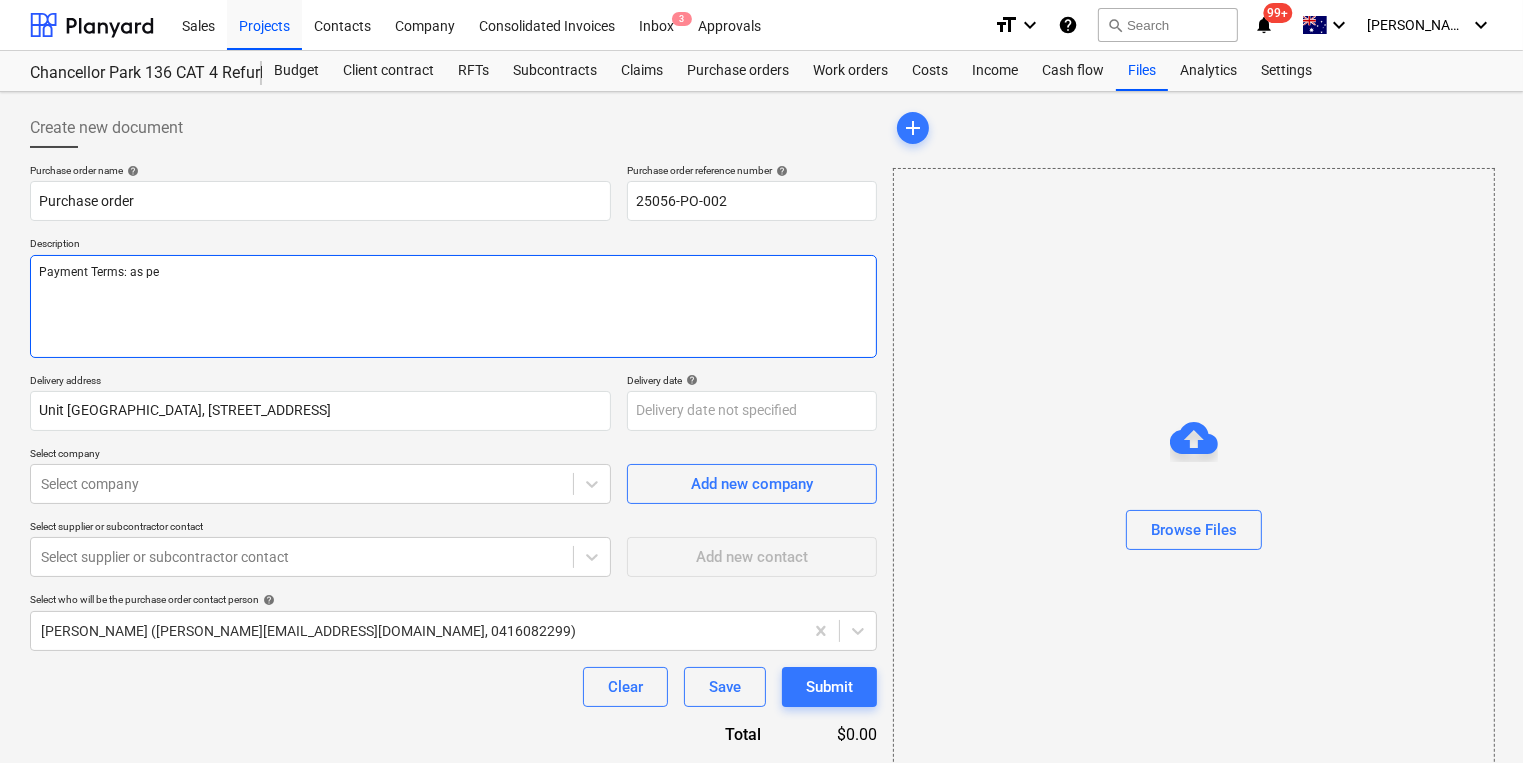 type on "x" 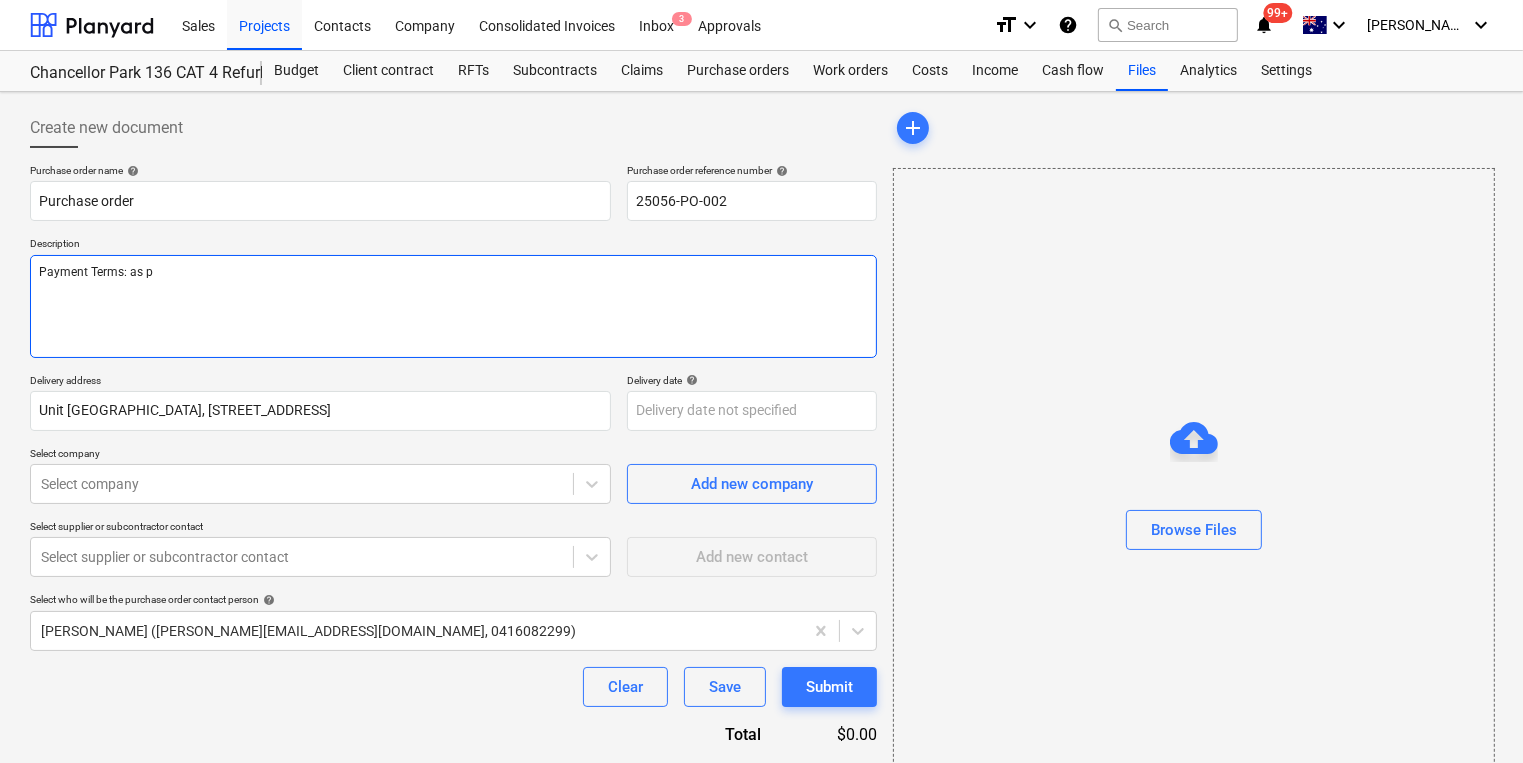 type on "x" 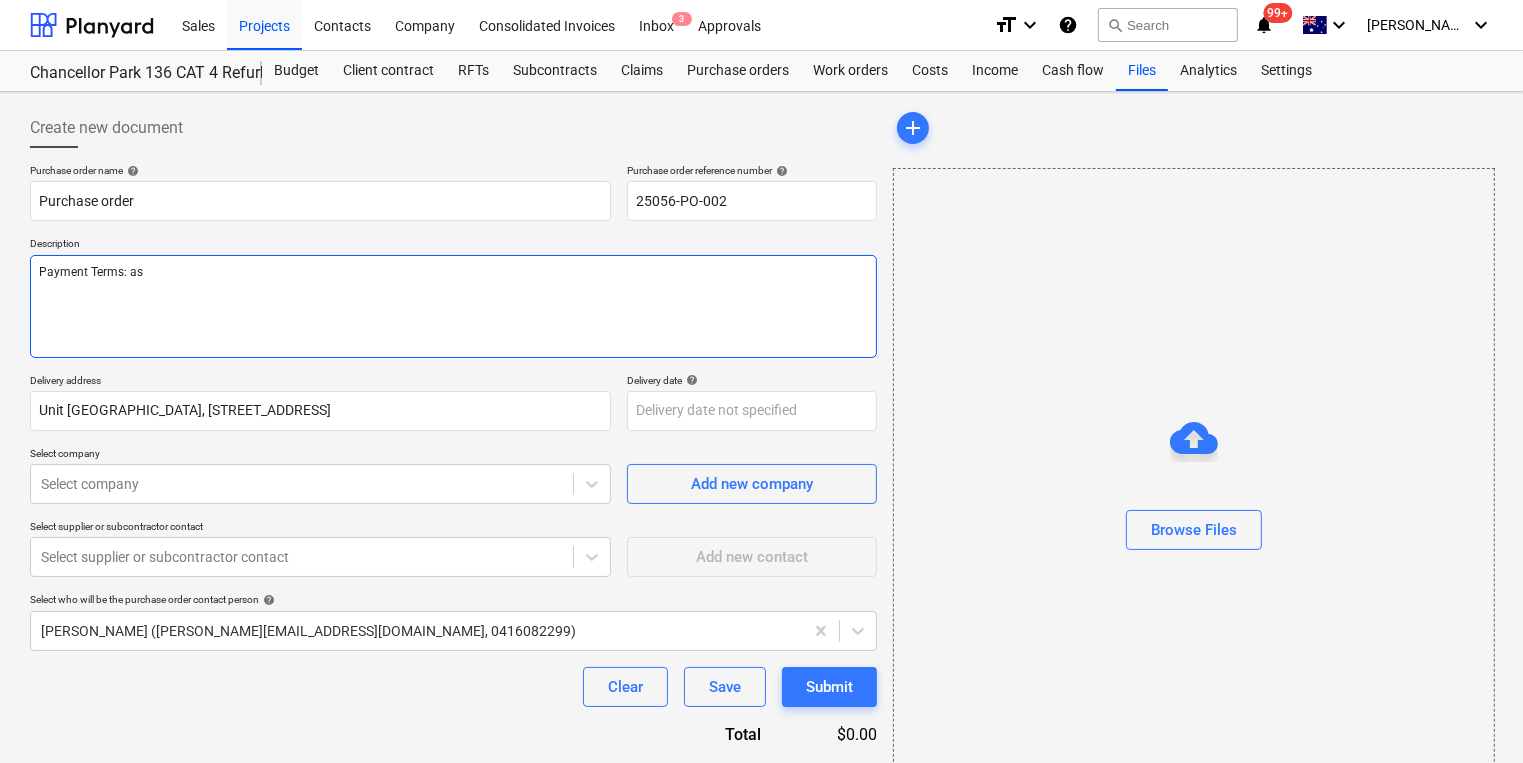 type on "x" 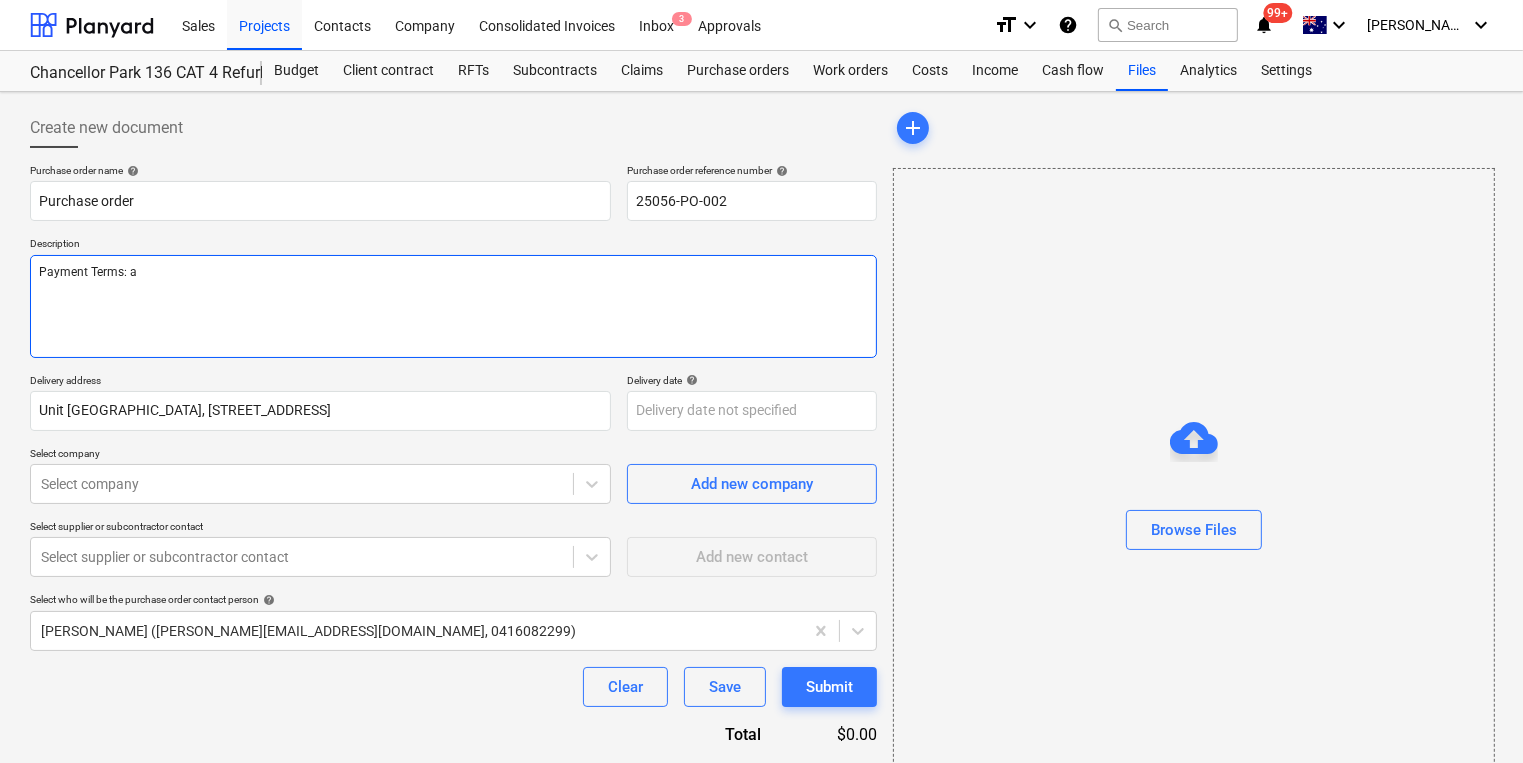 type on "x" 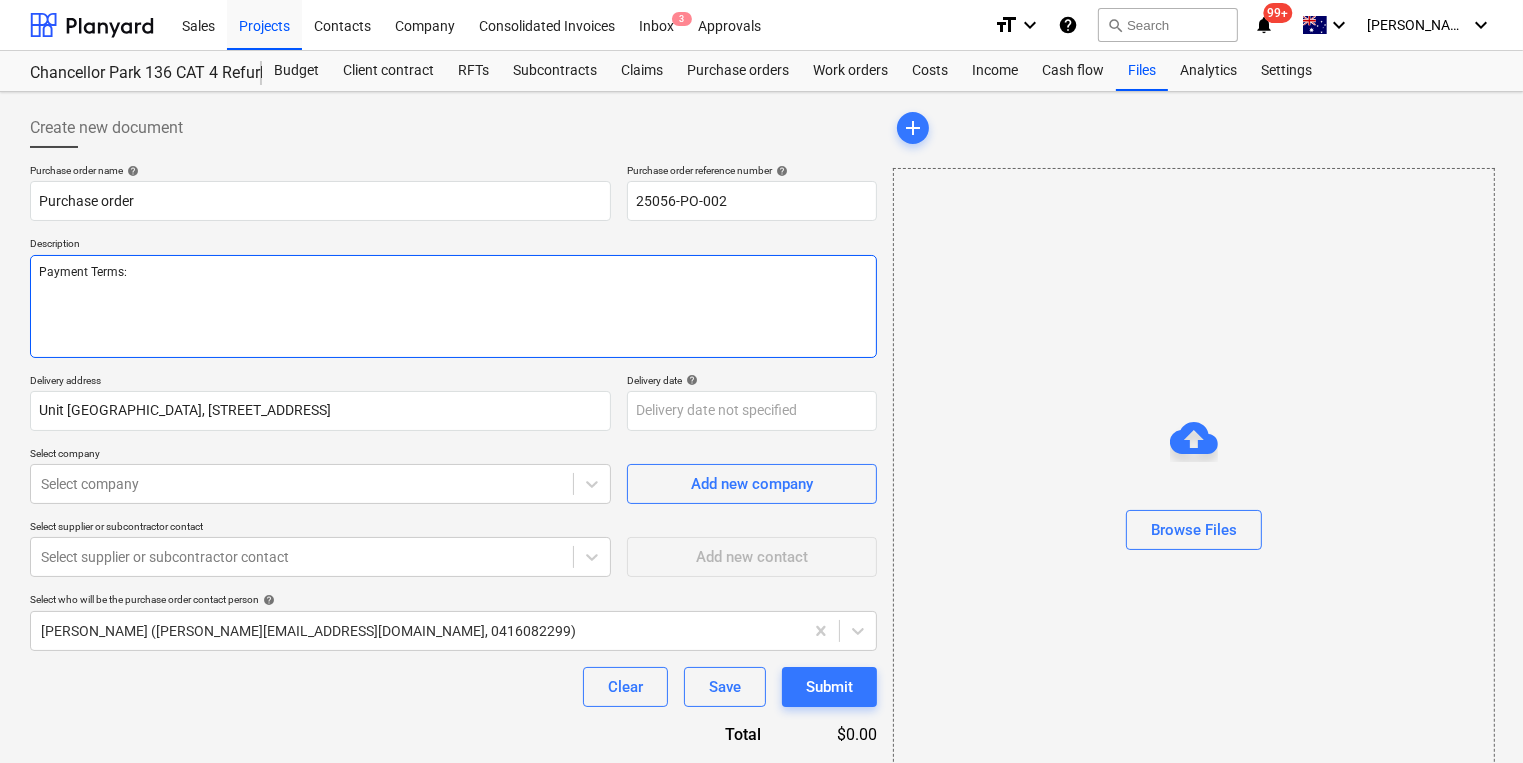 type on "x" 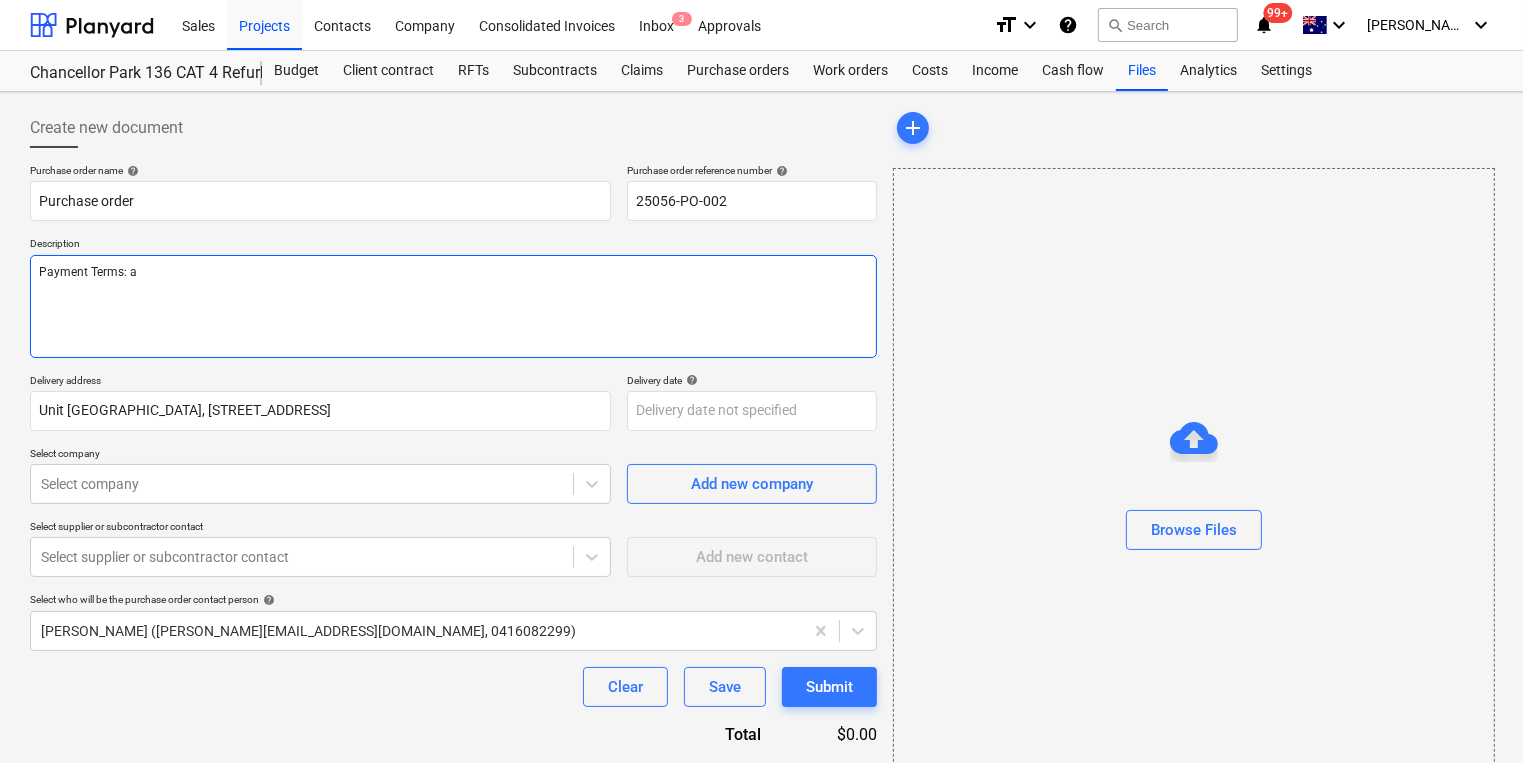 type on "x" 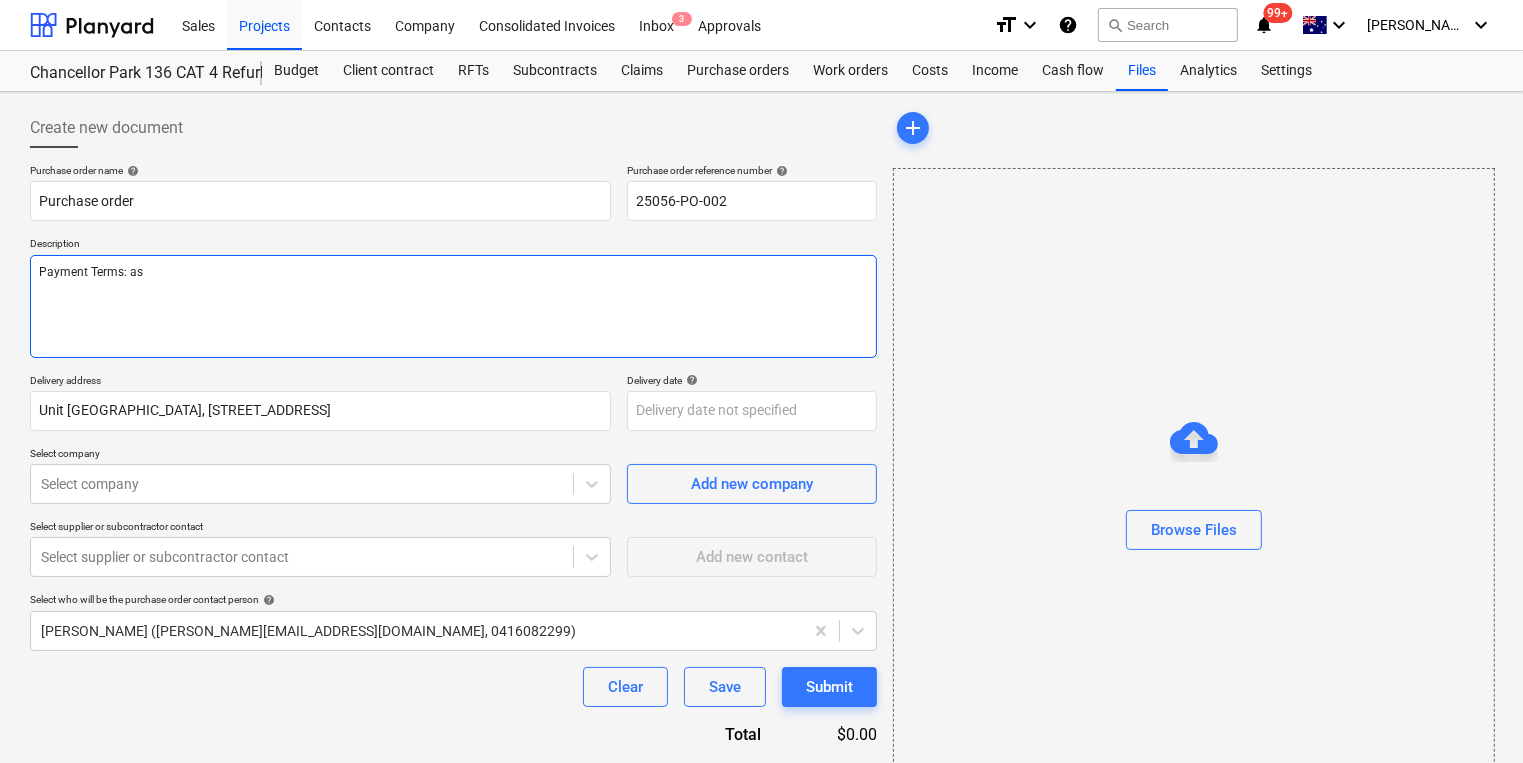 type on "Payment Terms: as" 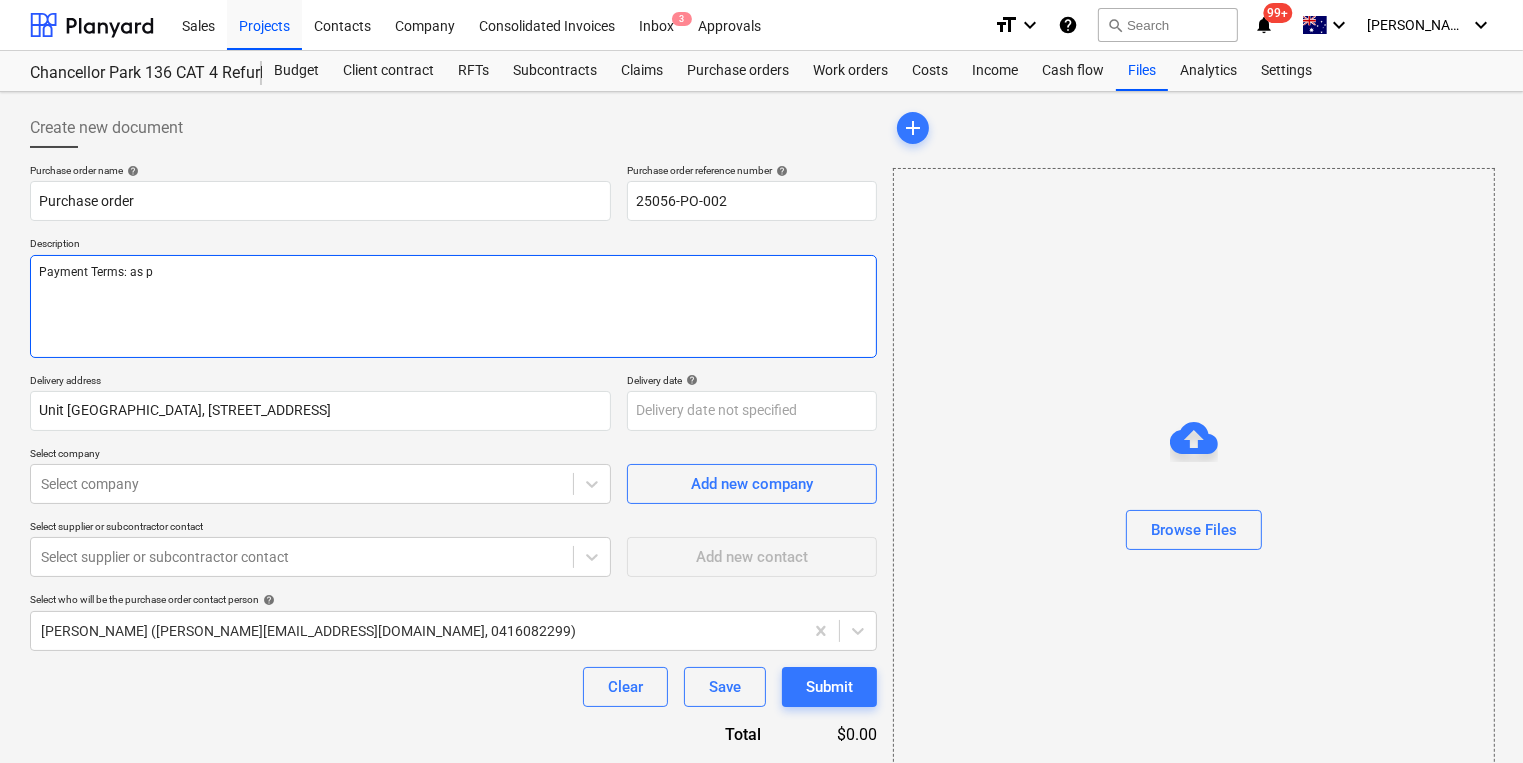 type on "x" 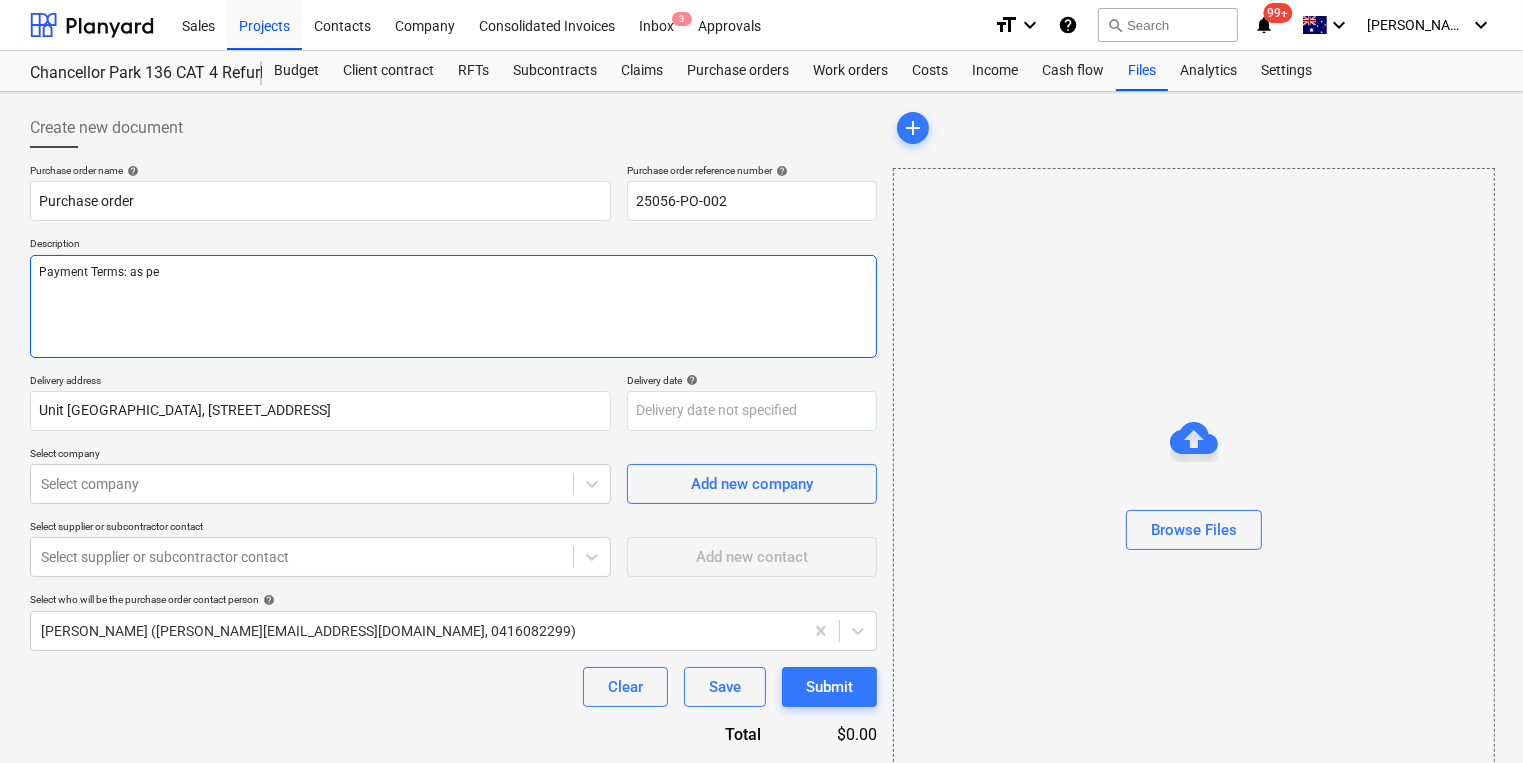 type on "x" 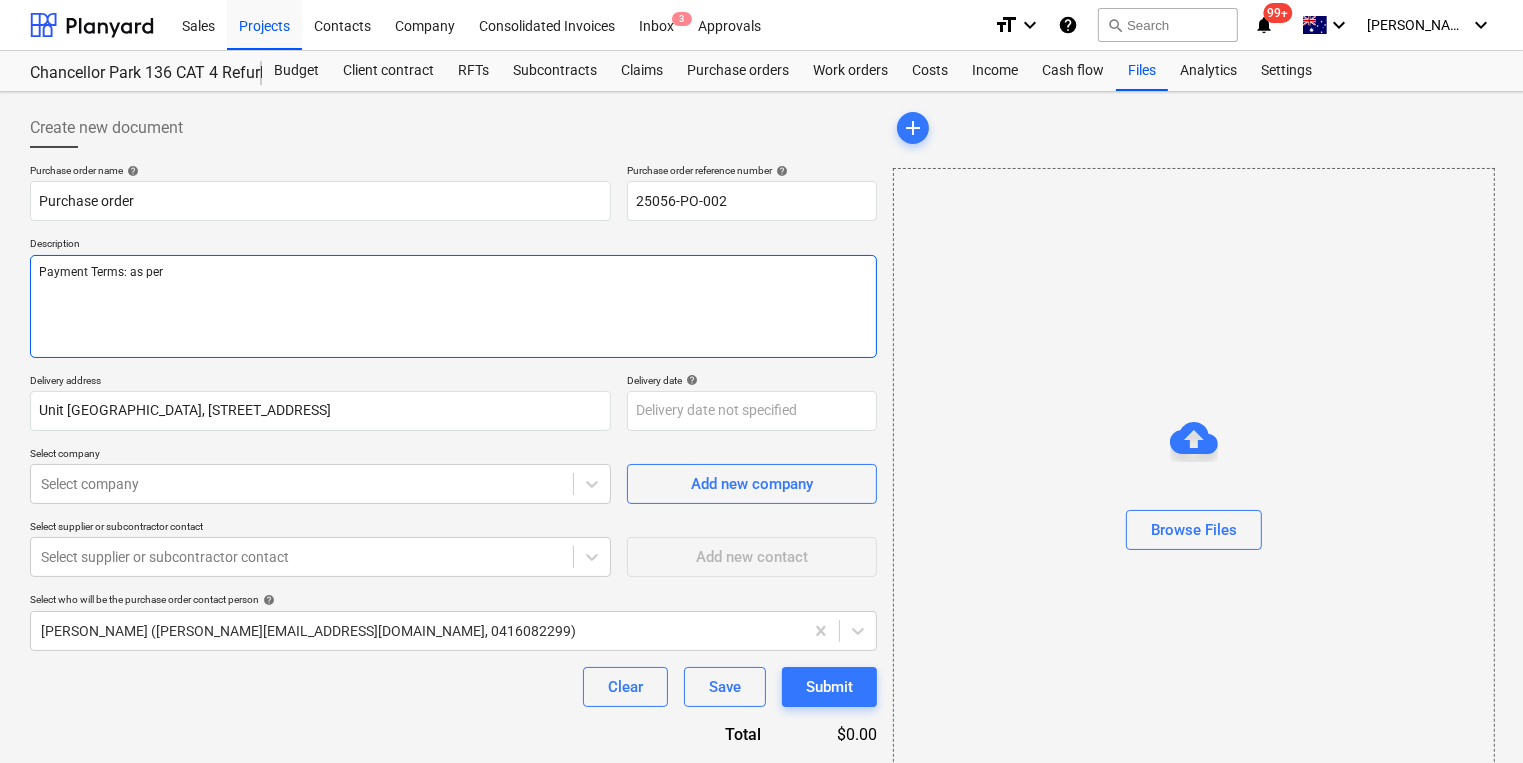type on "x" 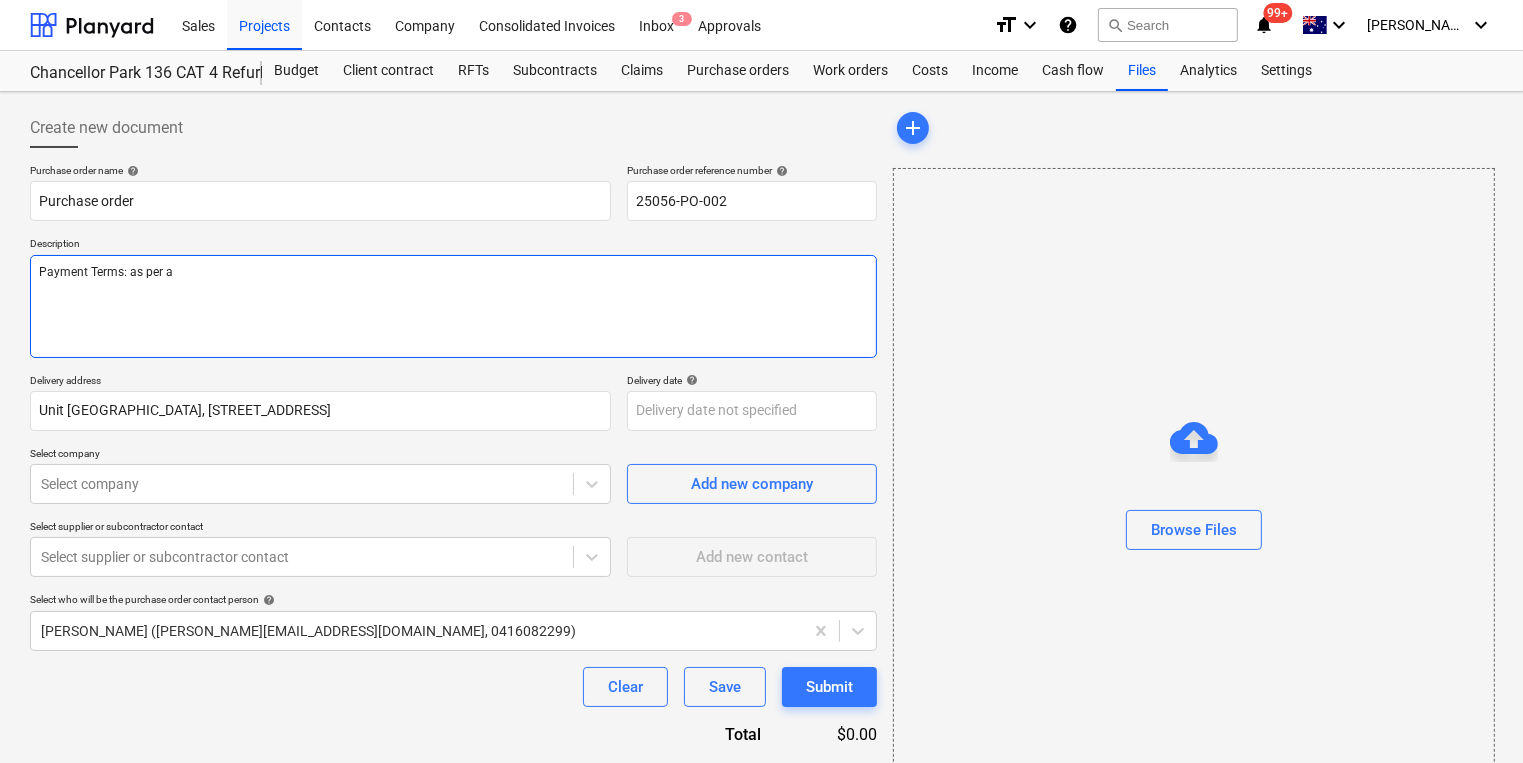 type on "x" 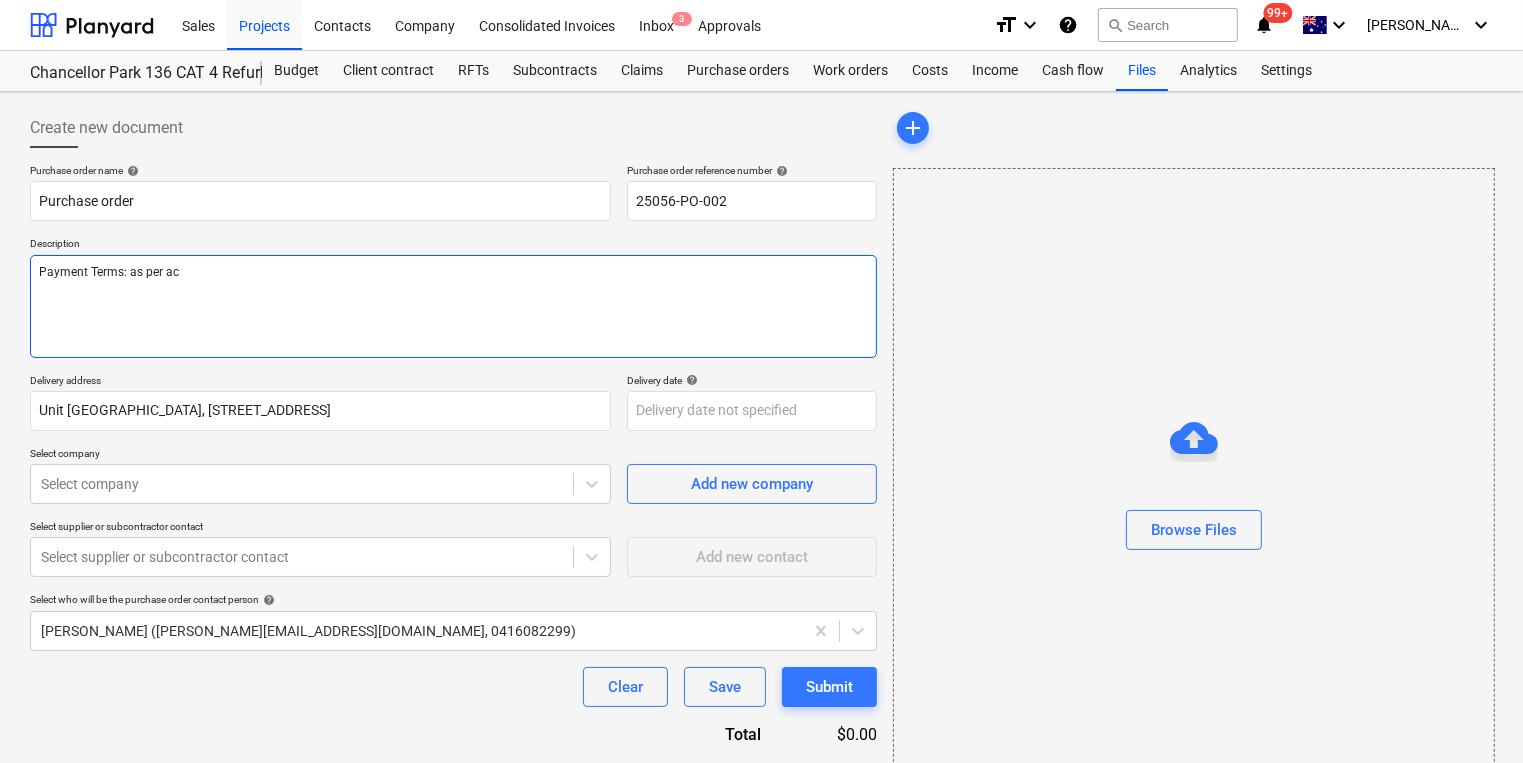 type on "x" 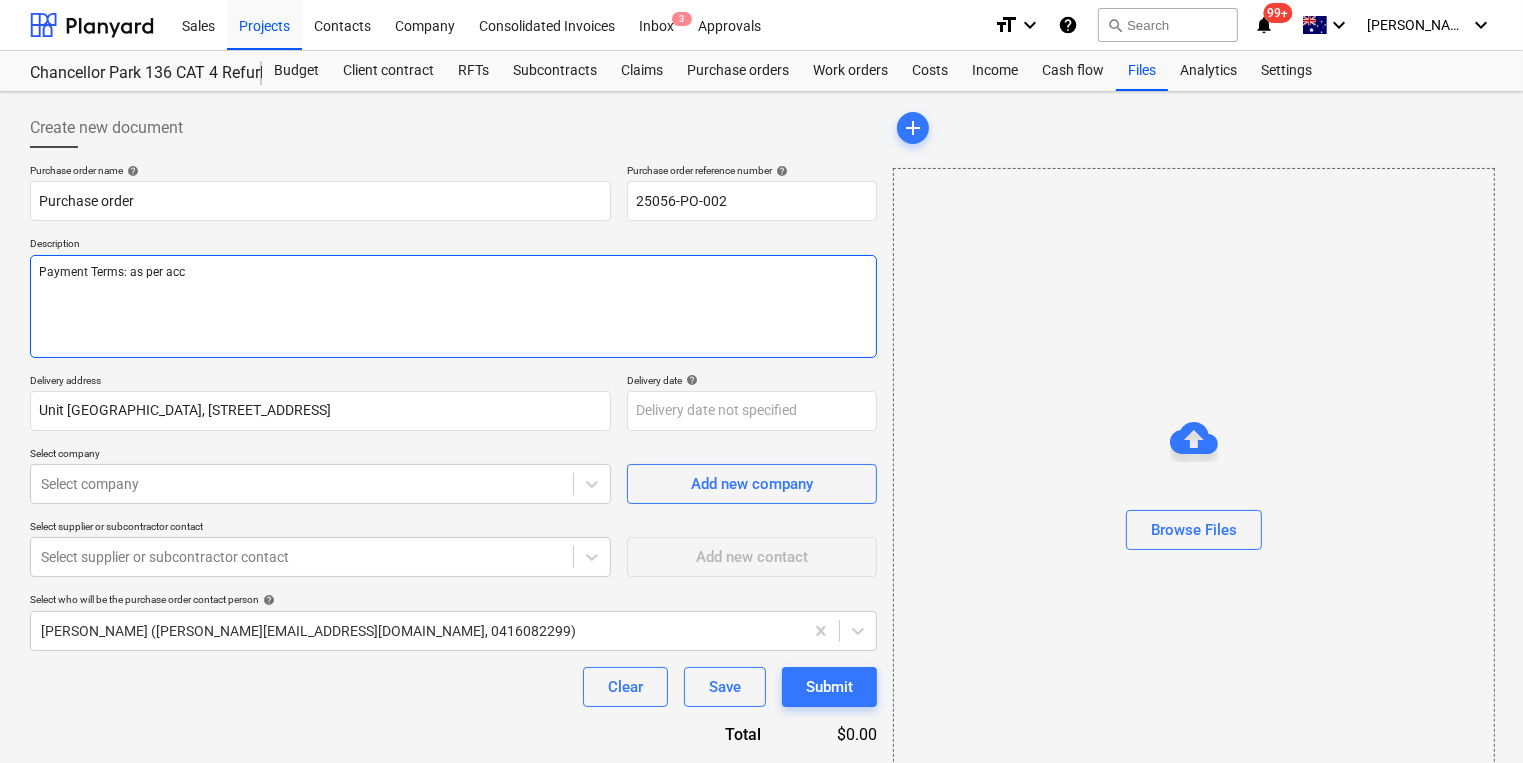 type on "x" 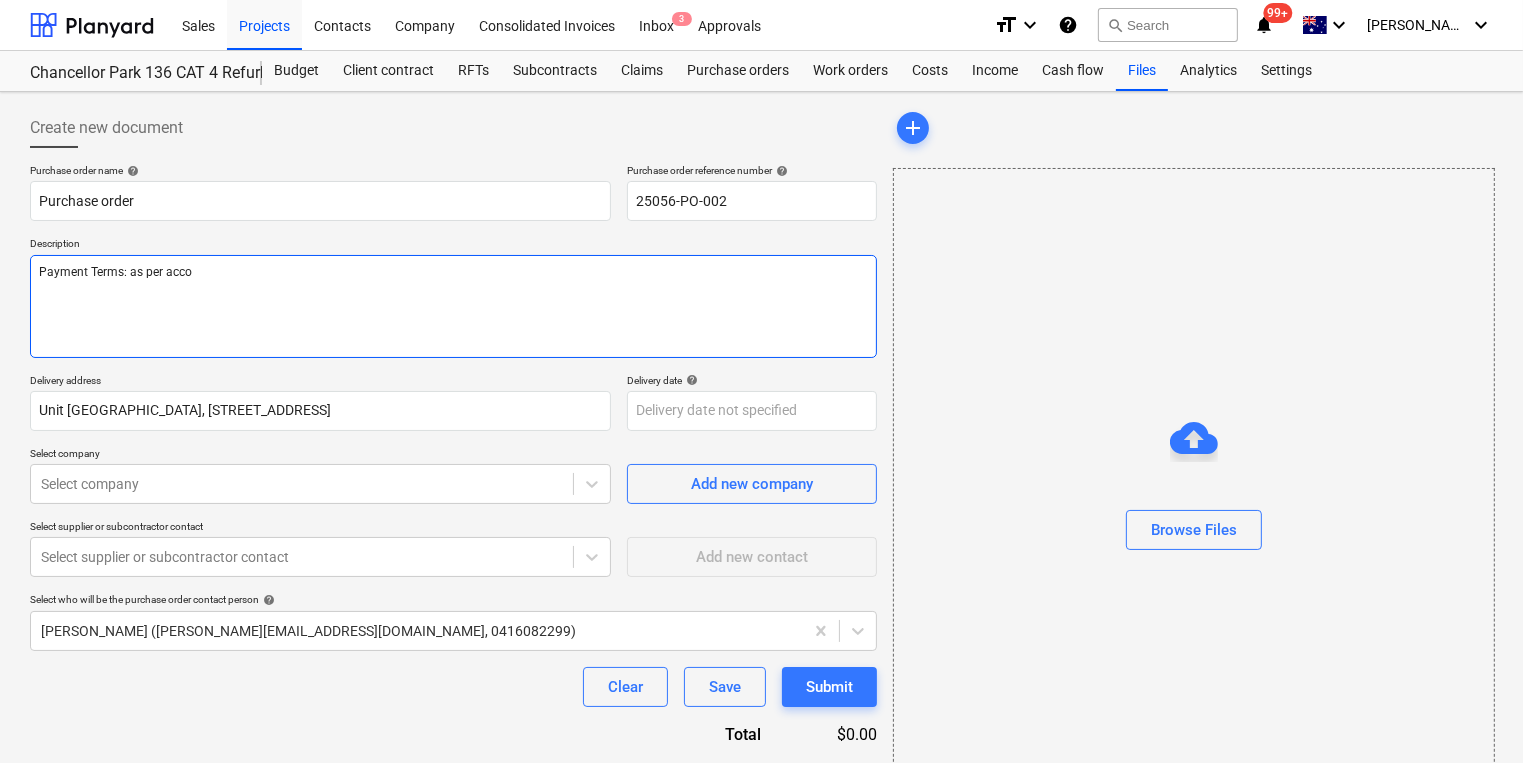 type on "x" 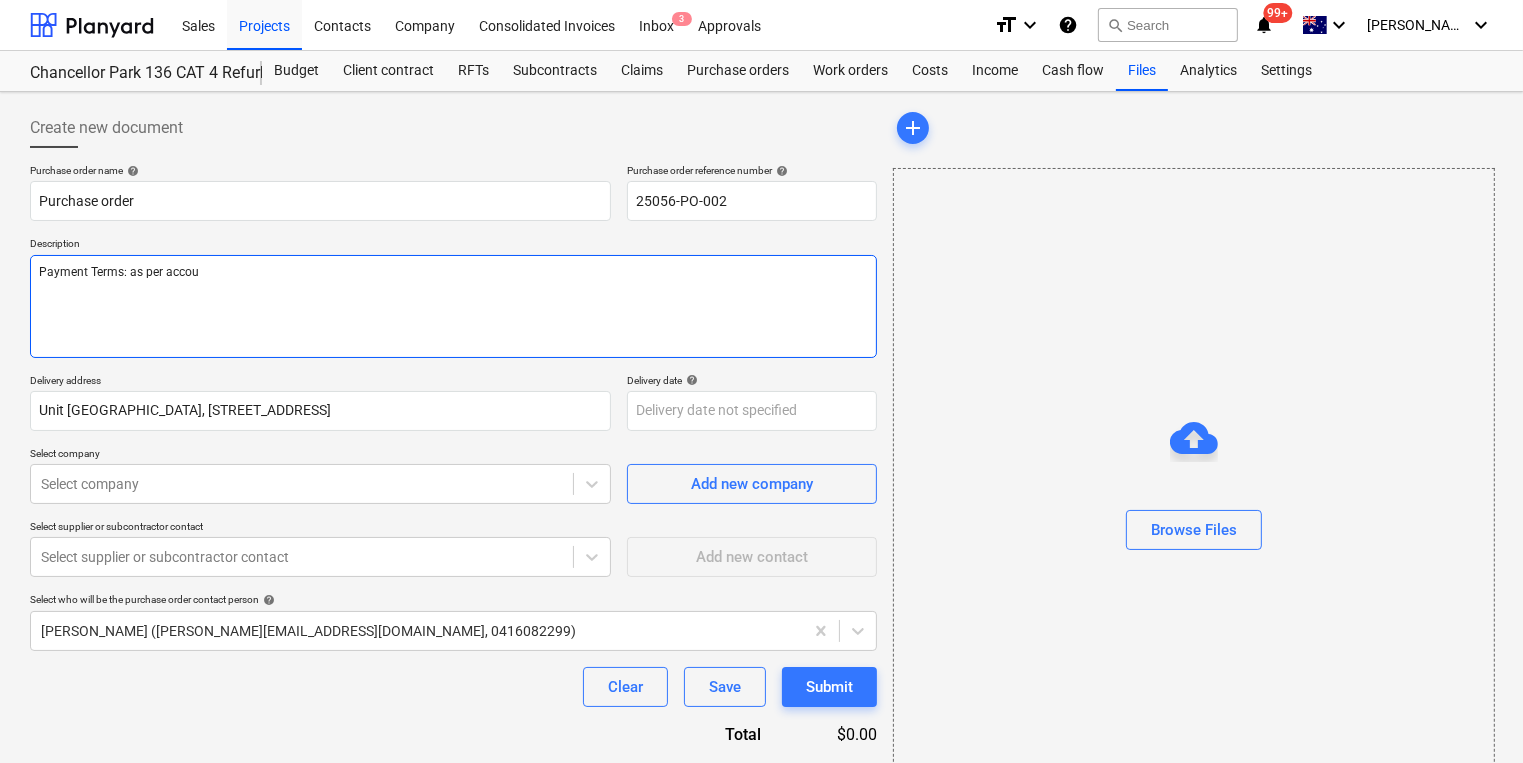 type on "x" 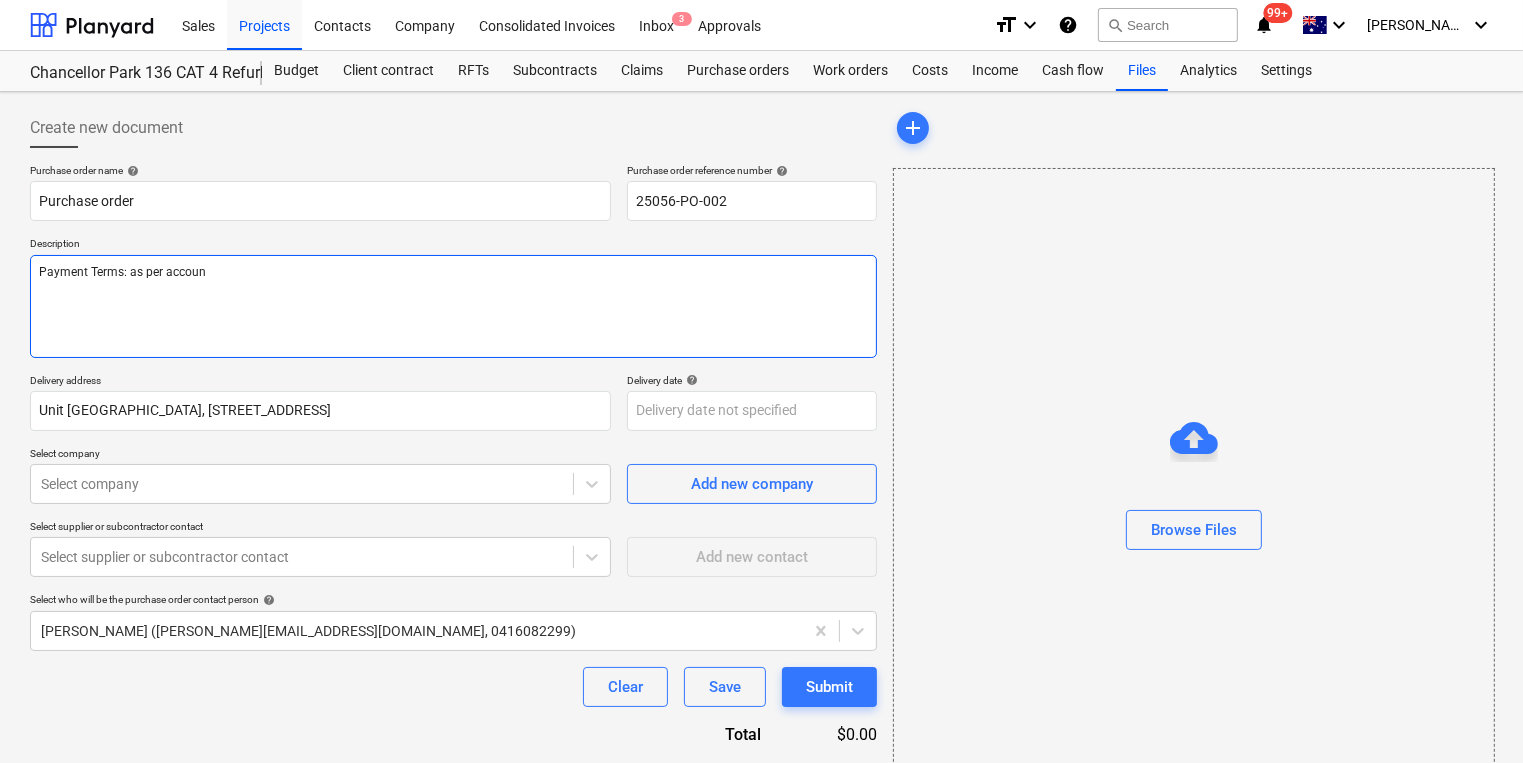 type on "x" 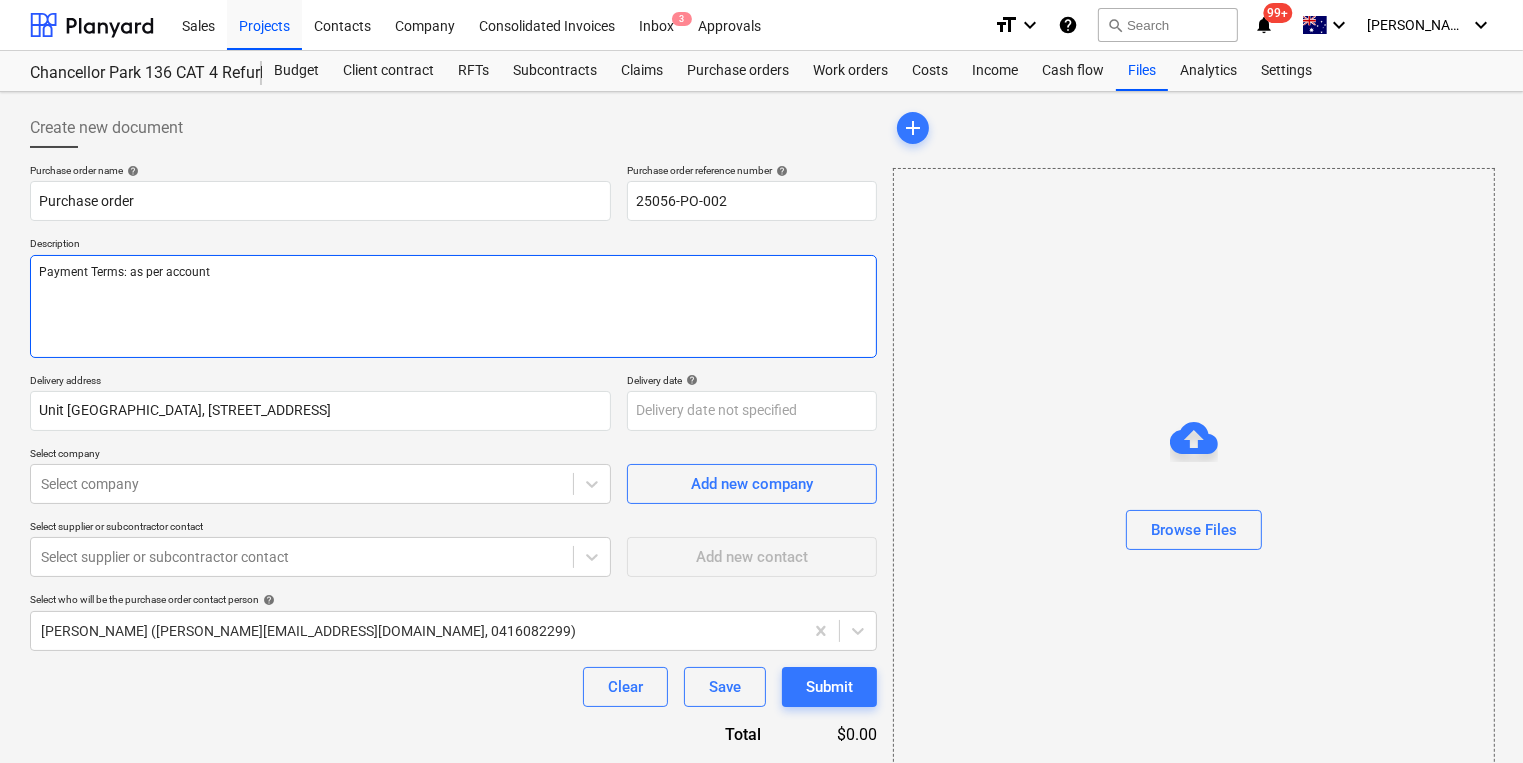 type on "Payment Terms: as per account" 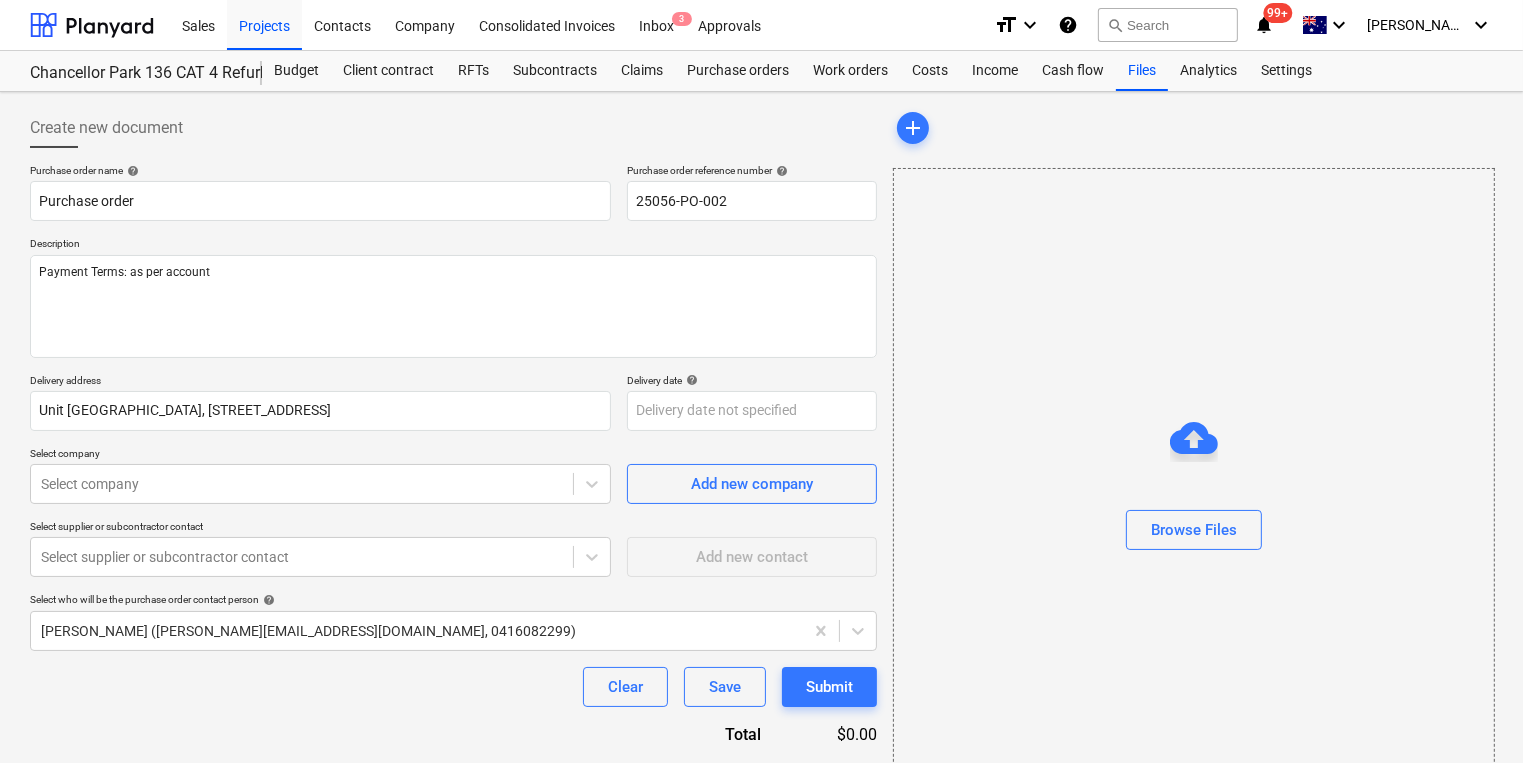 type on "x" 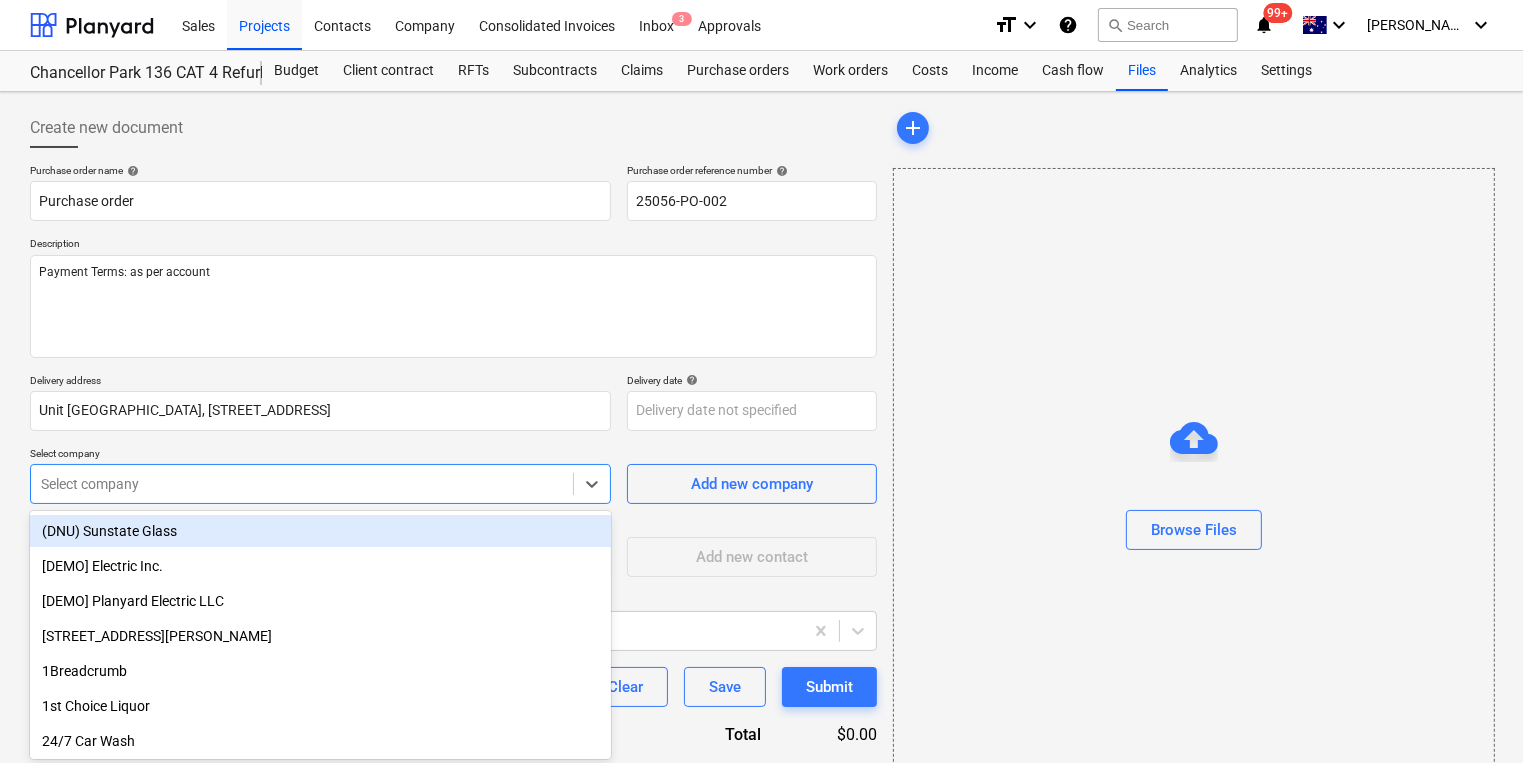click on "Sales Projects Contacts Company Consolidated Invoices Inbox 3 Approvals format_size keyboard_arrow_down help search Search notifications 99+ keyboard_arrow_down [PERSON_NAME] keyboard_arrow_down Chancellor Park 136 CAT 4 Refurb Budget Client contract RFTs Subcontracts Claims Purchase orders Work orders Costs Income Cash flow Files Analytics Settings Create new document Purchase order name help Purchase order Purchase order reference number help 25056-PO-002 Description Payment Terms: as per account Delivery address Unit [GEOGRAPHIC_DATA][STREET_ADDRESS] Delivery date help Press the down arrow key to interact with the calendar and
select a date. Press the question mark key to get the keyboard shortcuts for changing dates. Select company Select company Add new company Select supplier or subcontractor contact Select supplier or subcontractor contact Add new contact Select who will be the purchase order contact person help Clear Save Submit Total $0.00 help add
x" at bounding box center [761, 381] 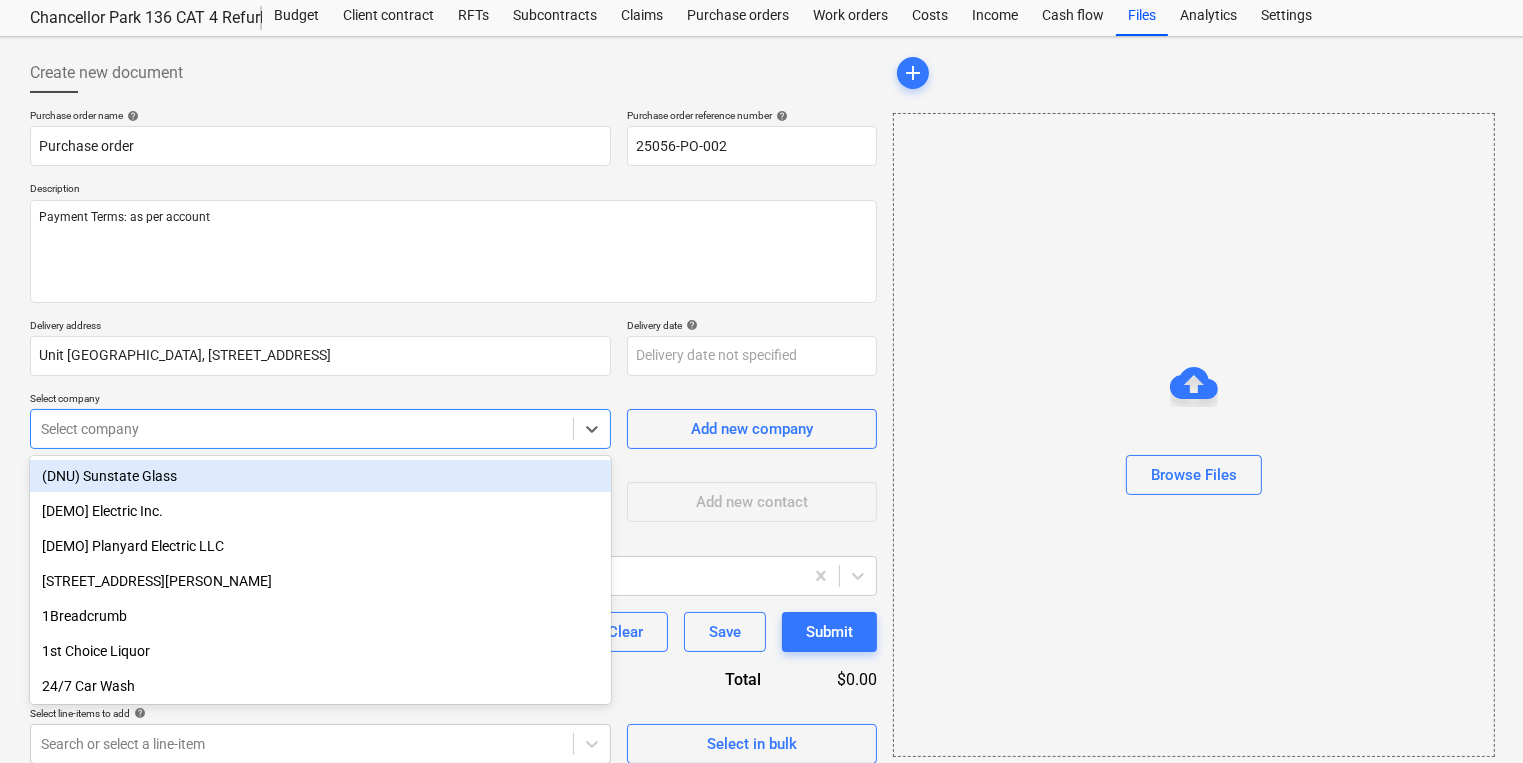 scroll, scrollTop: 60, scrollLeft: 0, axis: vertical 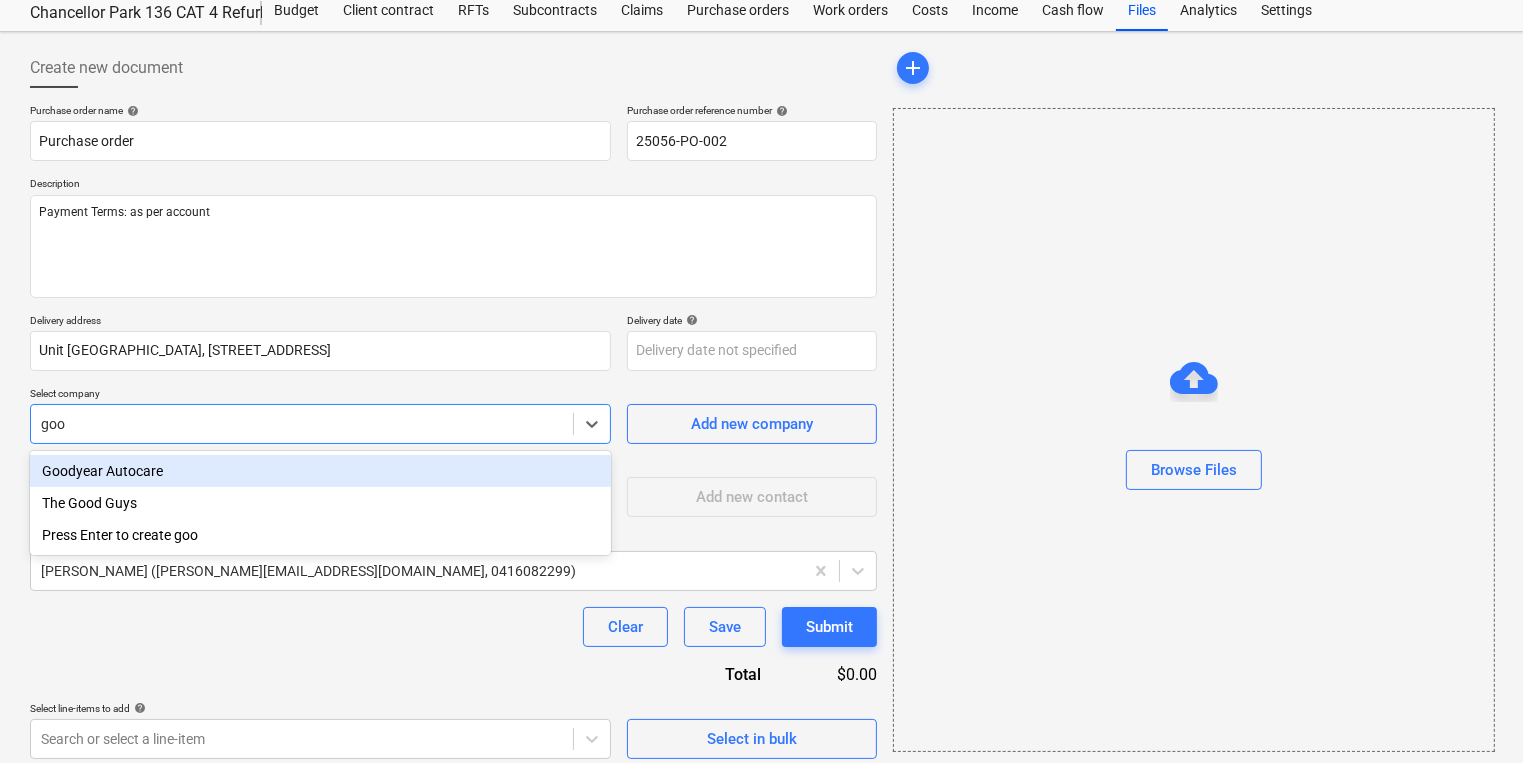 type on "good" 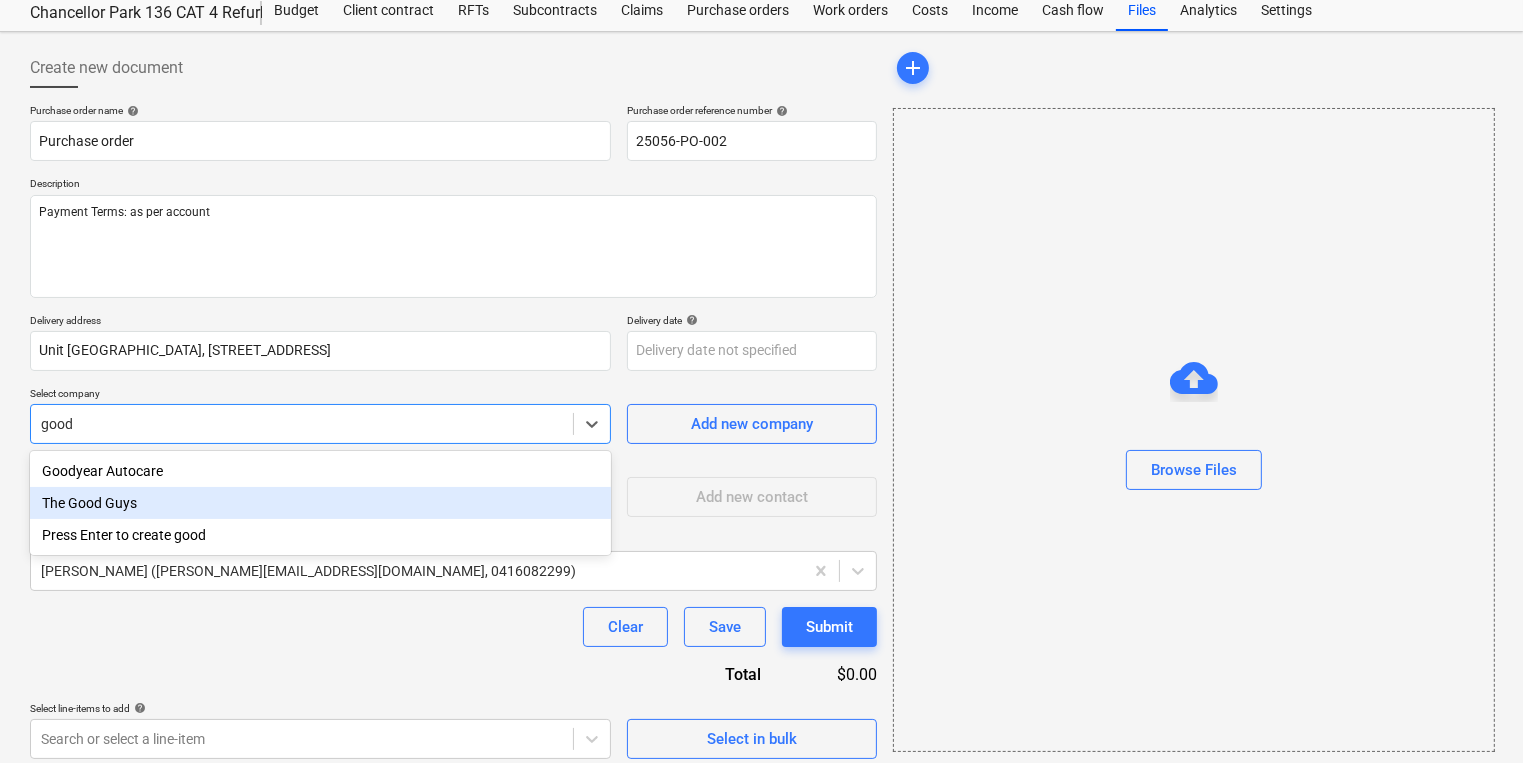 click on "The Good Guys" at bounding box center [320, 503] 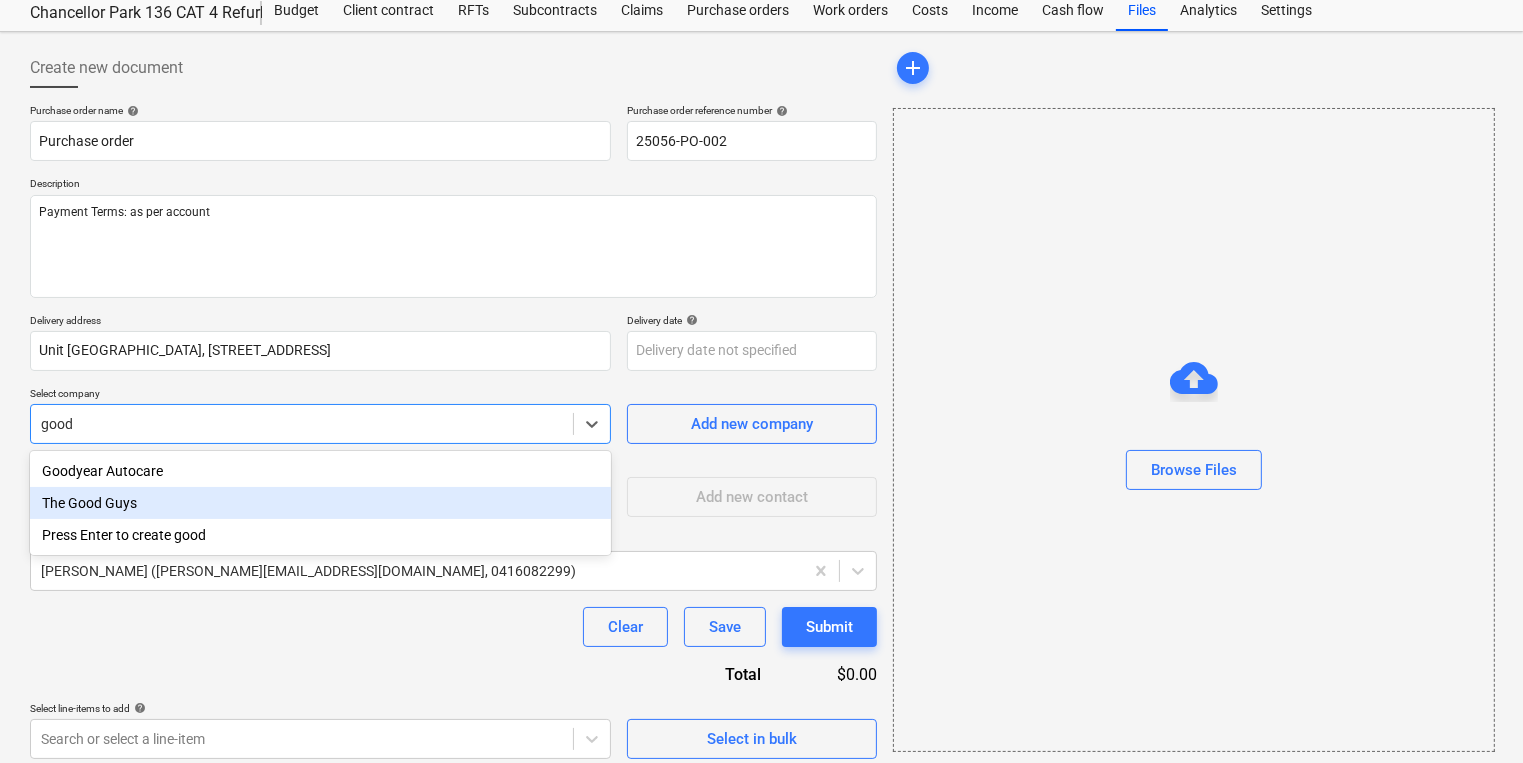 type on "x" 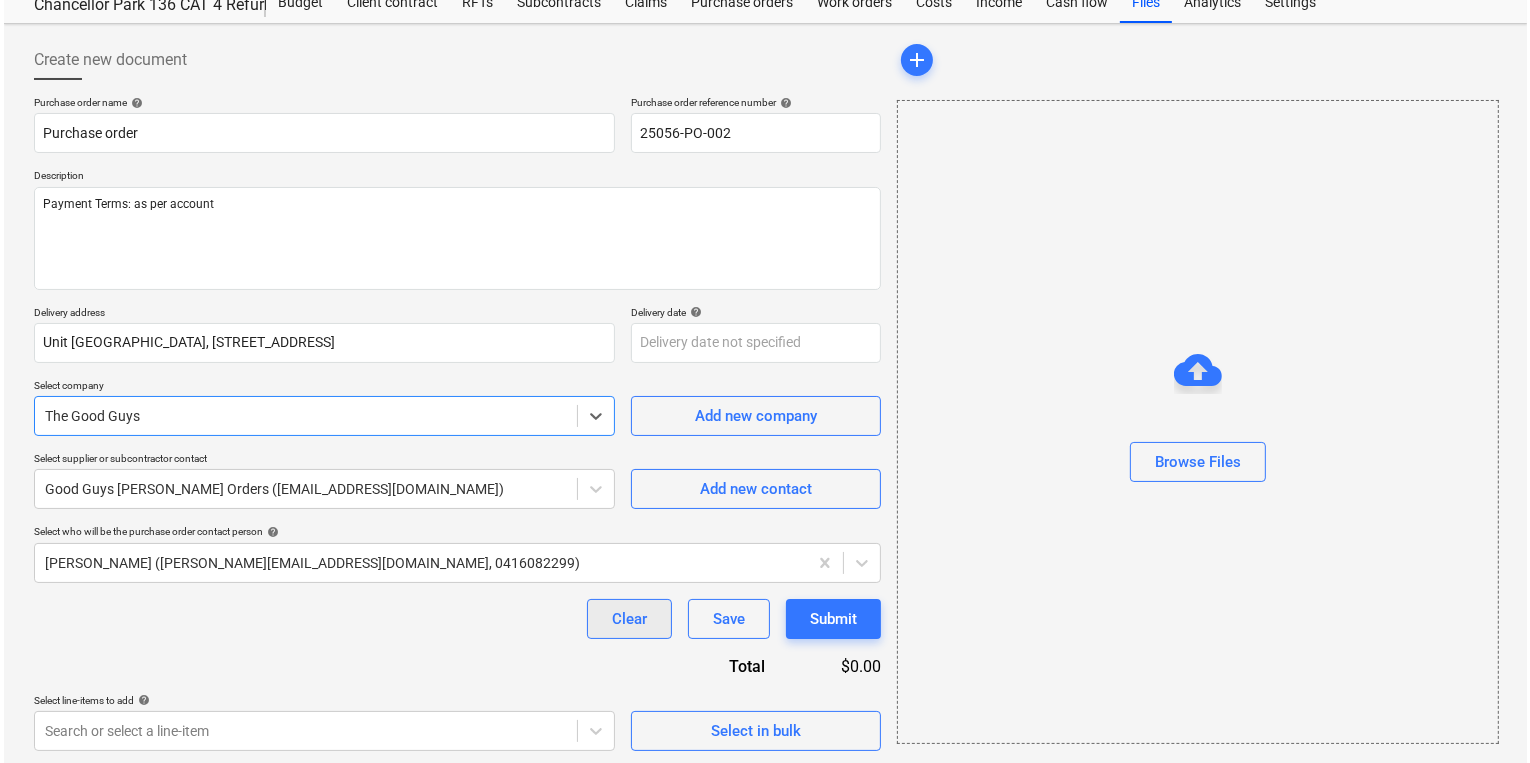 scroll, scrollTop: 71, scrollLeft: 0, axis: vertical 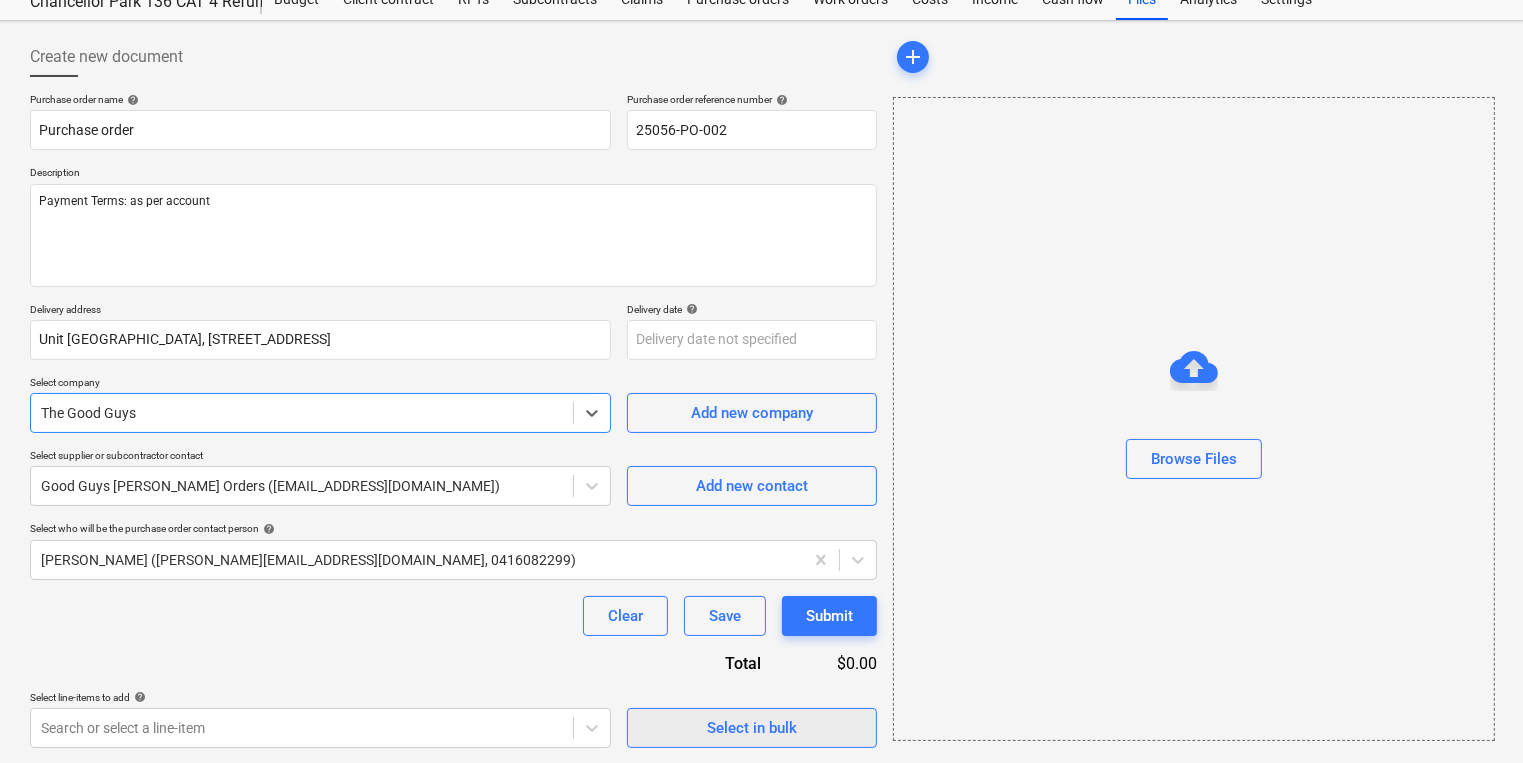 click on "Select in bulk" at bounding box center (752, 728) 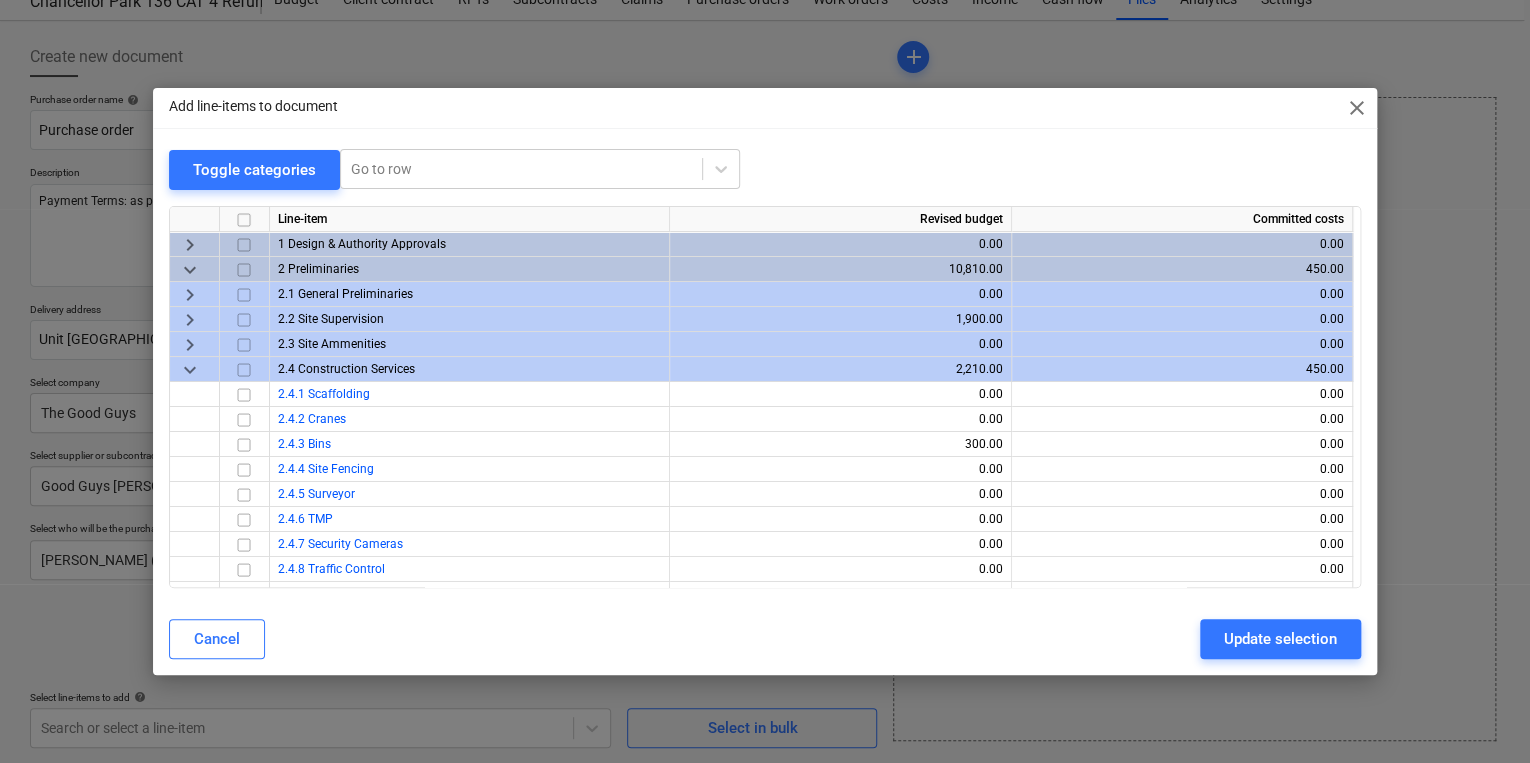 click on "keyboard_arrow_down" at bounding box center (190, 369) 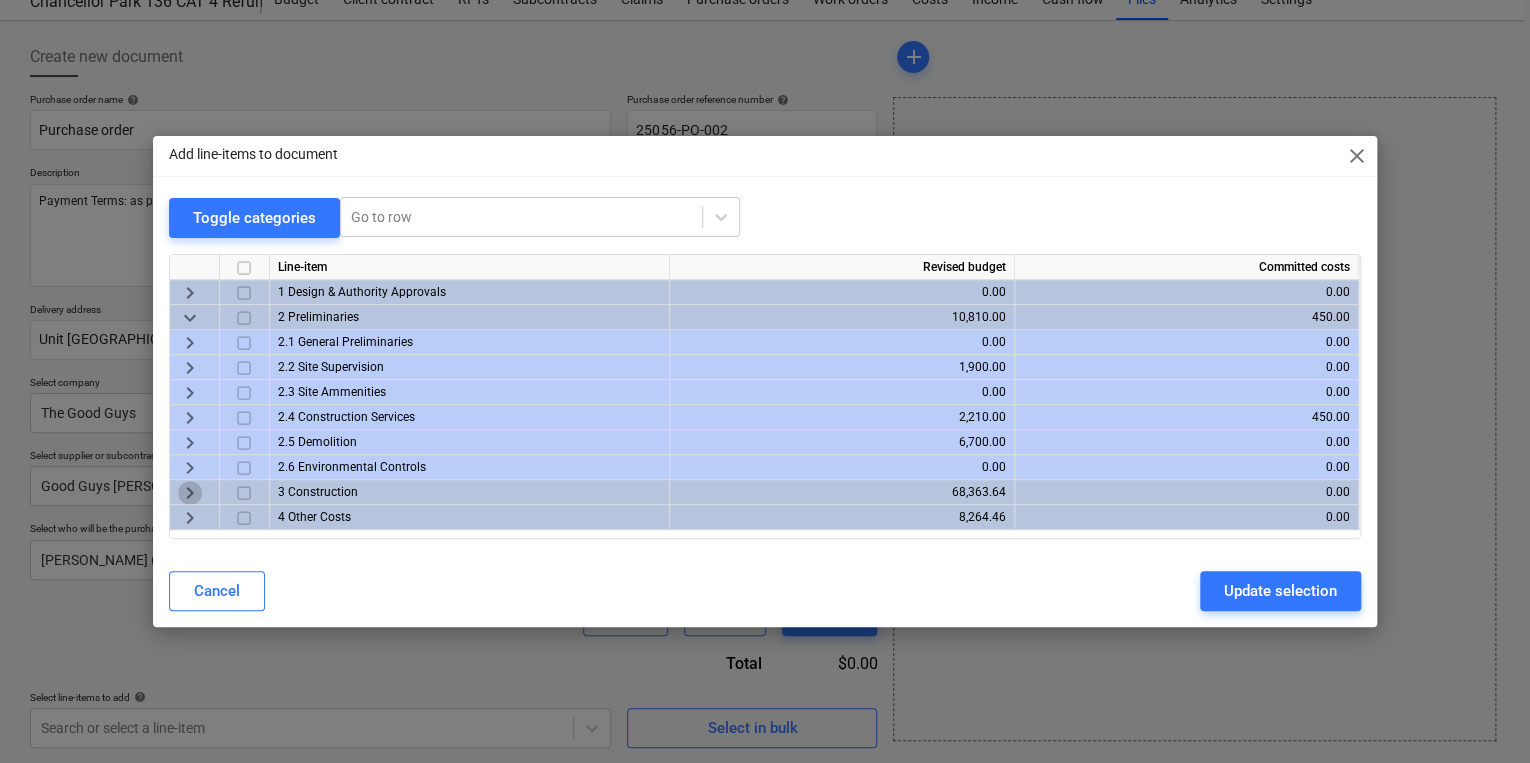 click on "keyboard_arrow_right" at bounding box center [190, 493] 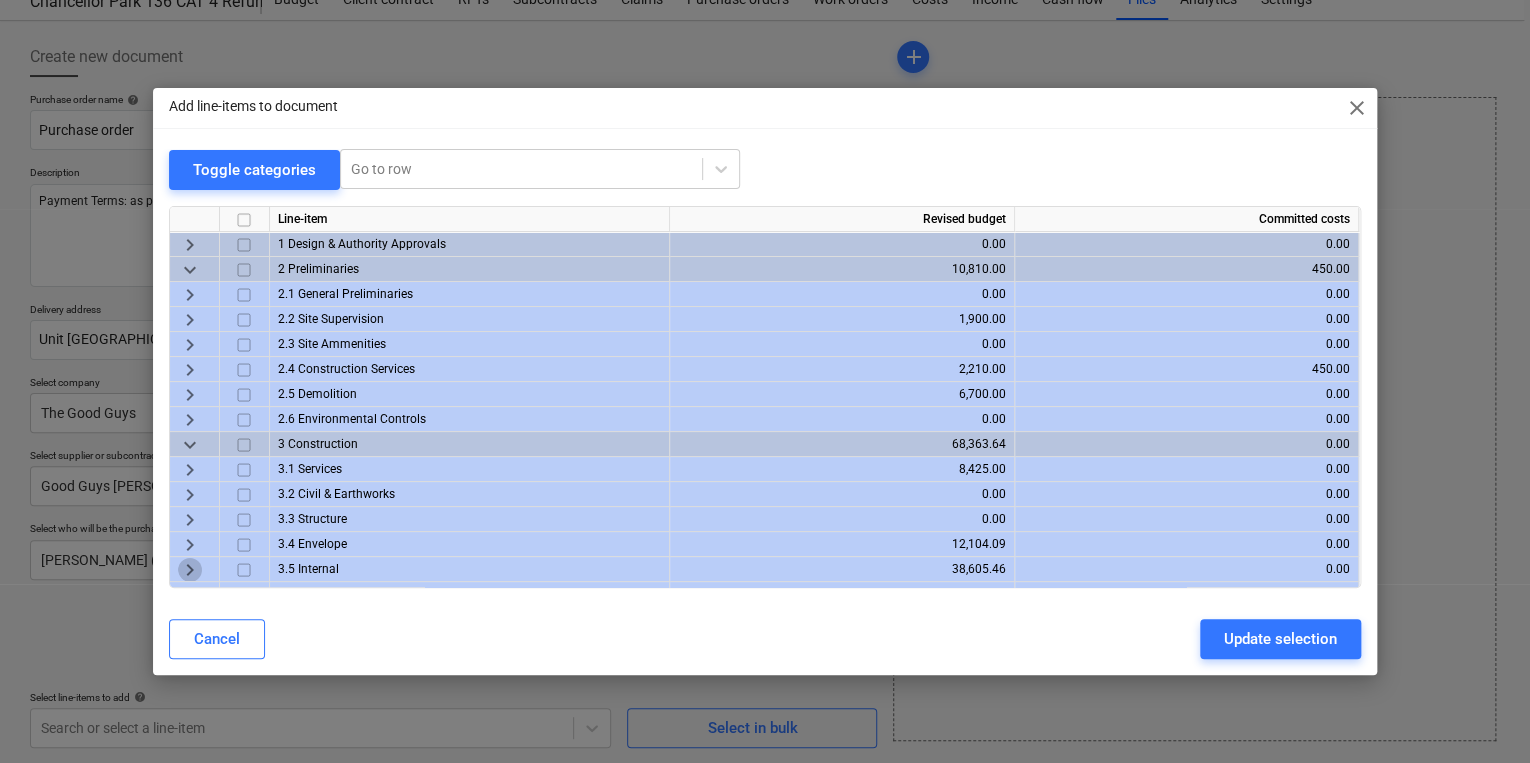 click on "keyboard_arrow_right" at bounding box center [190, 569] 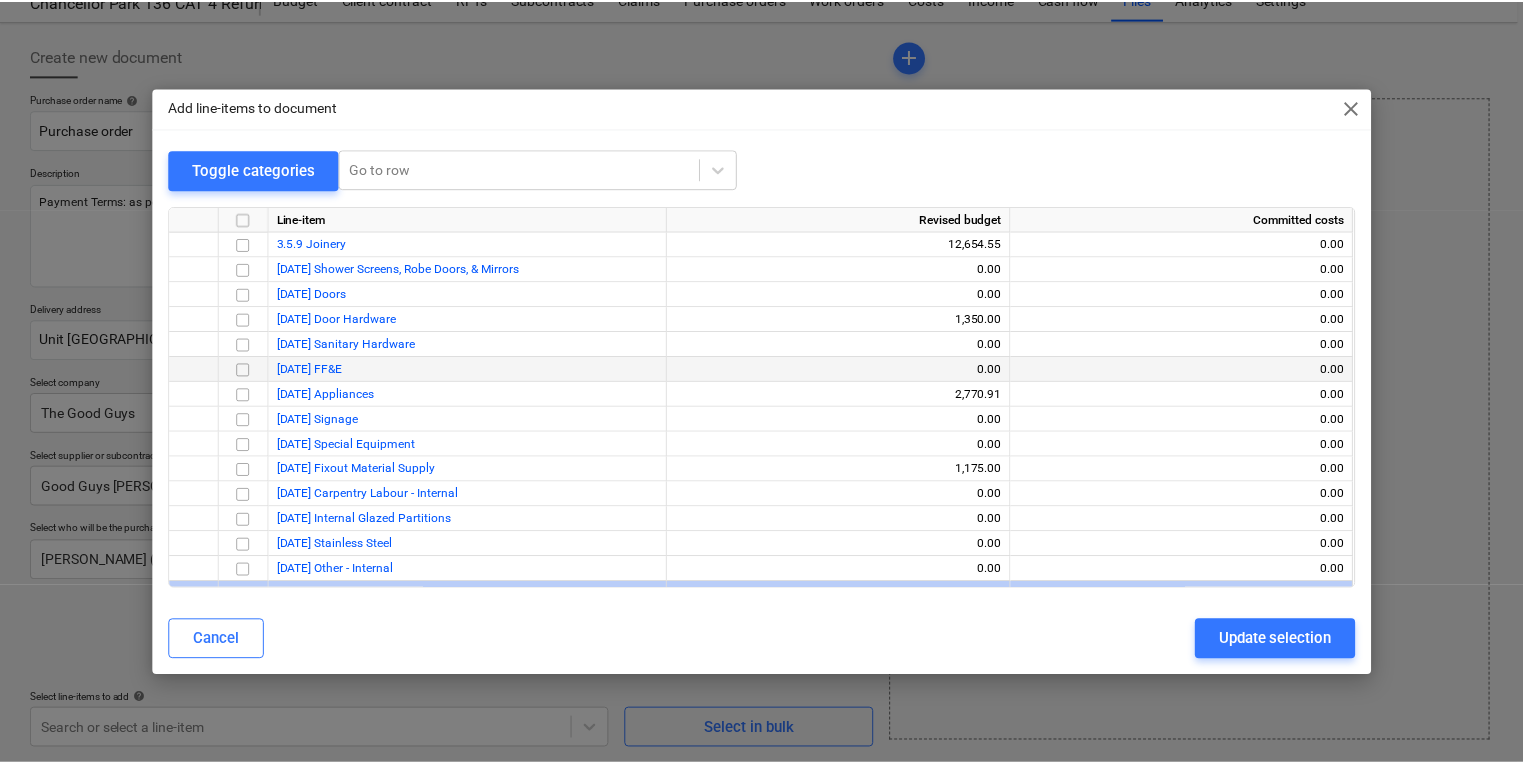 scroll, scrollTop: 560, scrollLeft: 0, axis: vertical 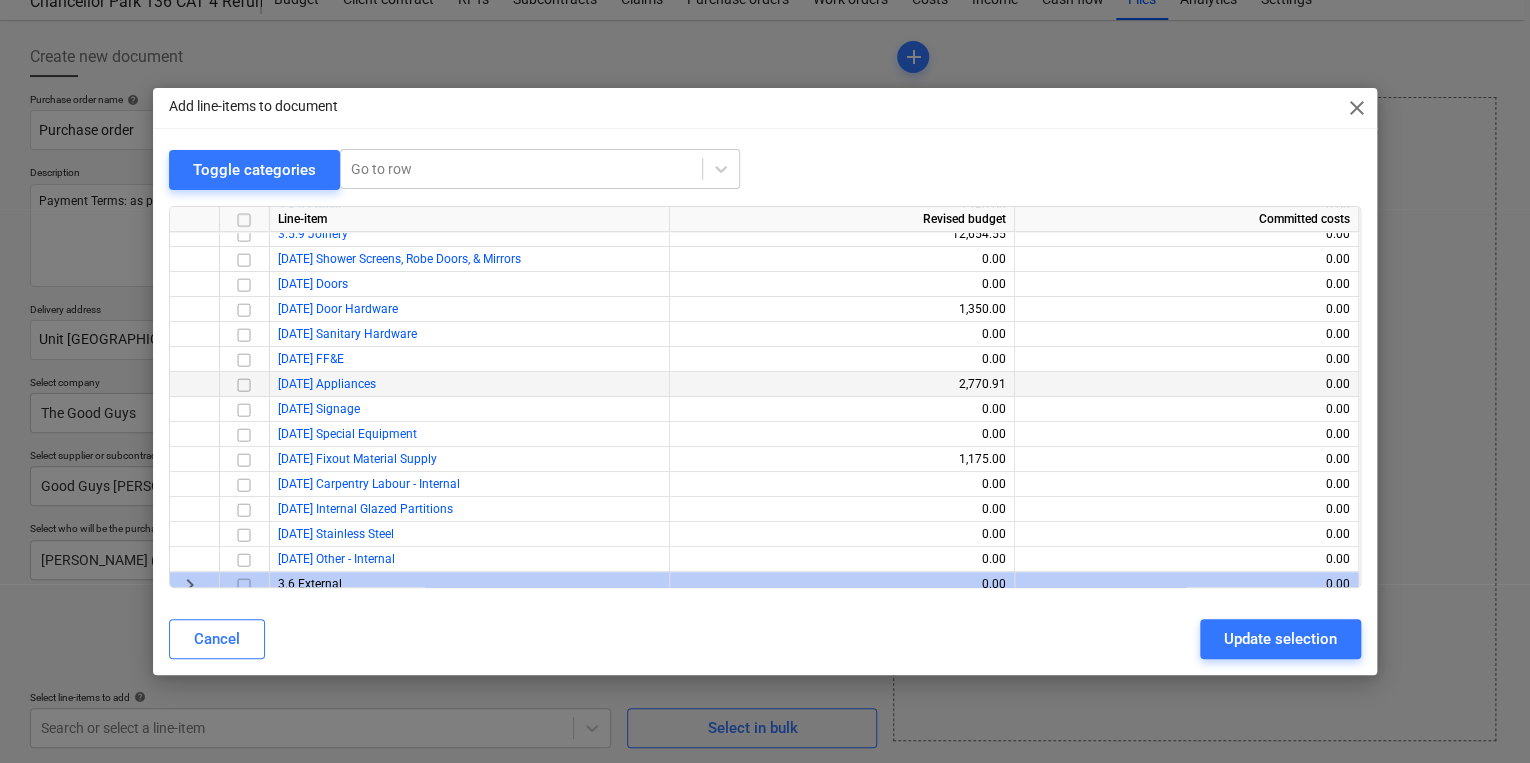 click at bounding box center [244, 384] 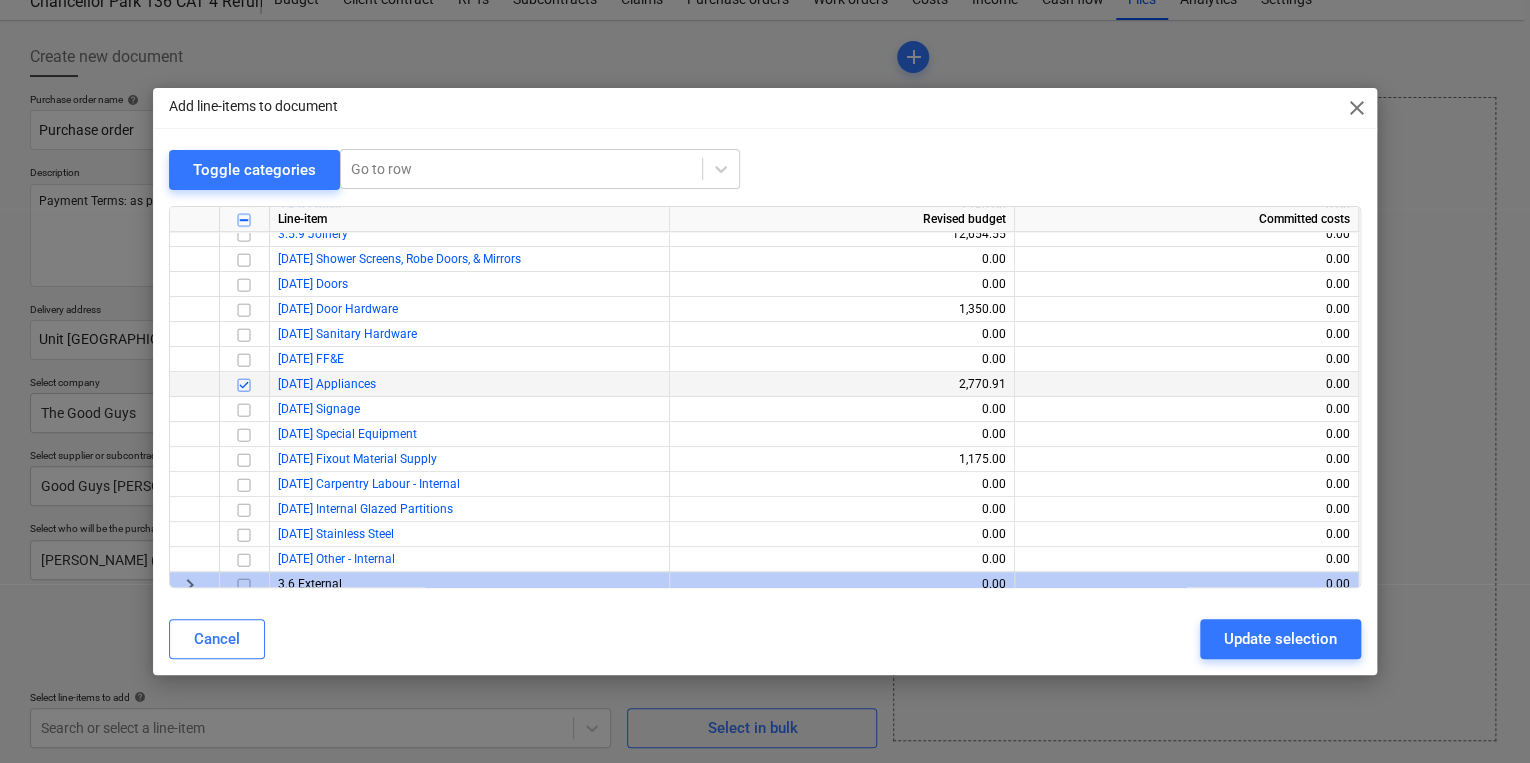 click on "Update selection" at bounding box center (1280, 639) 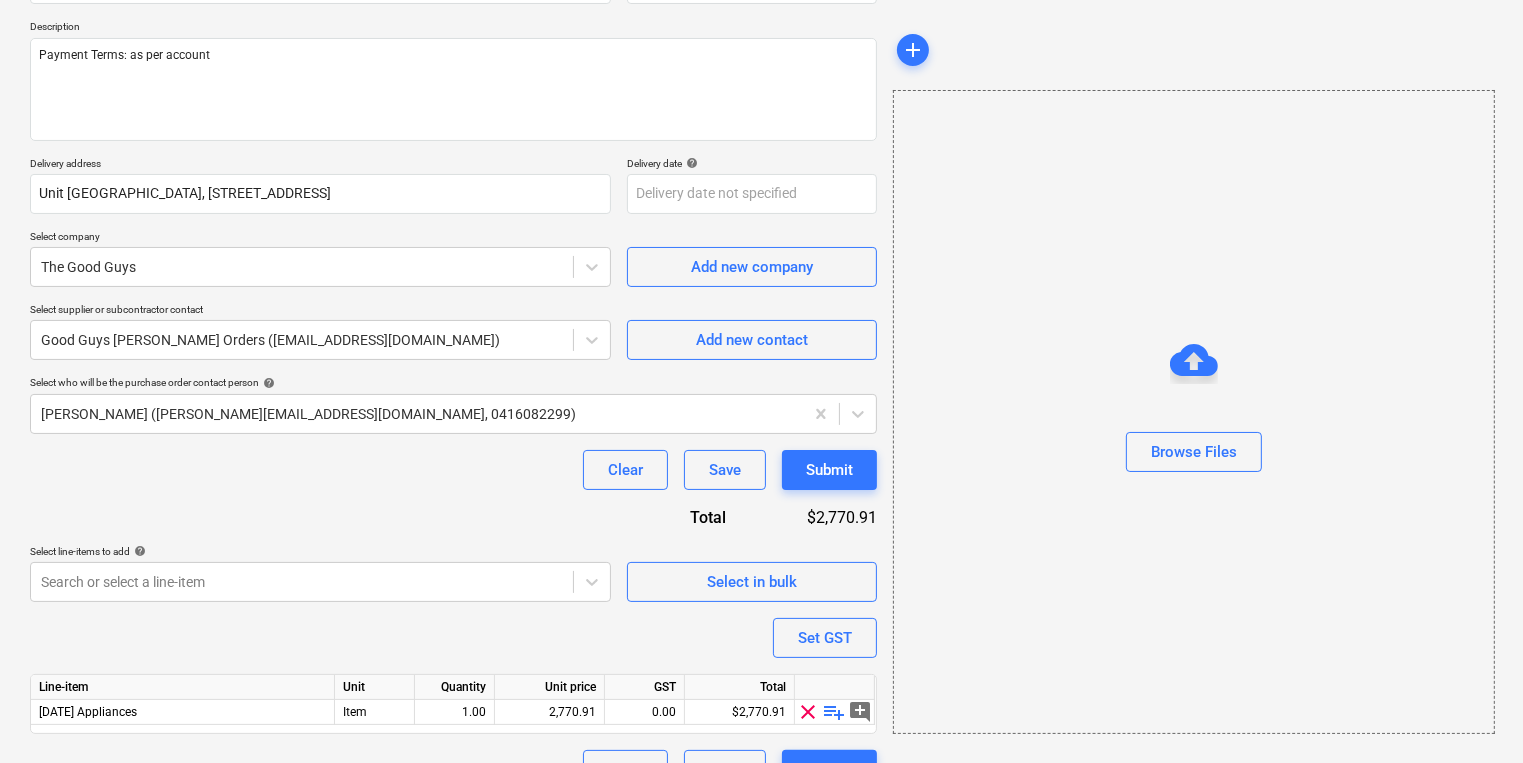 scroll, scrollTop: 259, scrollLeft: 0, axis: vertical 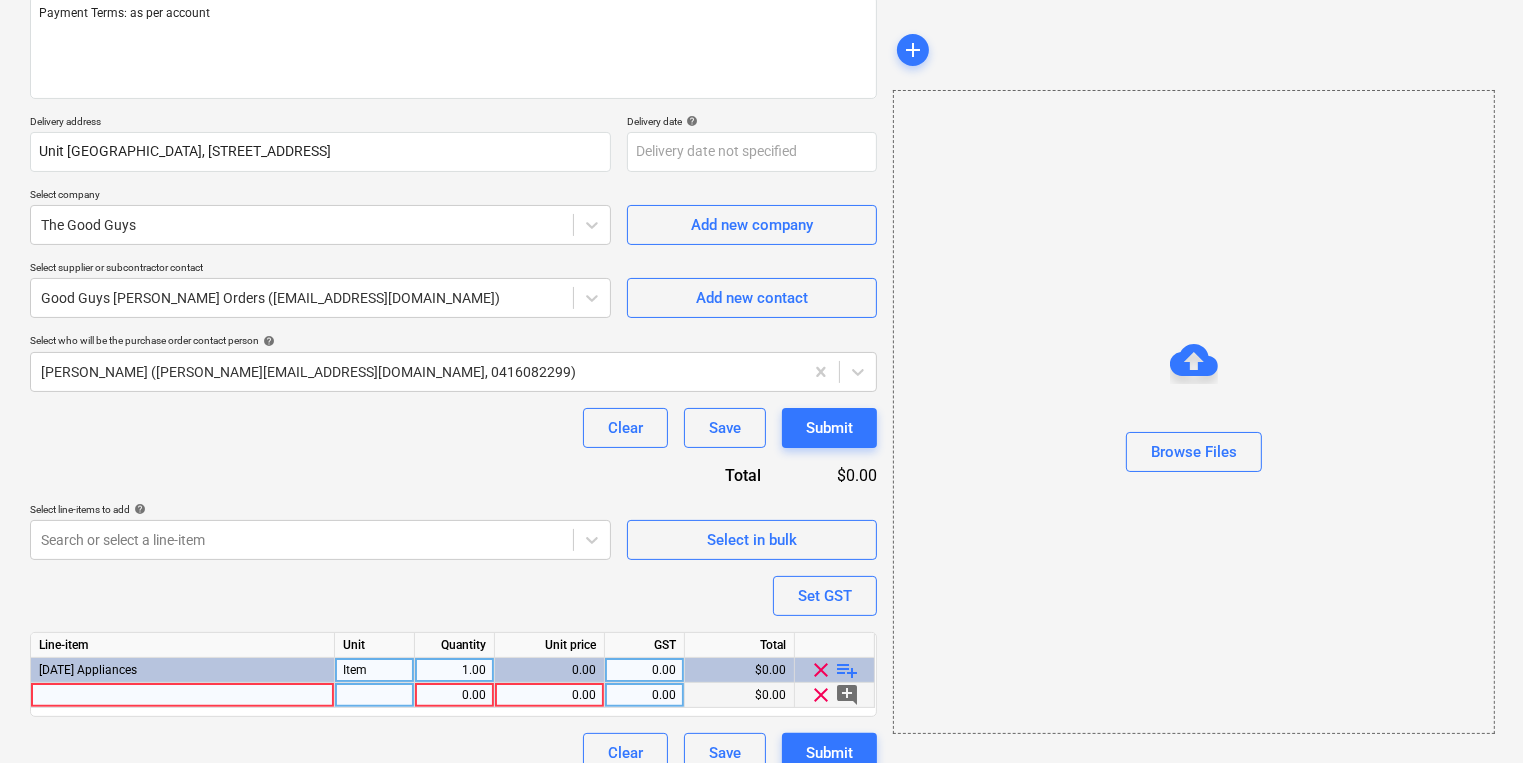 click at bounding box center [183, 695] 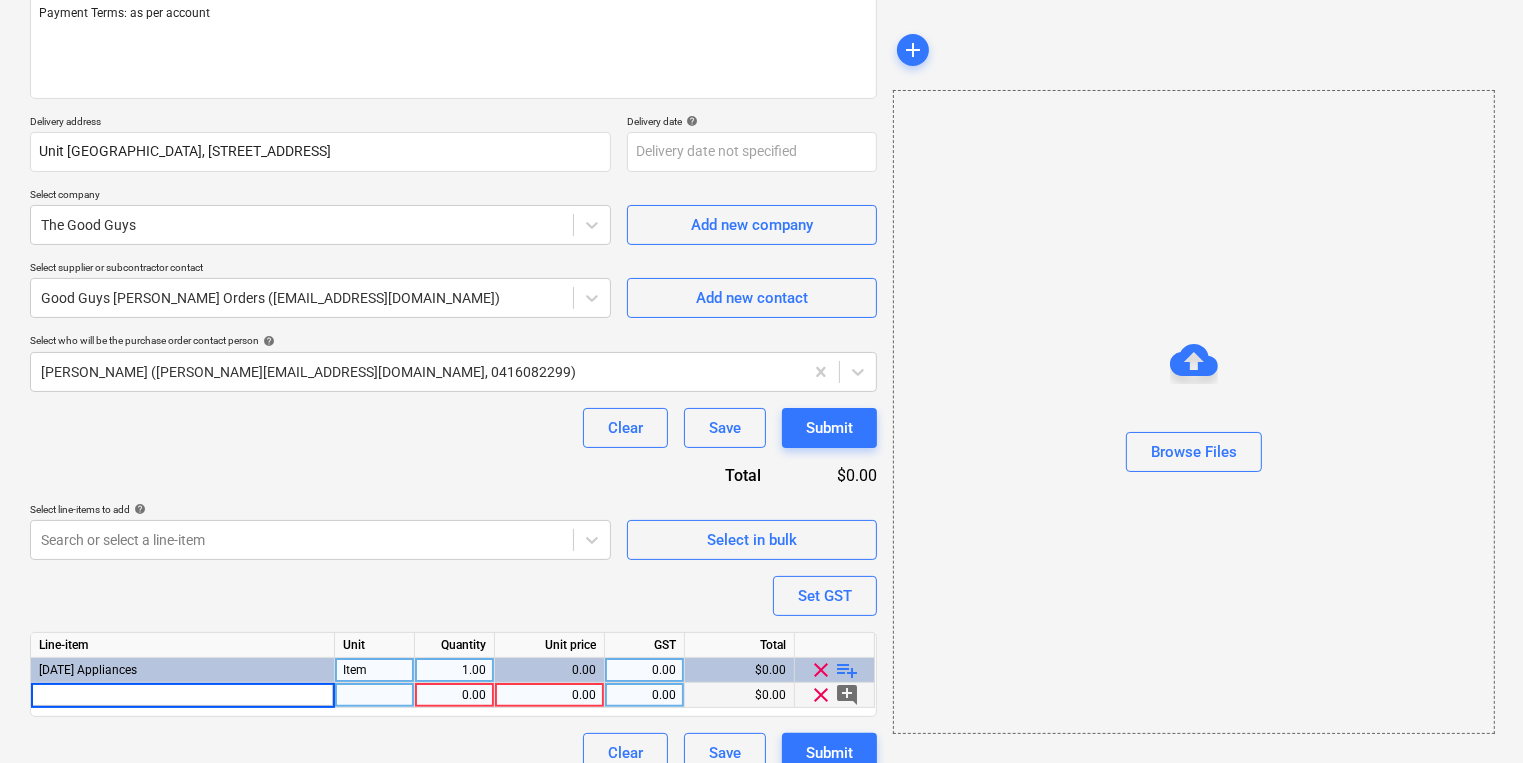 type on "x" 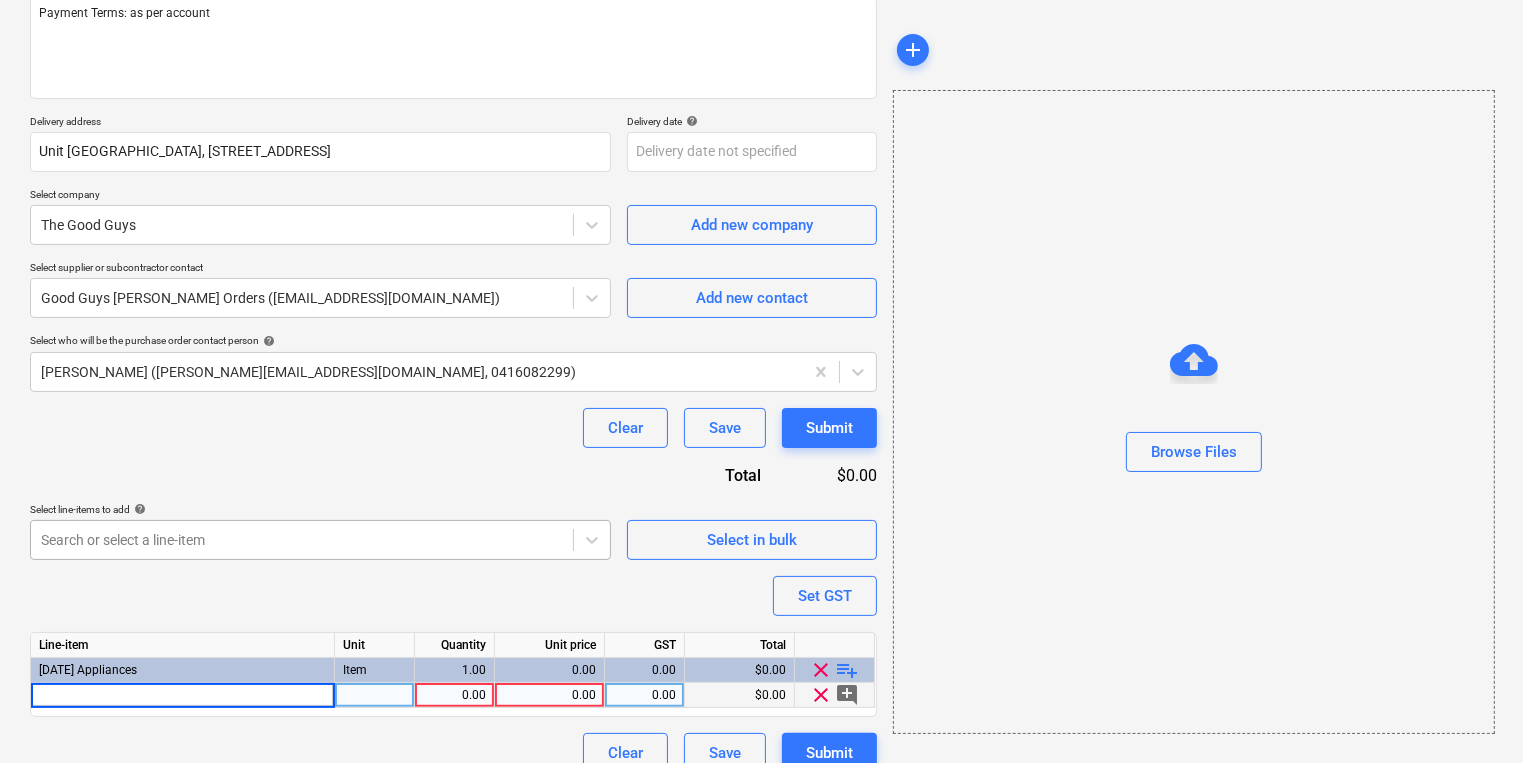 type on "[PERSON_NAME] & Paykel CE604LBX2 60cm electric cooktop" 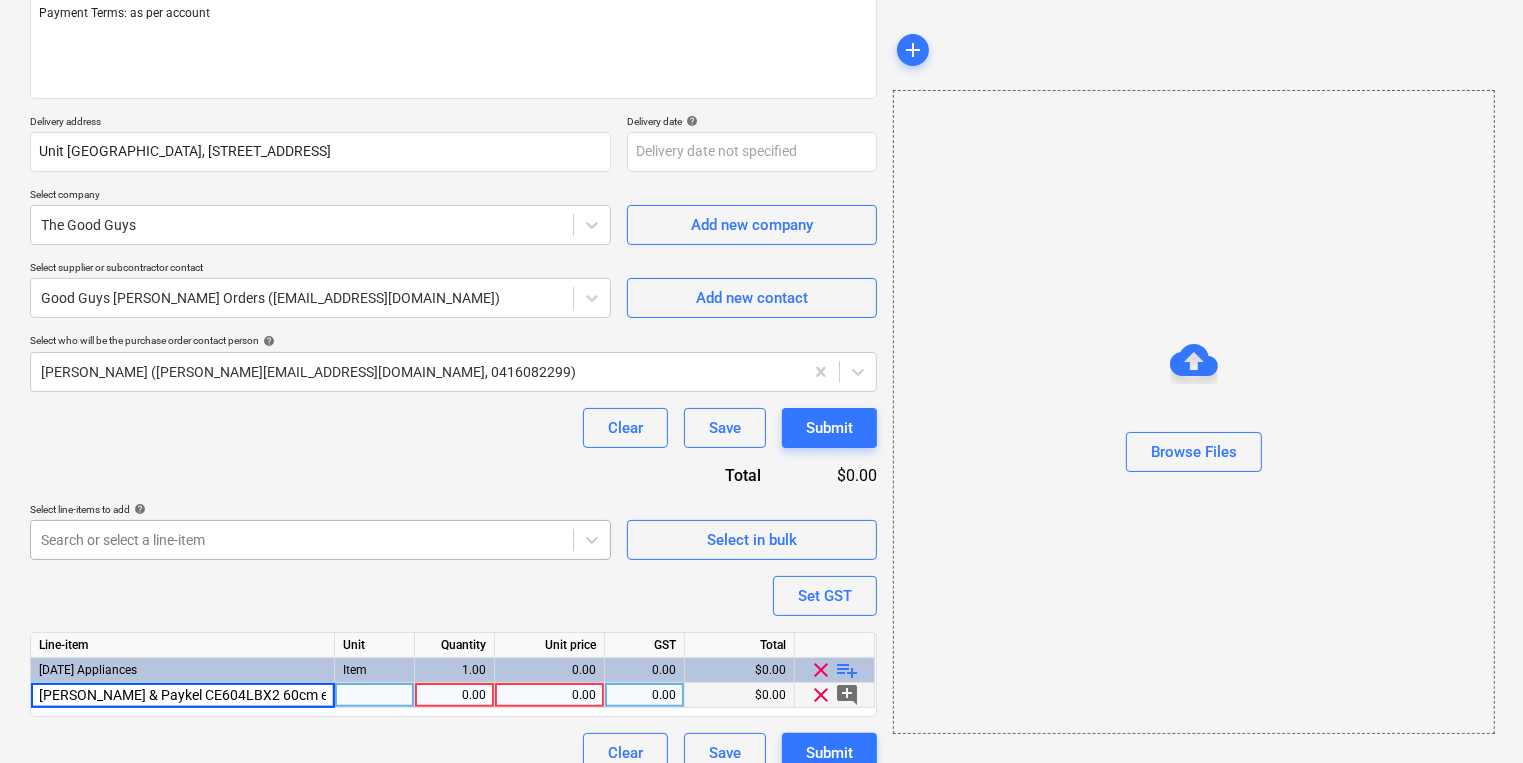scroll, scrollTop: 0, scrollLeft: 25, axis: horizontal 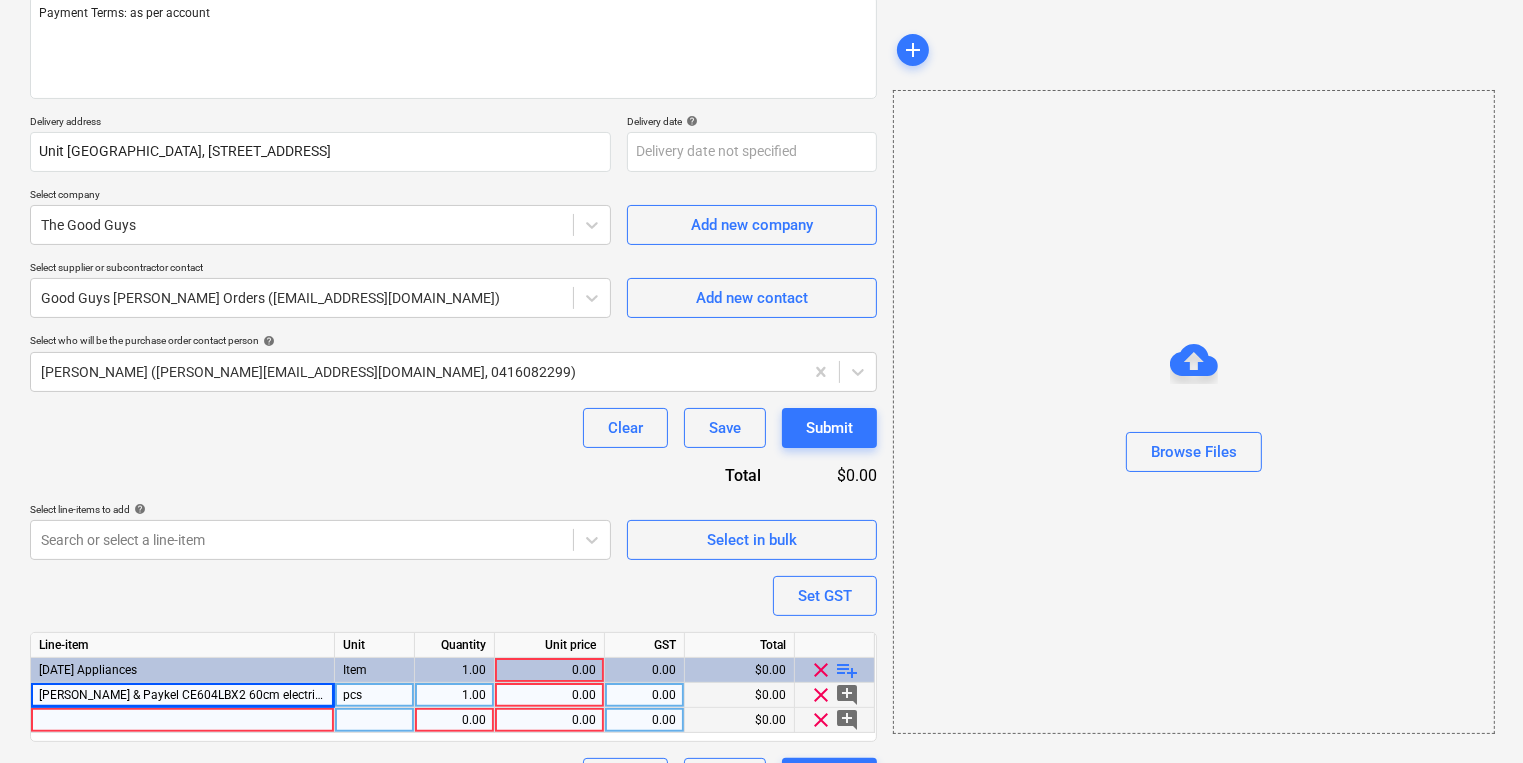 click at bounding box center (183, 720) 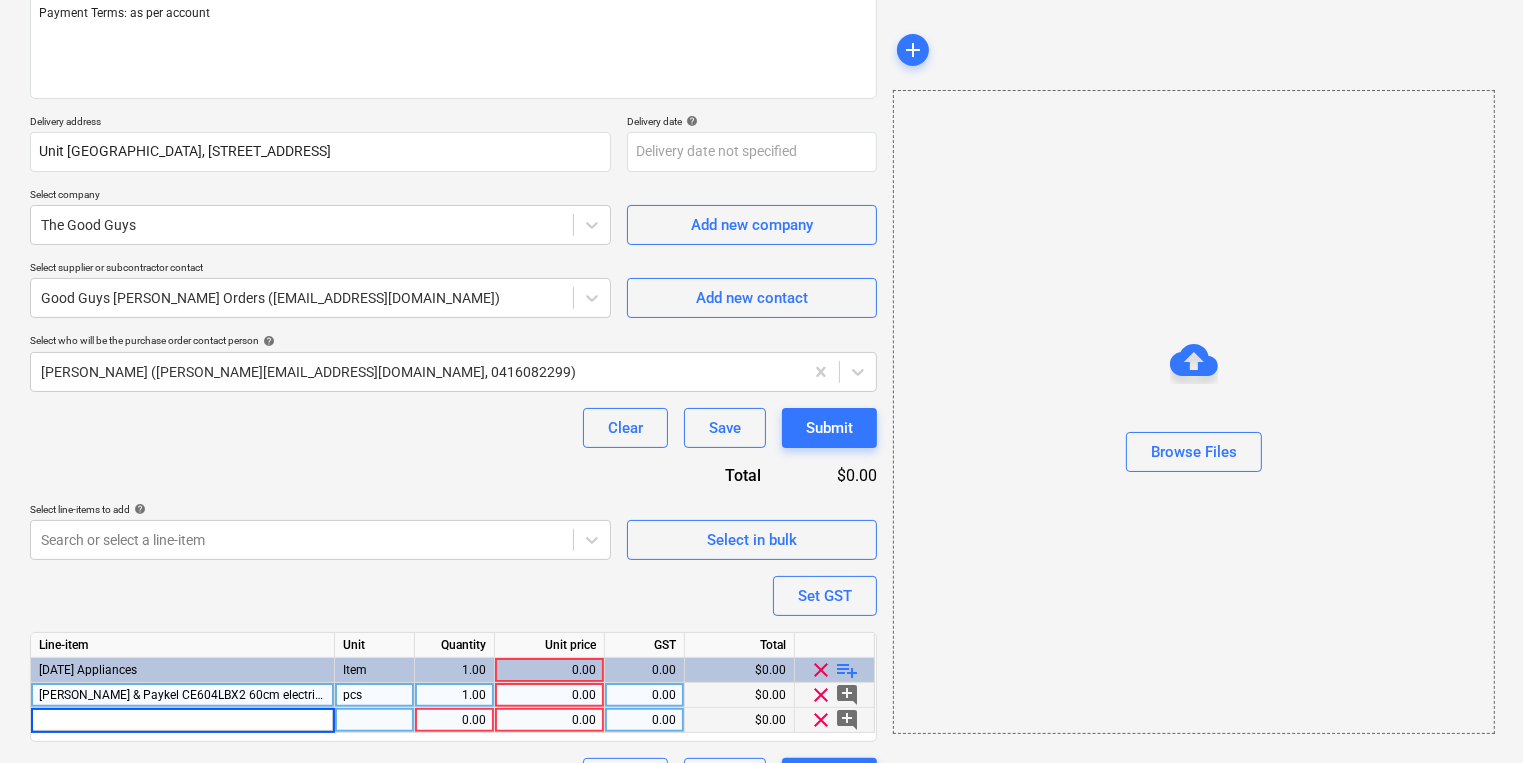type on "x" 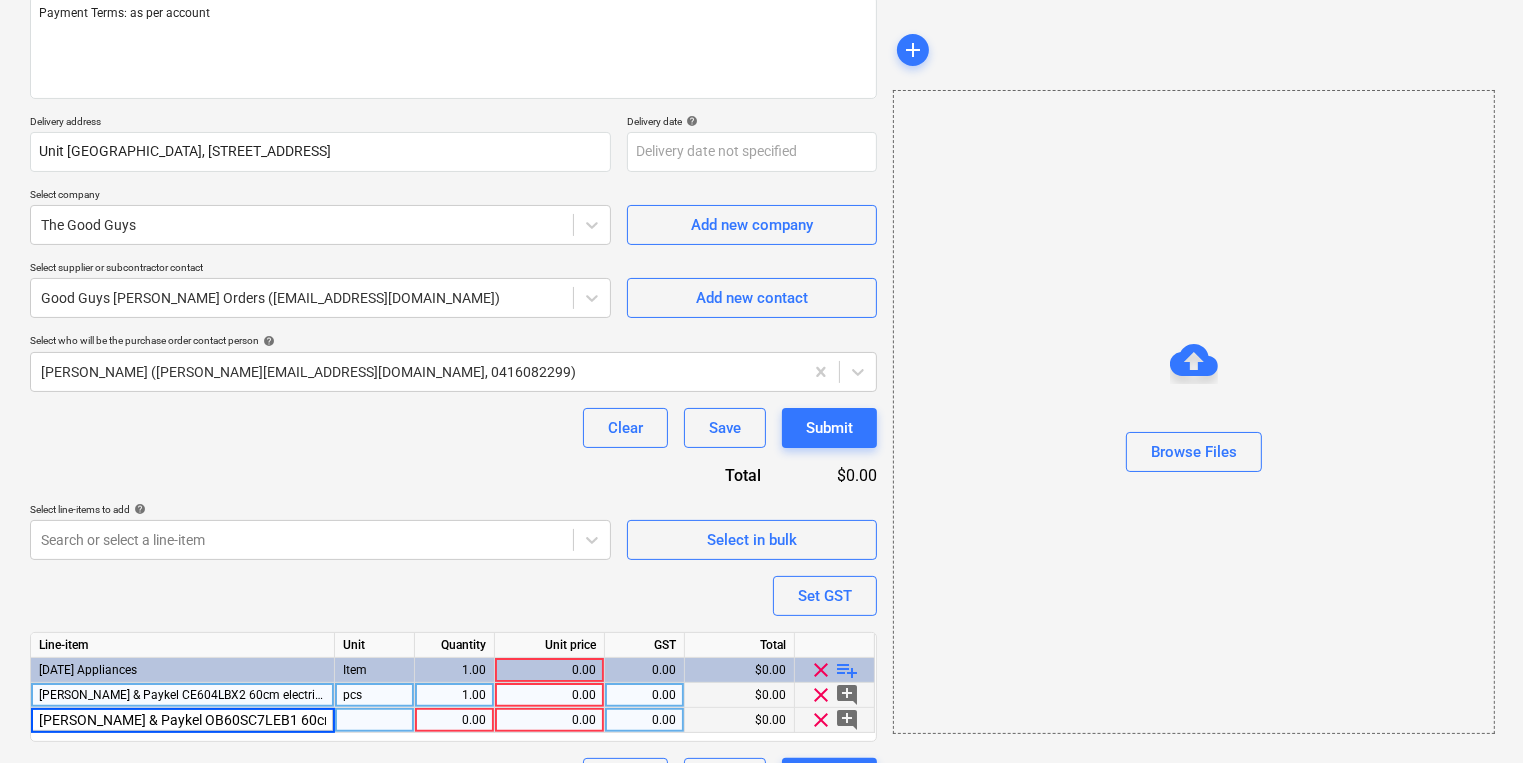 scroll, scrollTop: 0, scrollLeft: 96, axis: horizontal 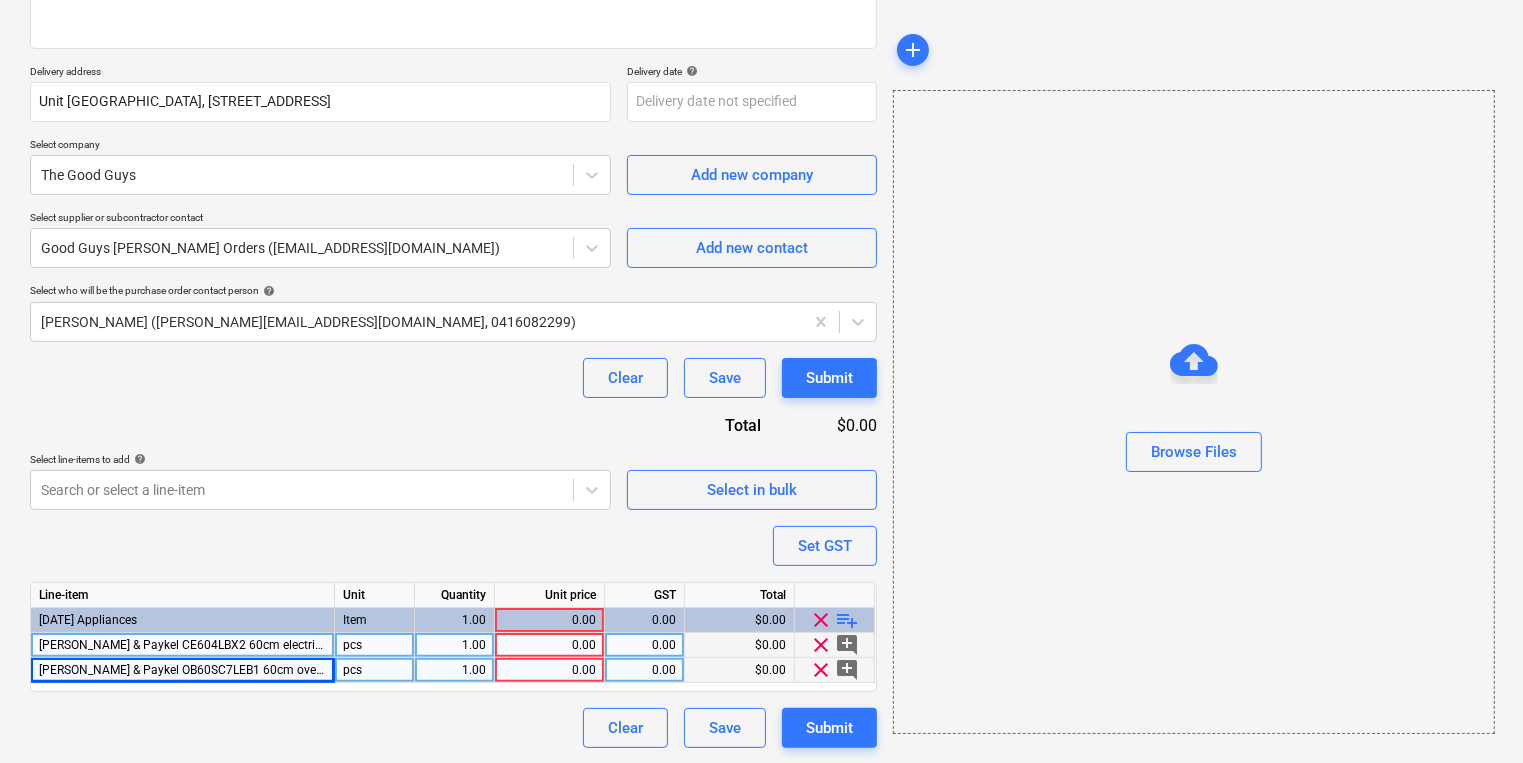 type on "x" 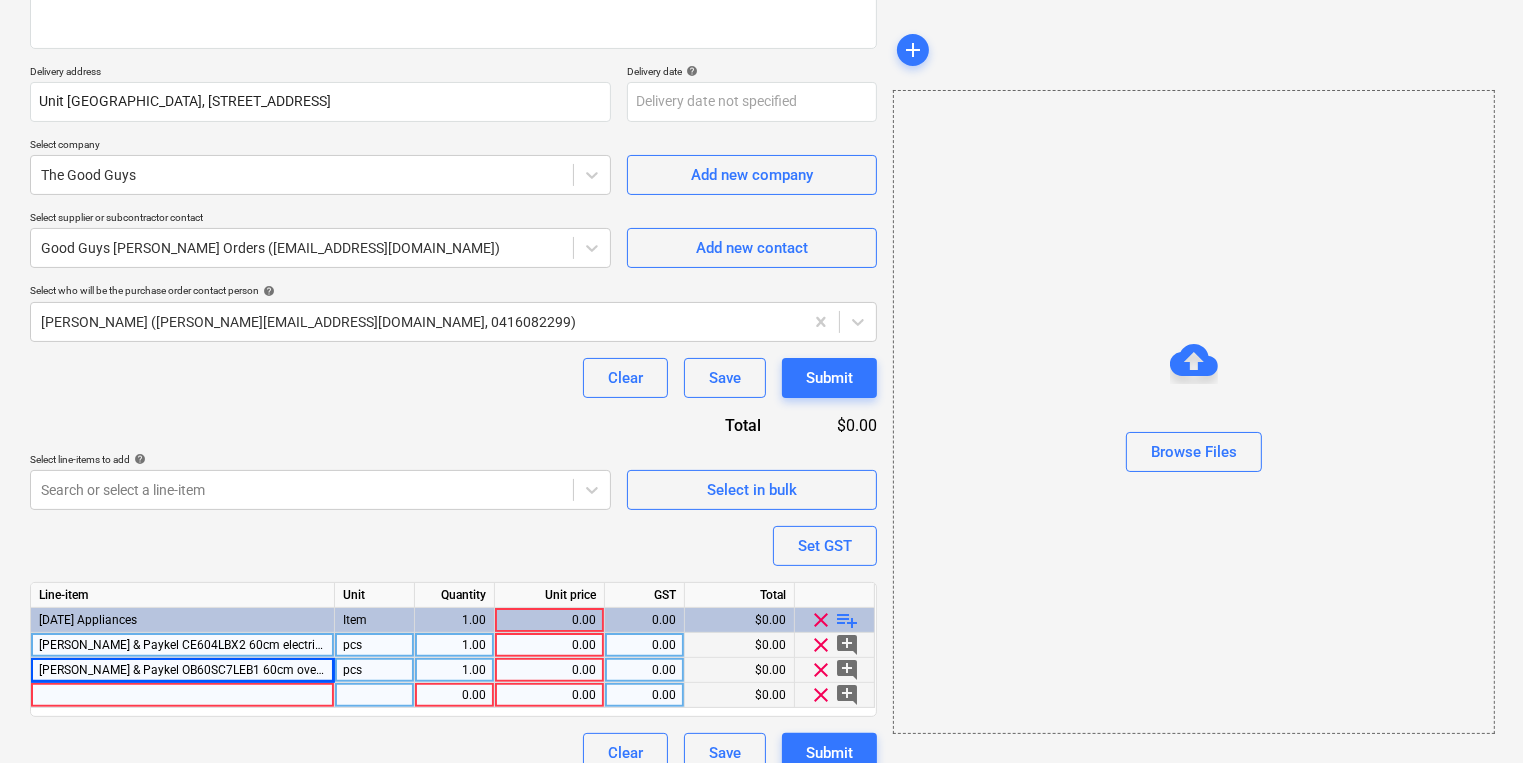 click at bounding box center [183, 695] 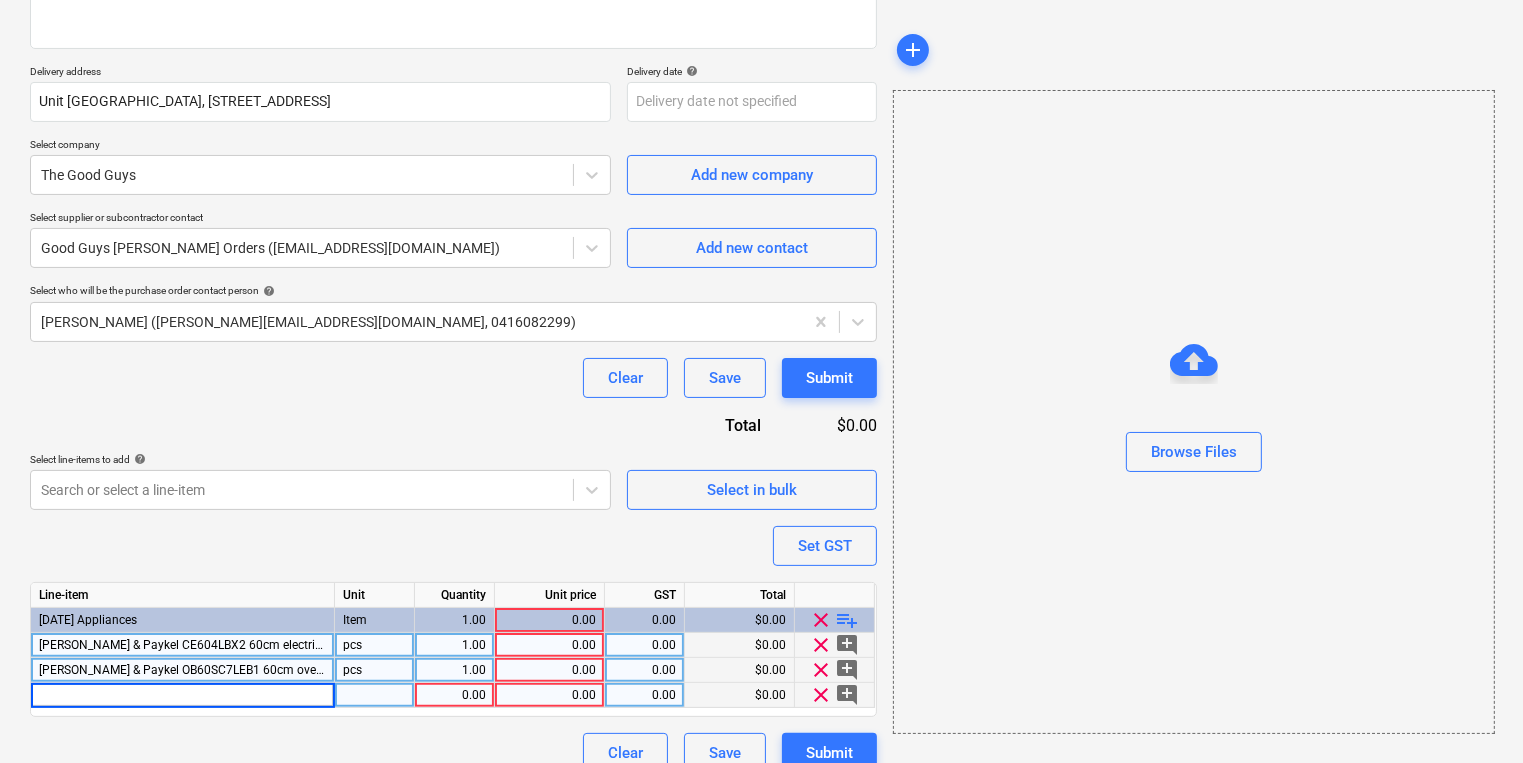 type on "[PERSON_NAME] & Paykel HS60LRX4 Wall rangehood, 60cm Telescopic" 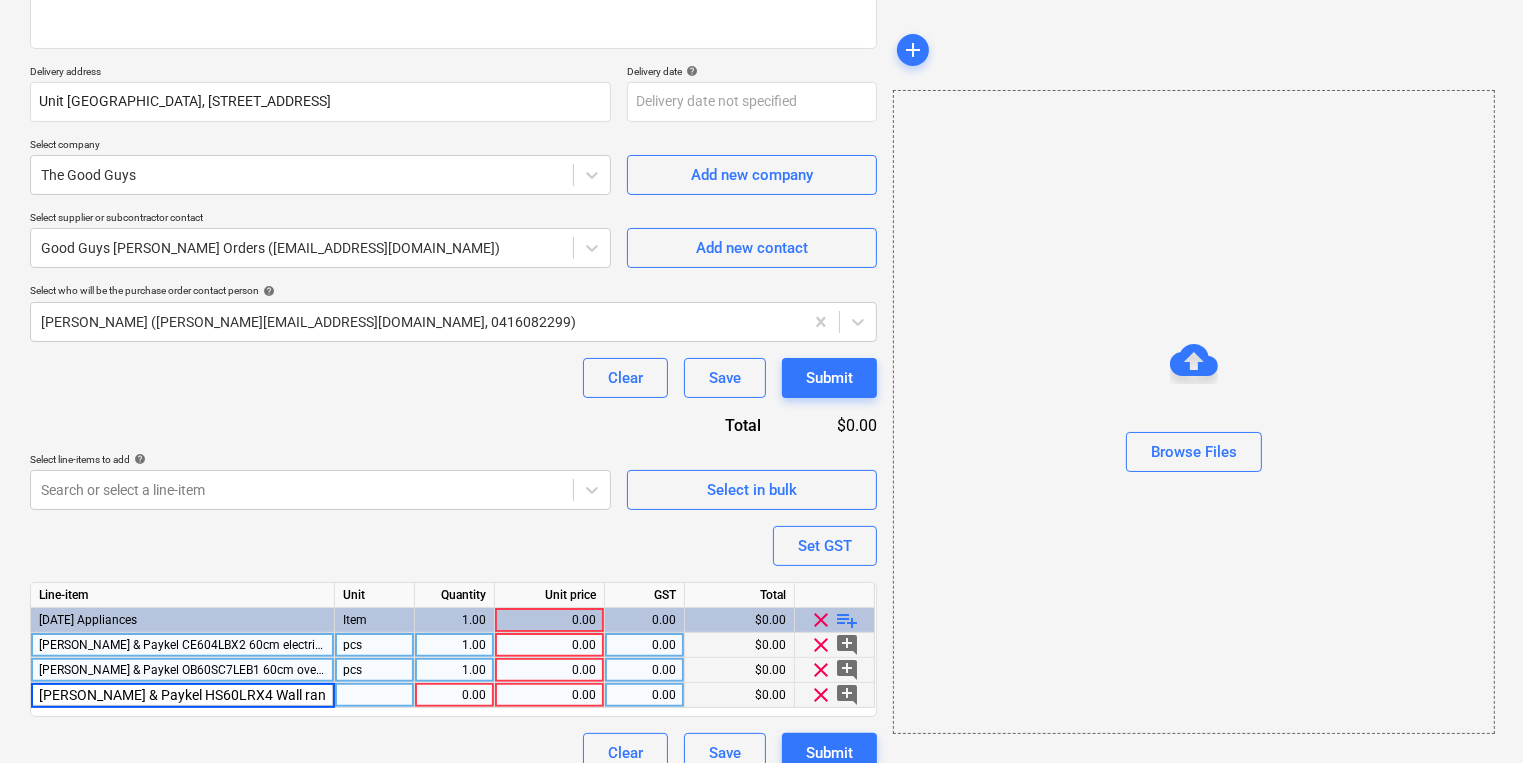 scroll, scrollTop: 0, scrollLeft: 88, axis: horizontal 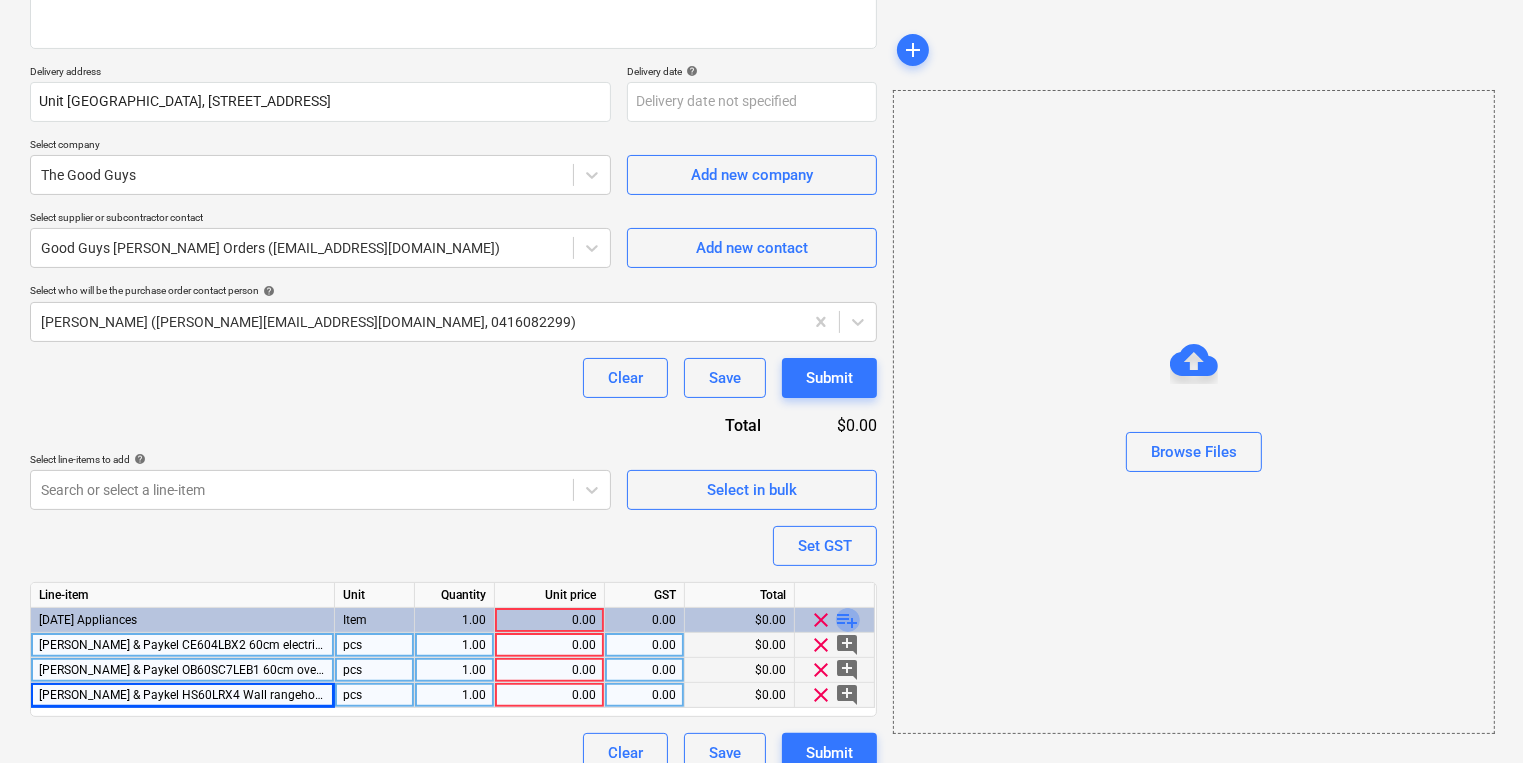 click on "playlist_add" at bounding box center [848, 620] 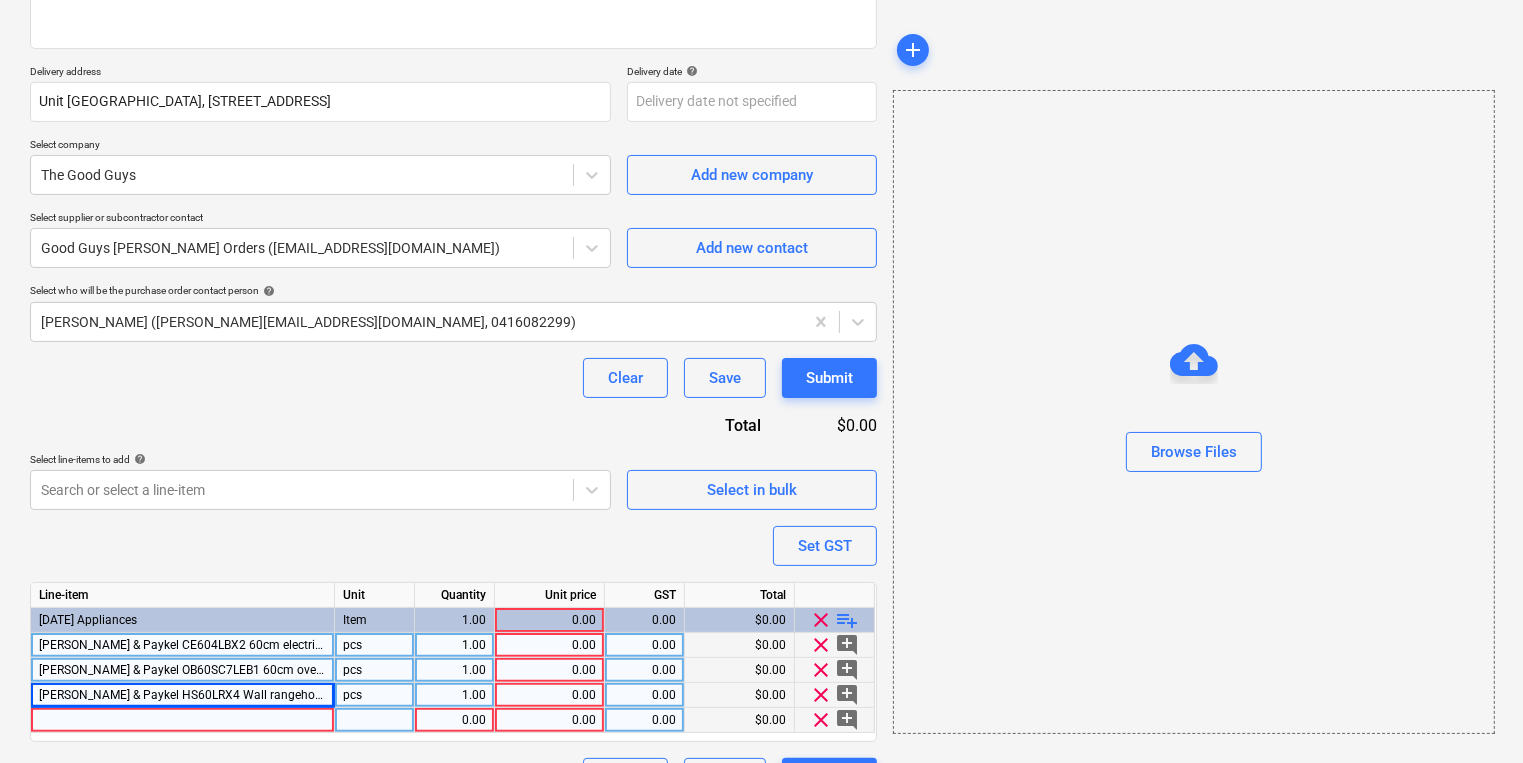 click at bounding box center (183, 720) 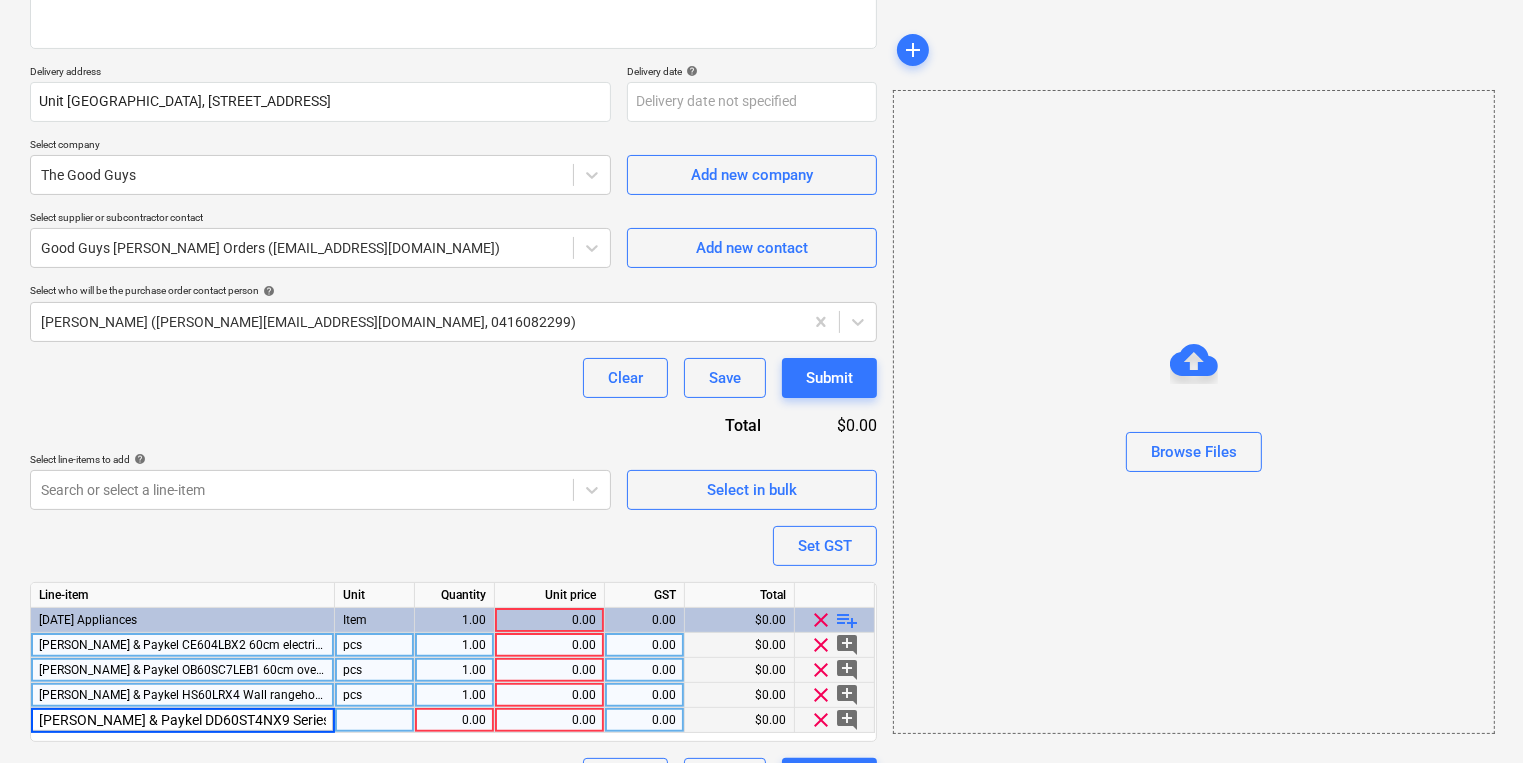 scroll, scrollTop: 0, scrollLeft: 269, axis: horizontal 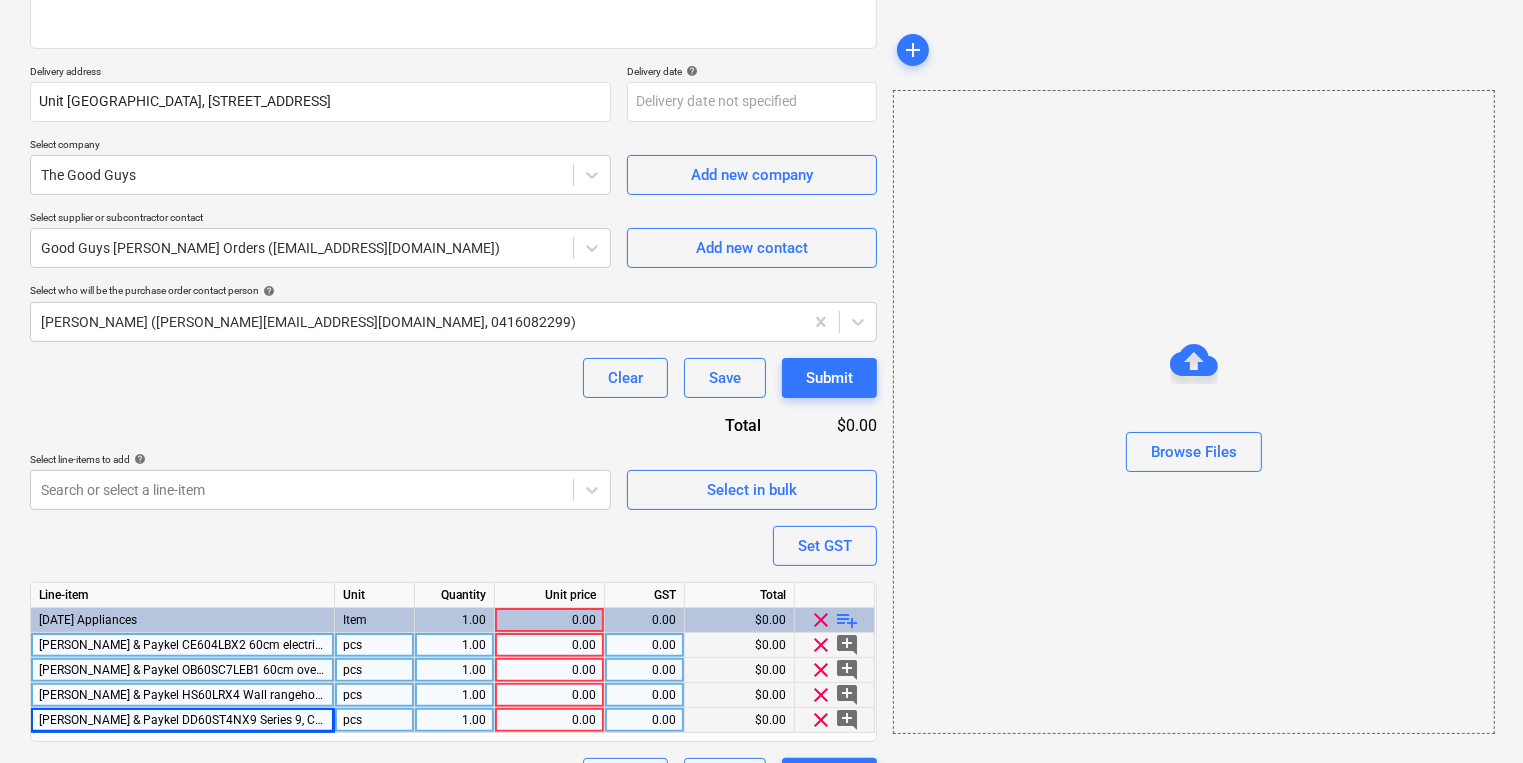 click on "Purchase order name help Purchase order Purchase order reference number help 25056-PO-002 Description Payment Terms: as per account Delivery address [STREET_ADDRESS][GEOGRAPHIC_DATA][STREET_ADDRESS] Delivery date help Press the down arrow key to interact with the calendar and
select a date. Press the question mark key to get the keyboard shortcuts for changing dates. Select company The Good Guys   Add new company Select supplier or subcontractor contact Good Guys [PERSON_NAME] Orders ([EMAIL_ADDRESS][DOMAIN_NAME]) Add new contact Select who will be the purchase order contact person help [PERSON_NAME] ([PERSON_NAME][EMAIL_ADDRESS][DOMAIN_NAME], 0416082299) Clear Save Submit Total $0.00 Select line-items to add help Search or select a line-item Select in bulk Set GST Line-item Unit Quantity Unit price GST Total [DATE] Appliances Item 1.00 0.00 0.00 $0.00 clear playlist_add [PERSON_NAME] & Paykel CE604LBX2 60cm electric cooktop pcs 1.00 0.00 0.00 $0.00 clear add_comment pcs 1.00 0.00 0.00 $0.00 clear pcs" at bounding box center [453, 326] 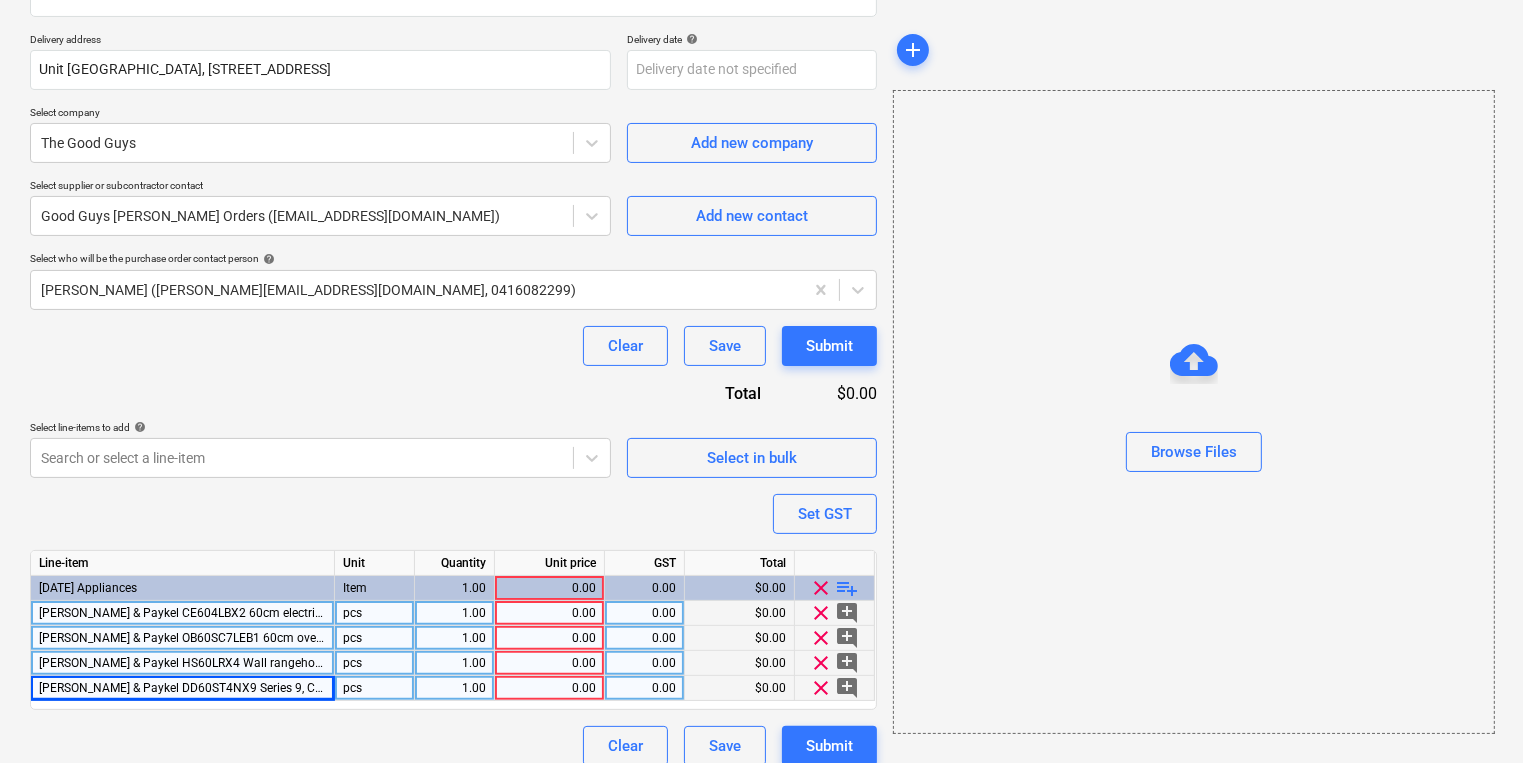 scroll, scrollTop: 359, scrollLeft: 0, axis: vertical 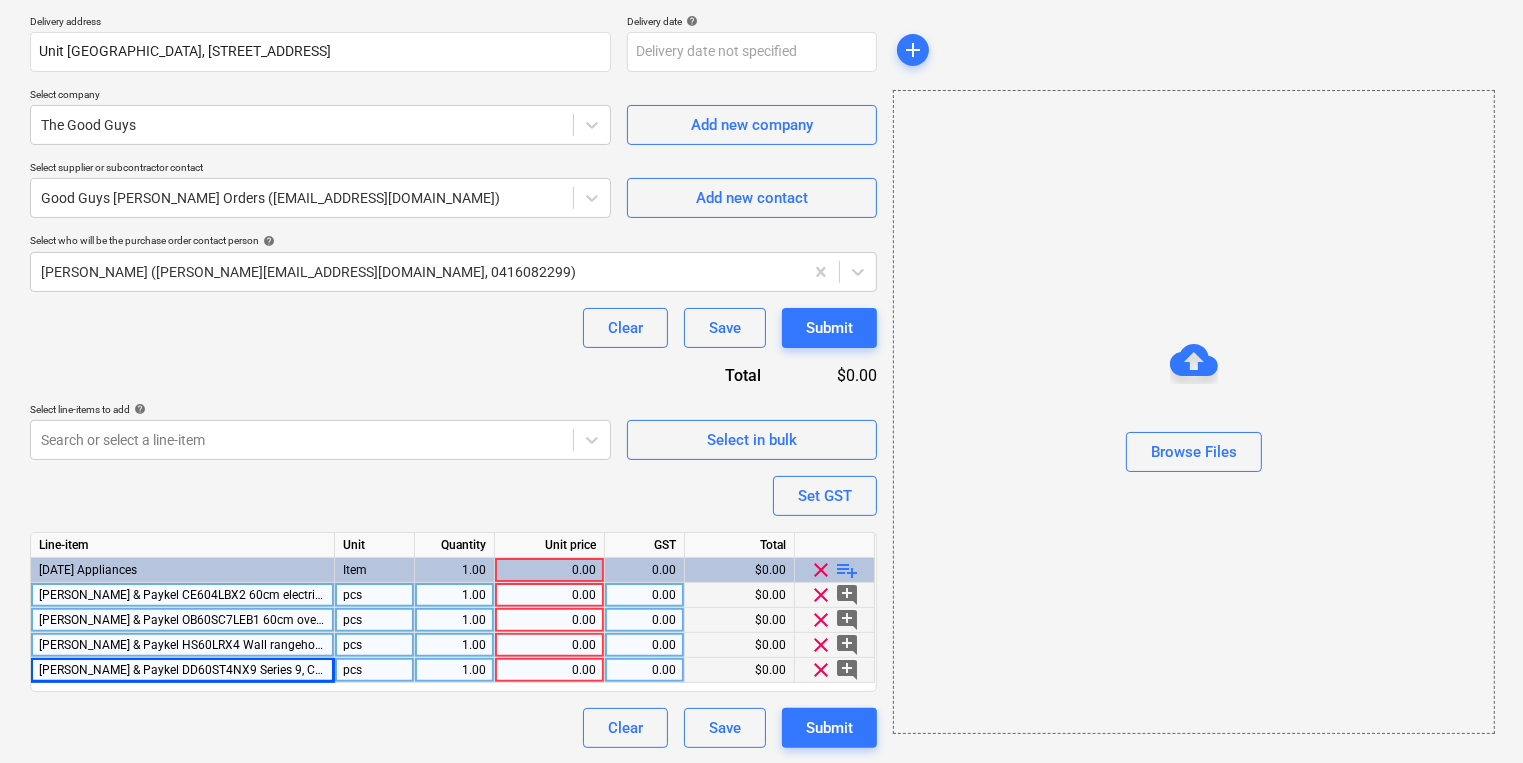click on "0.00" at bounding box center (549, 595) 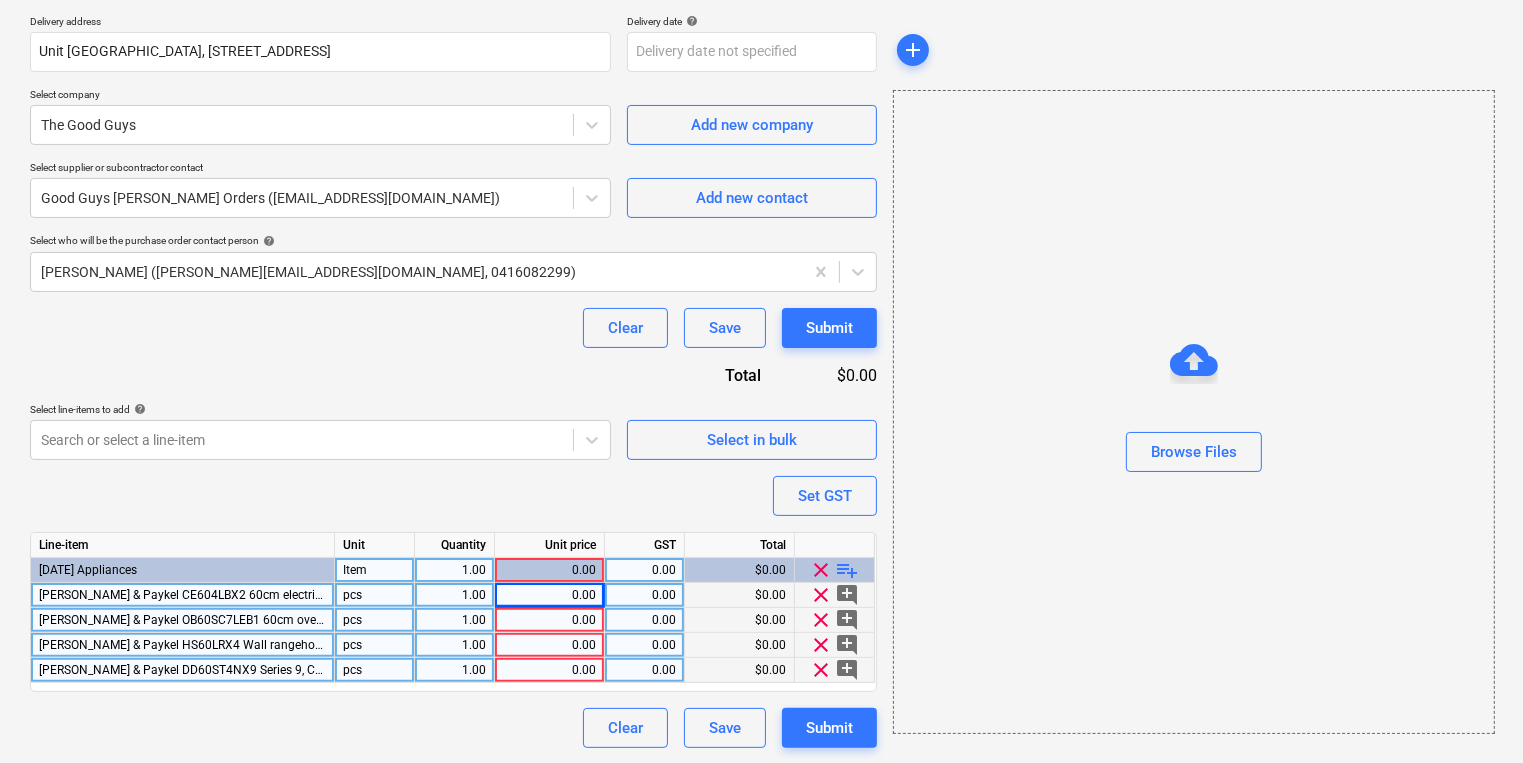 type on "x" 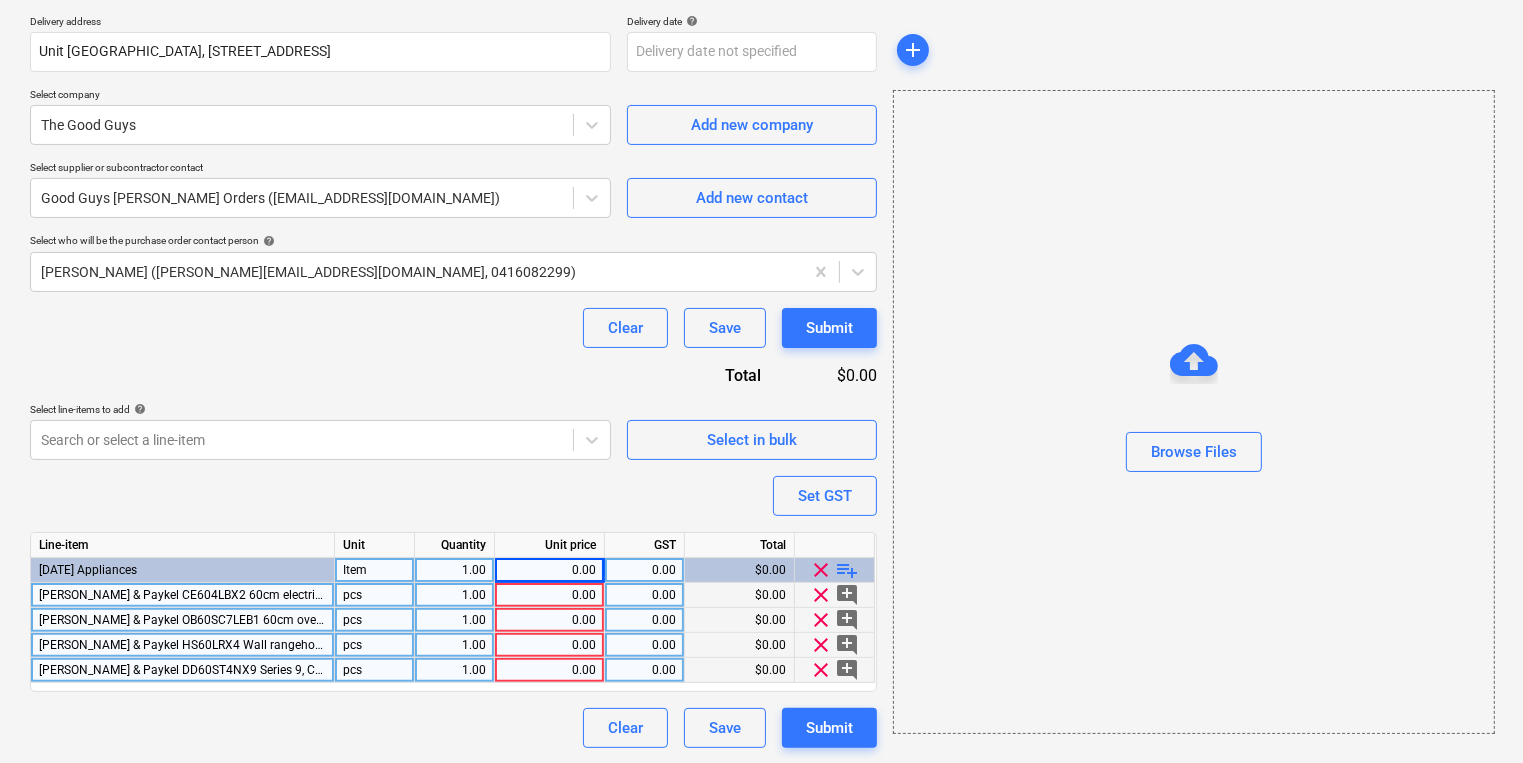click on "0.00" at bounding box center (549, 570) 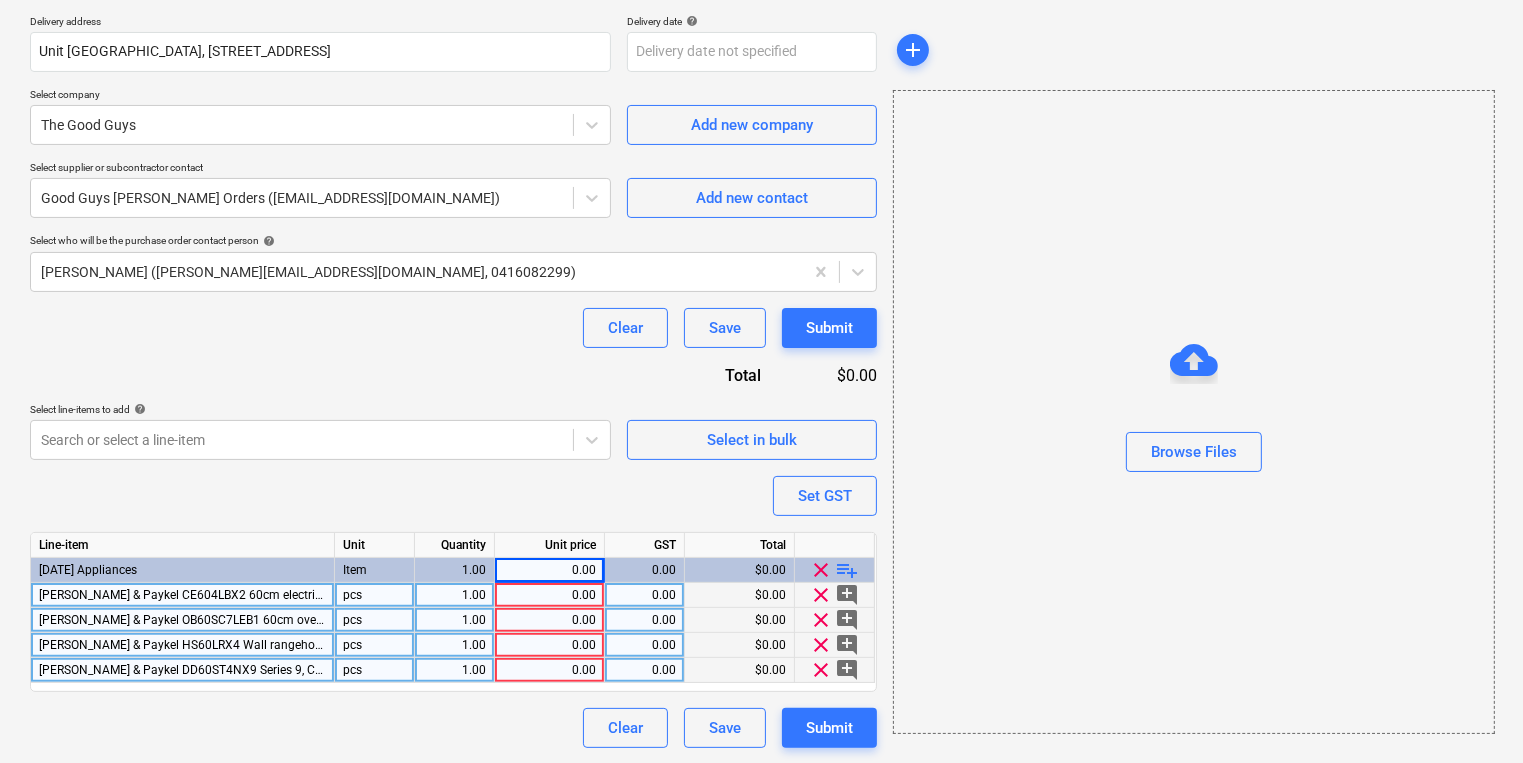 click on "0.00" at bounding box center (549, 595) 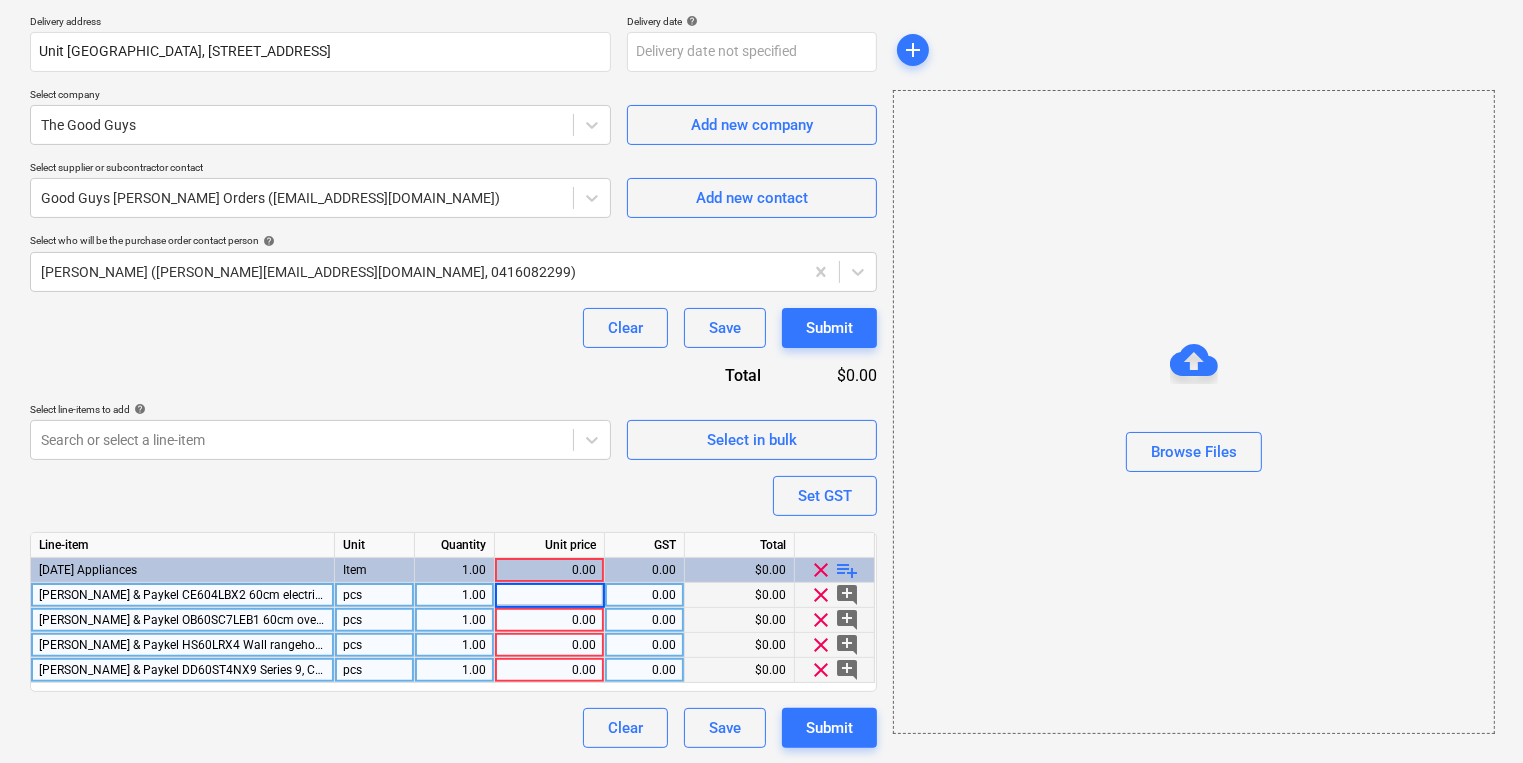 type on "487.272727272727" 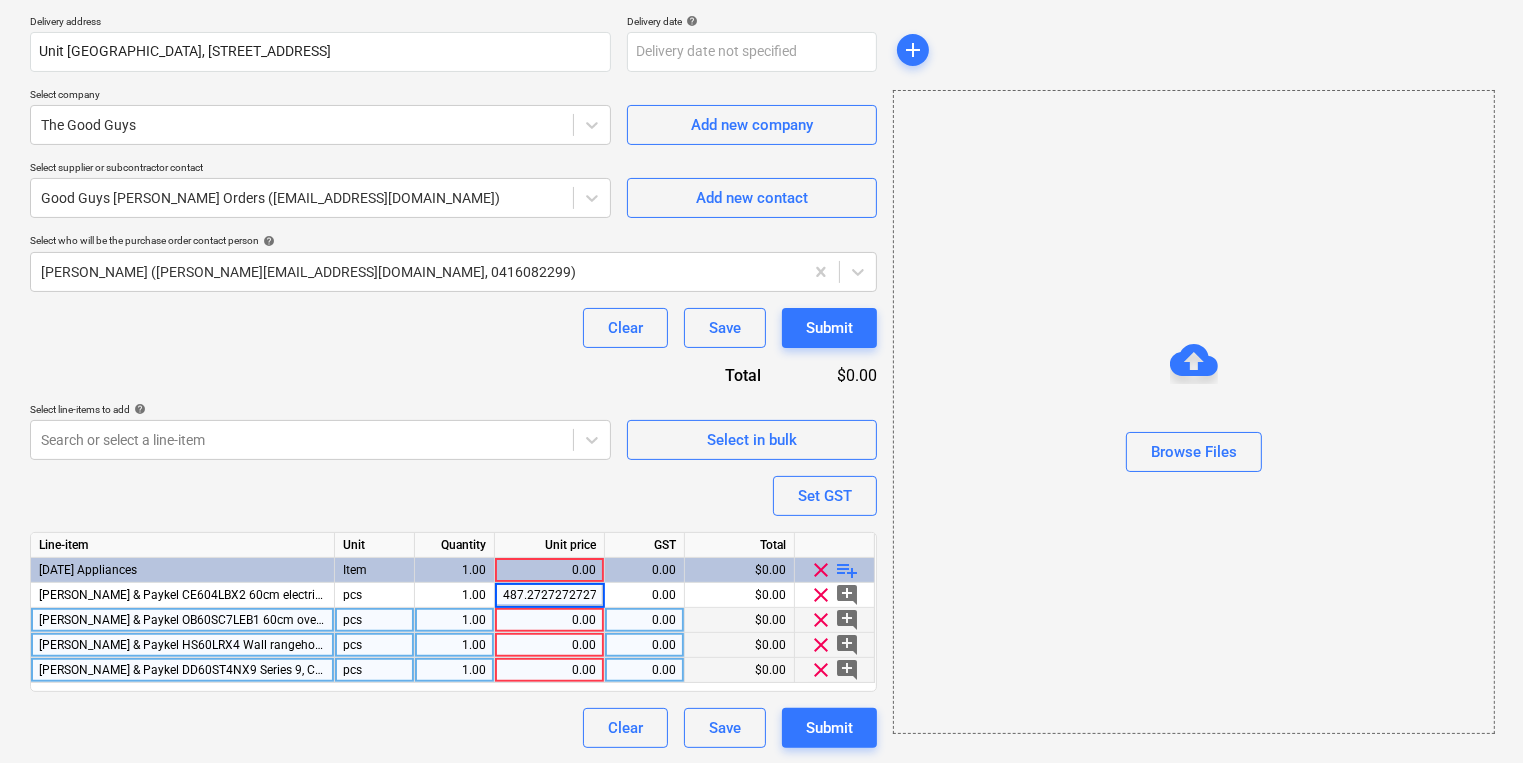 scroll, scrollTop: 0, scrollLeft: 9, axis: horizontal 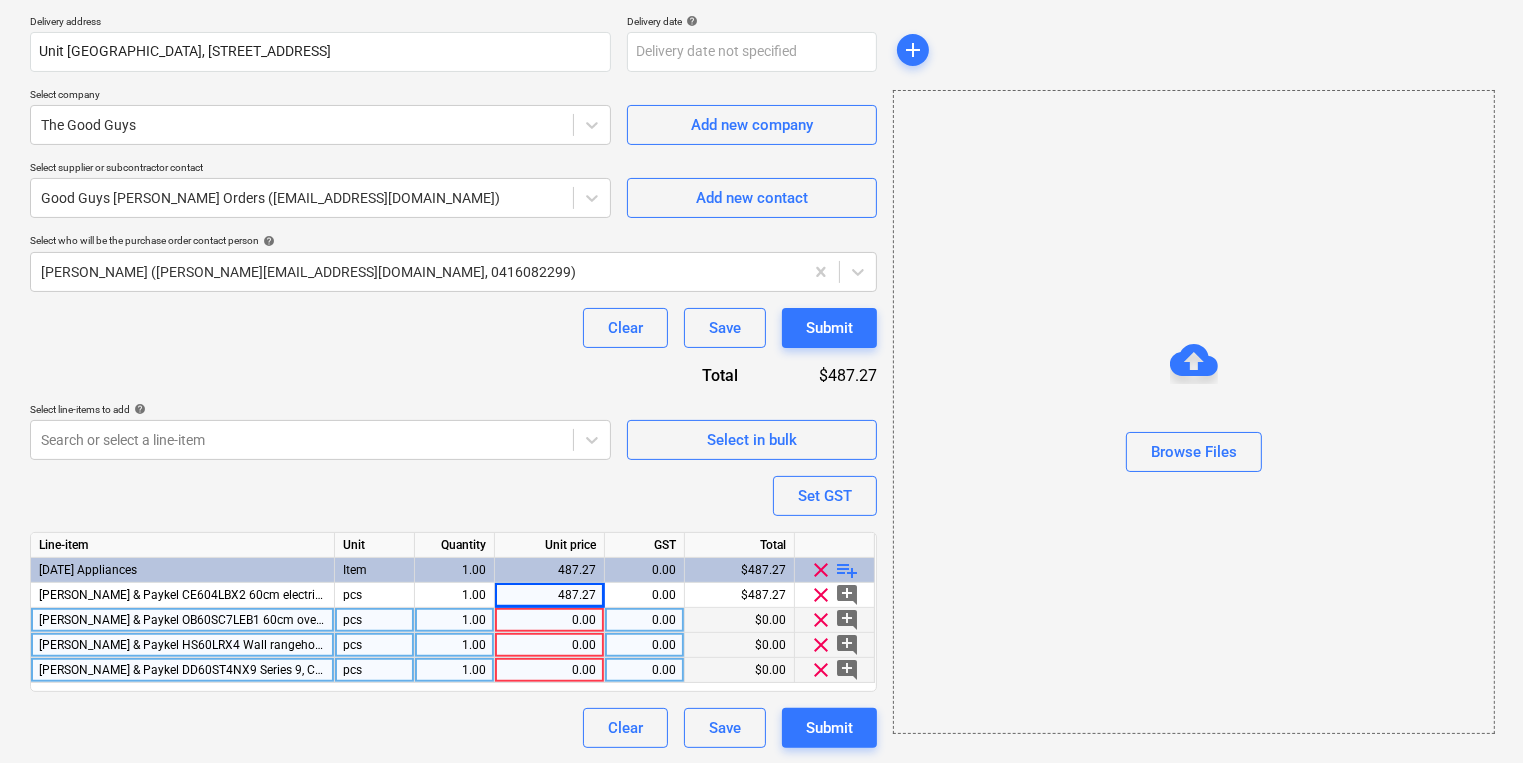 click on "0.00" at bounding box center [549, 620] 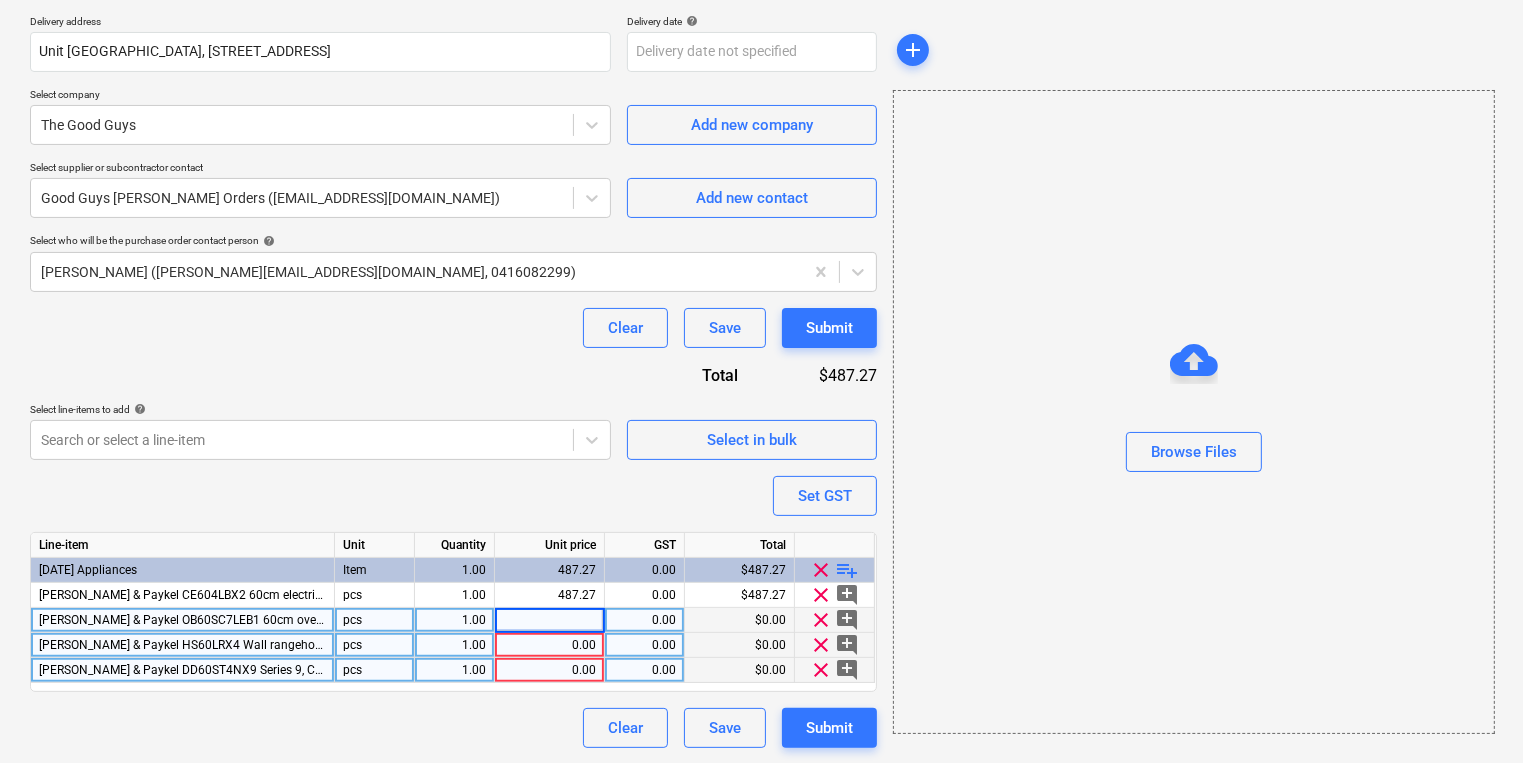 type on "778.181818181818" 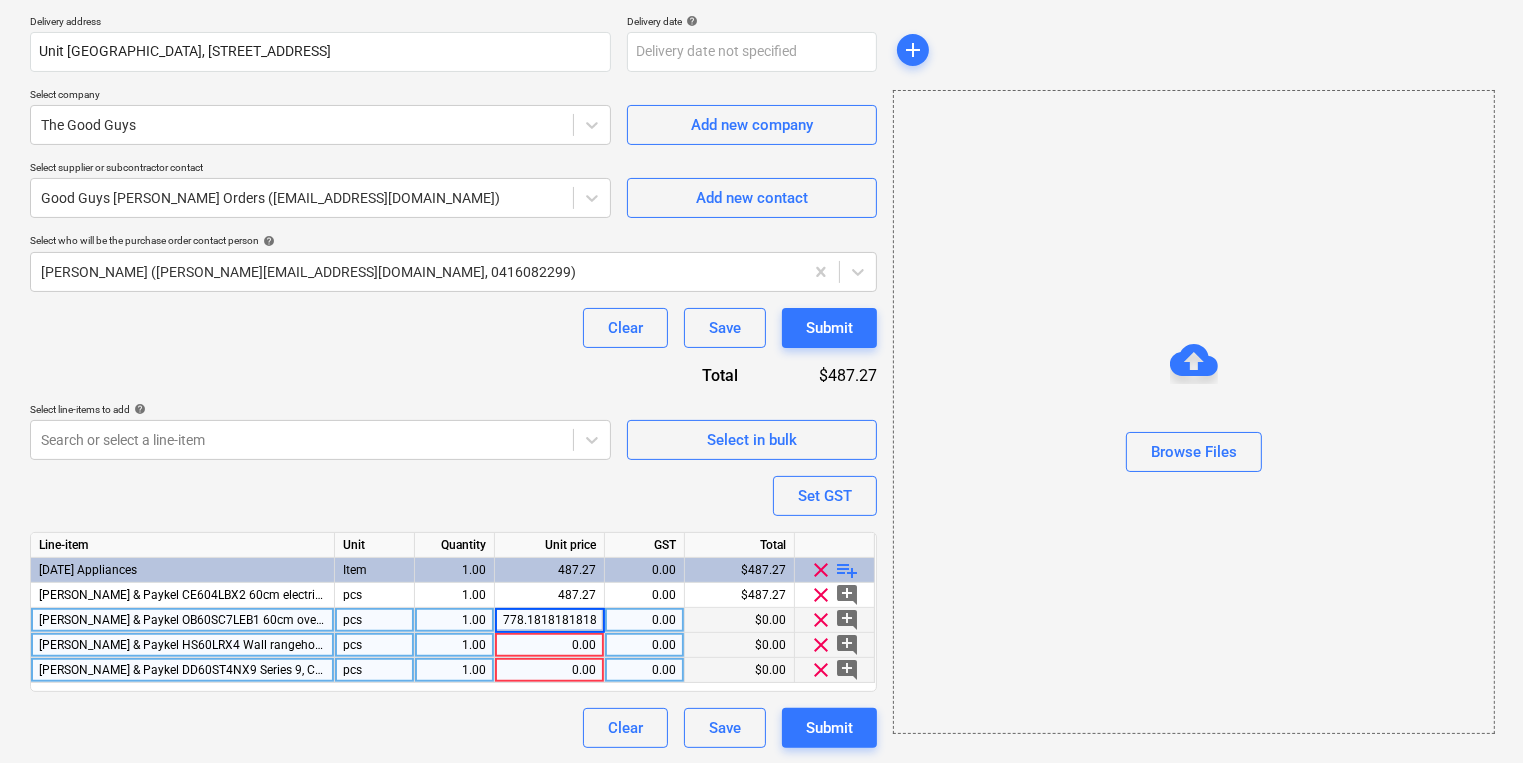 scroll, scrollTop: 0, scrollLeft: 9, axis: horizontal 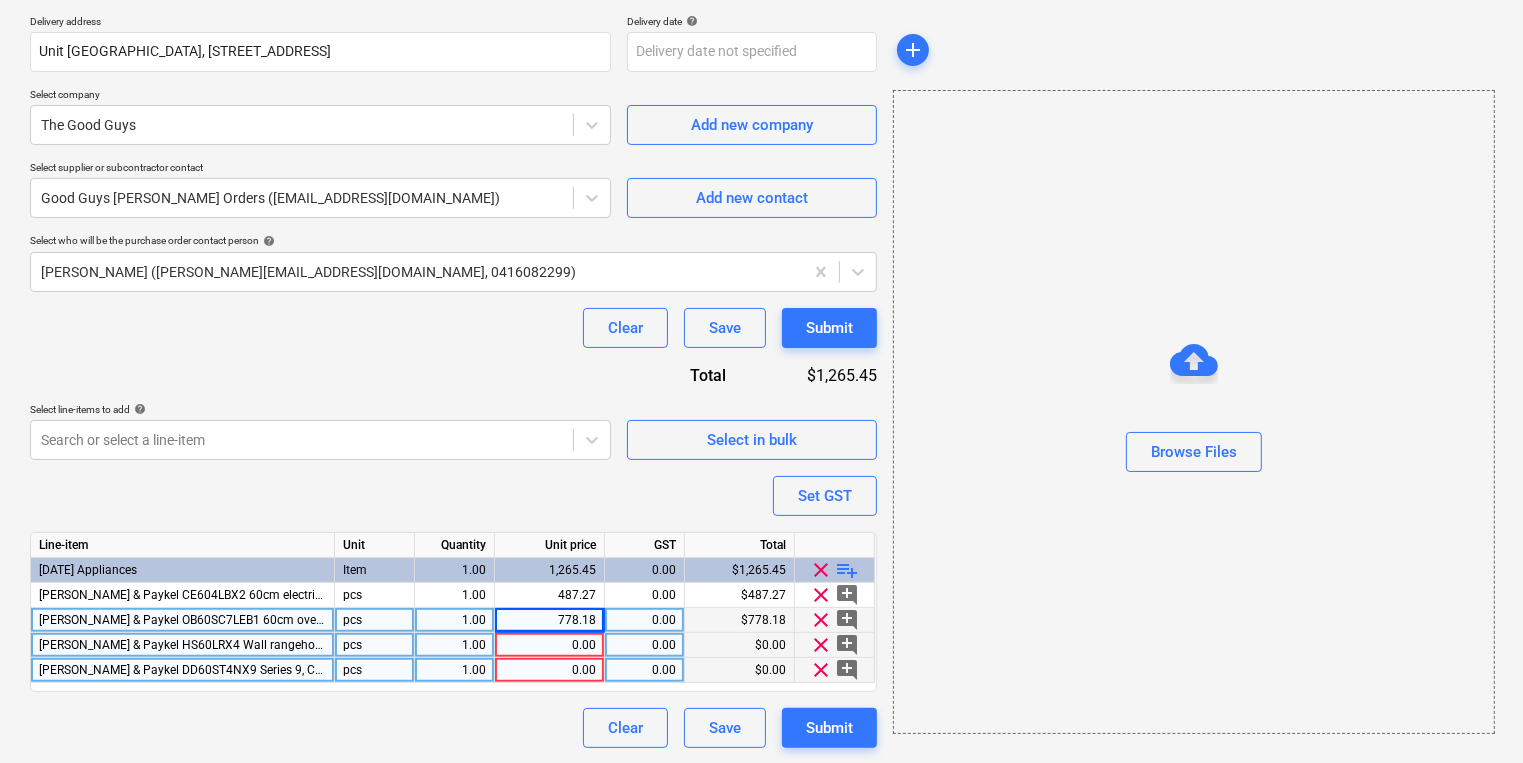 click on "0.00" at bounding box center [549, 645] 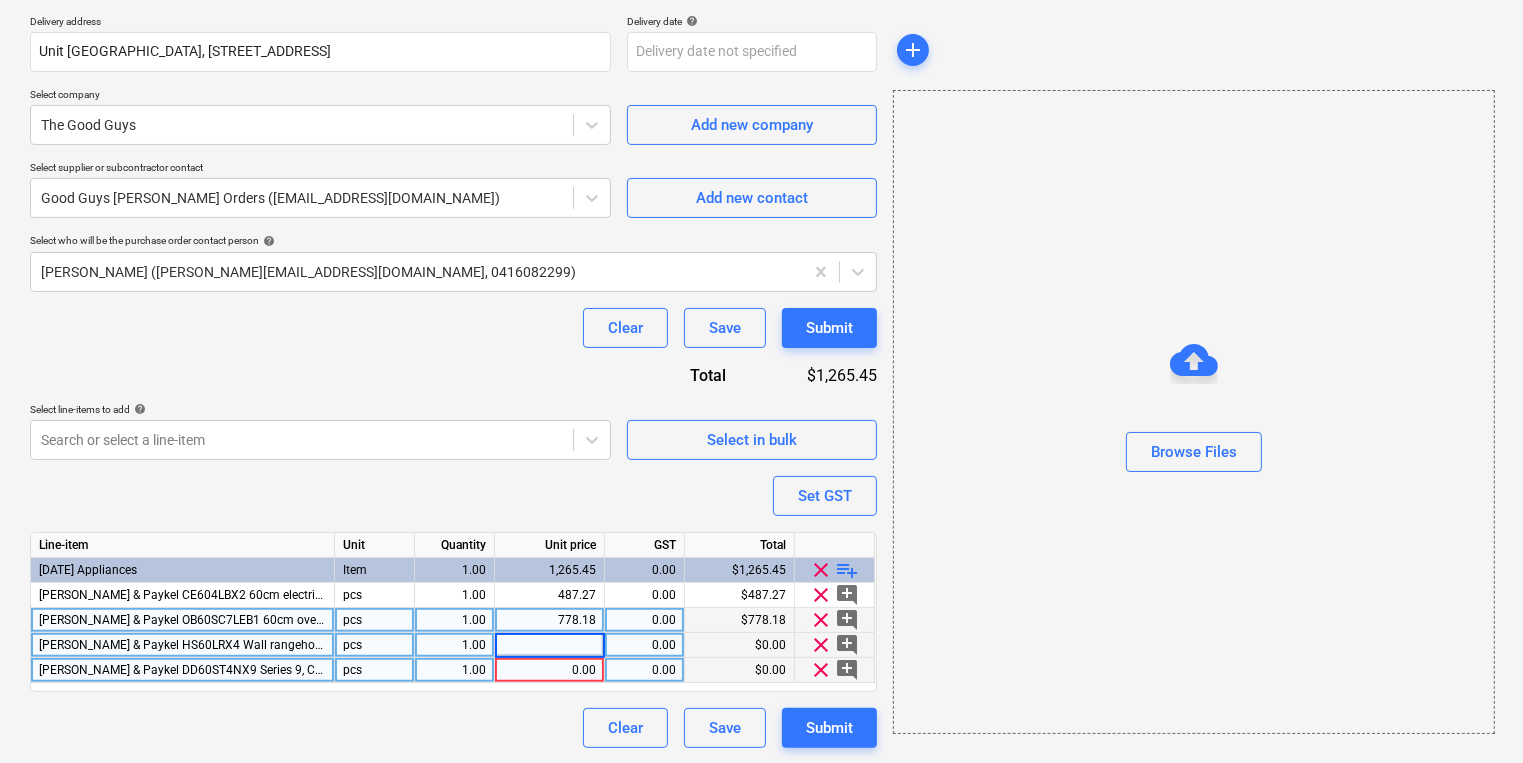 type on "169.090909090909" 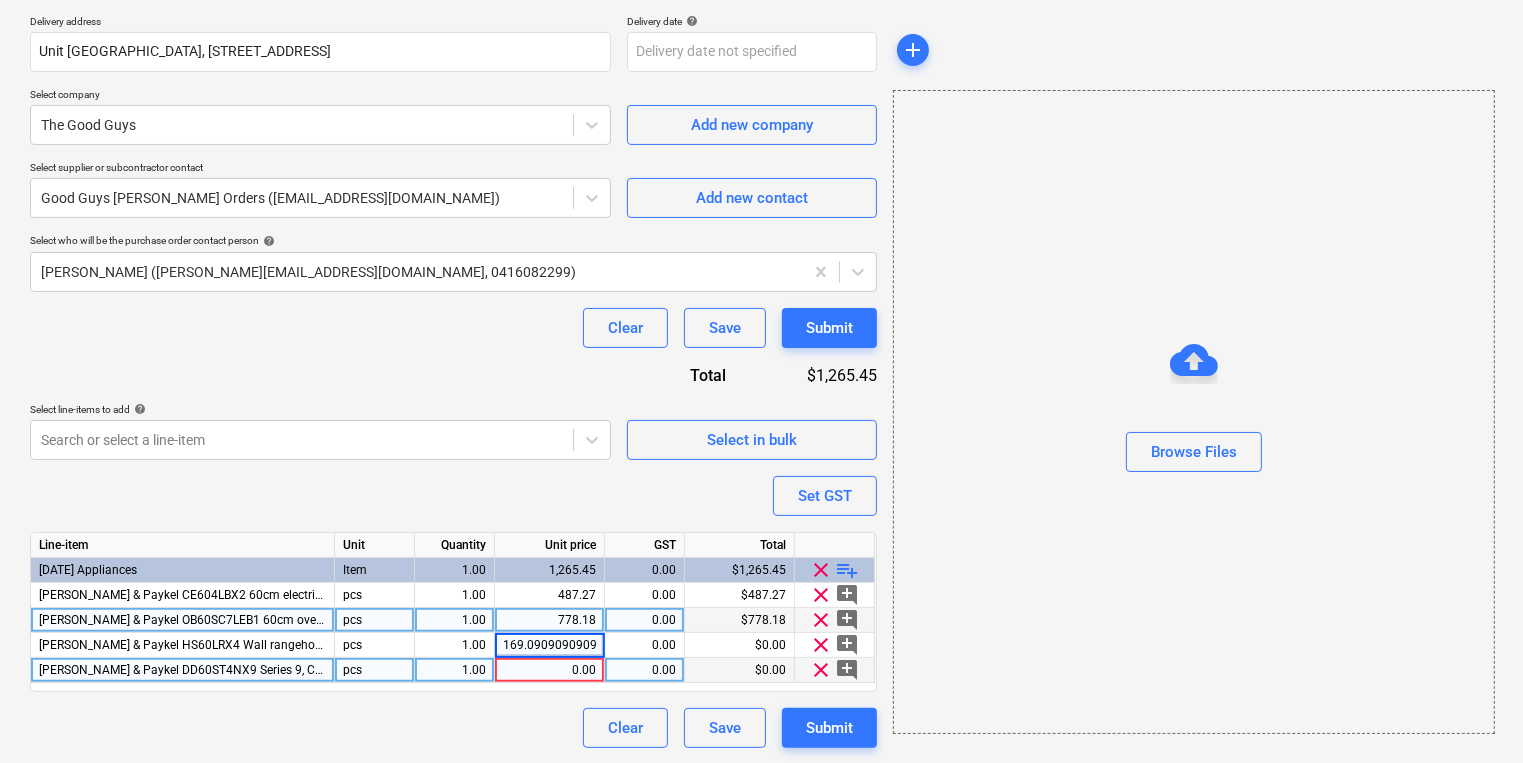 scroll, scrollTop: 0, scrollLeft: 9, axis: horizontal 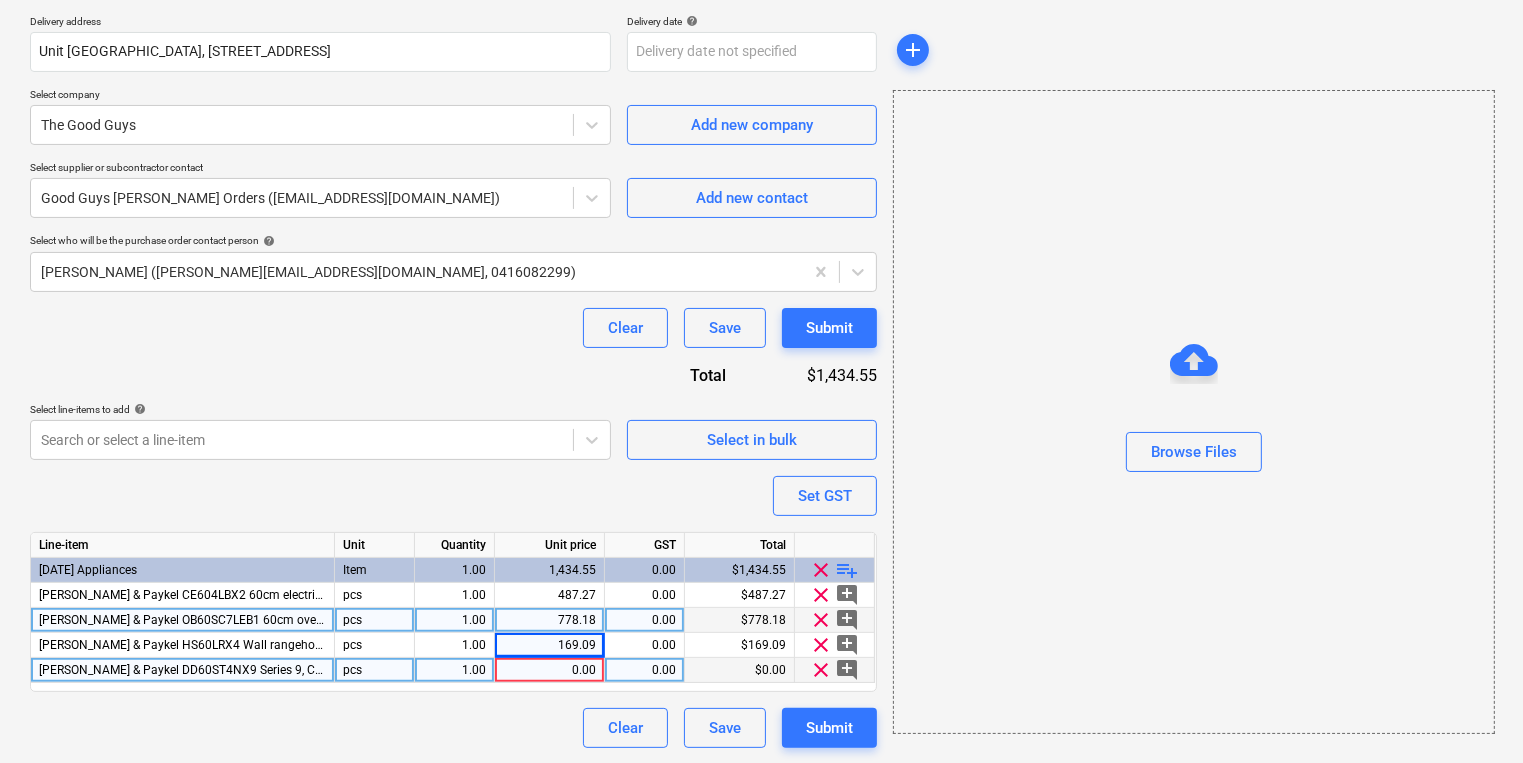 type on "x" 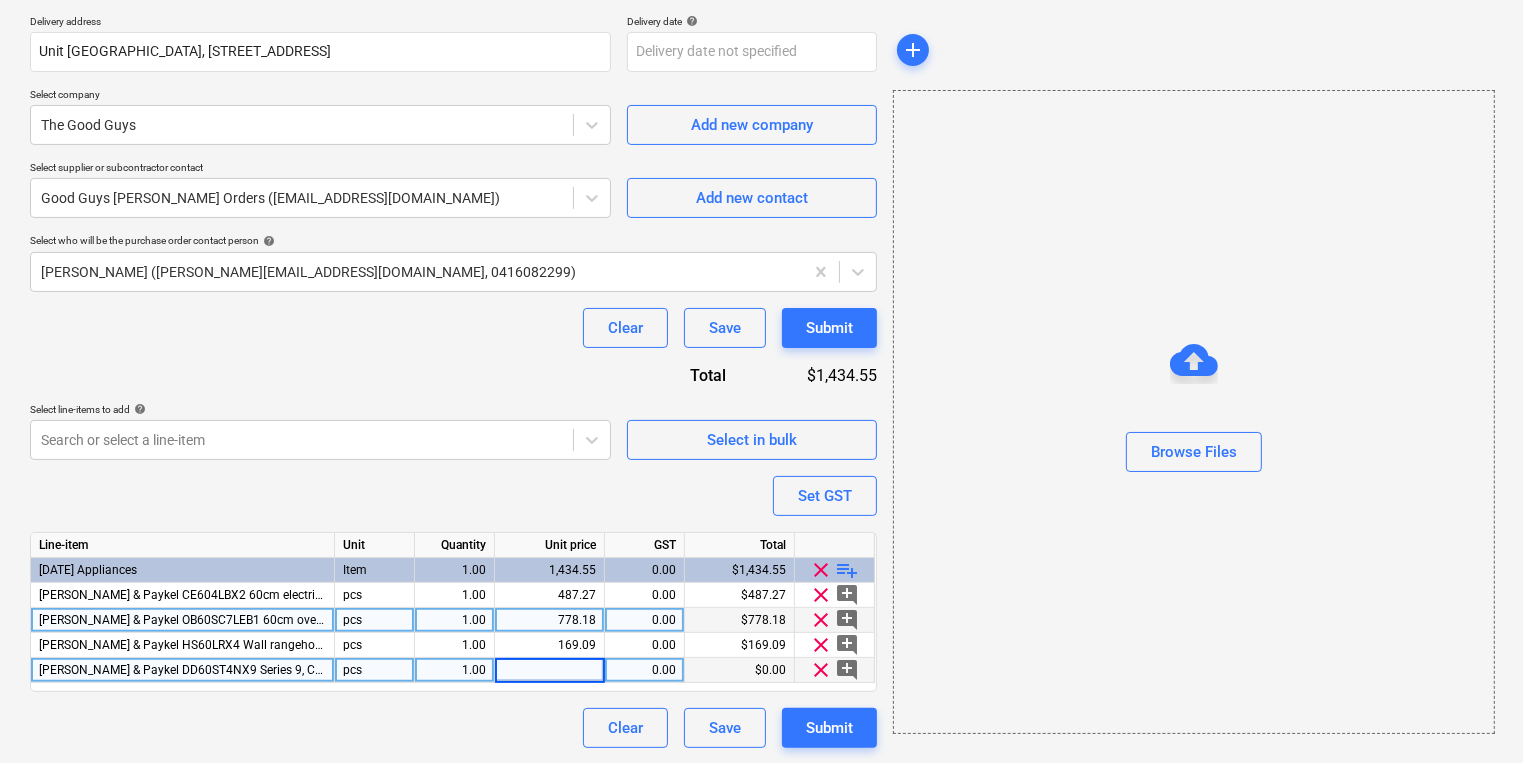 type on "1286.36363636364" 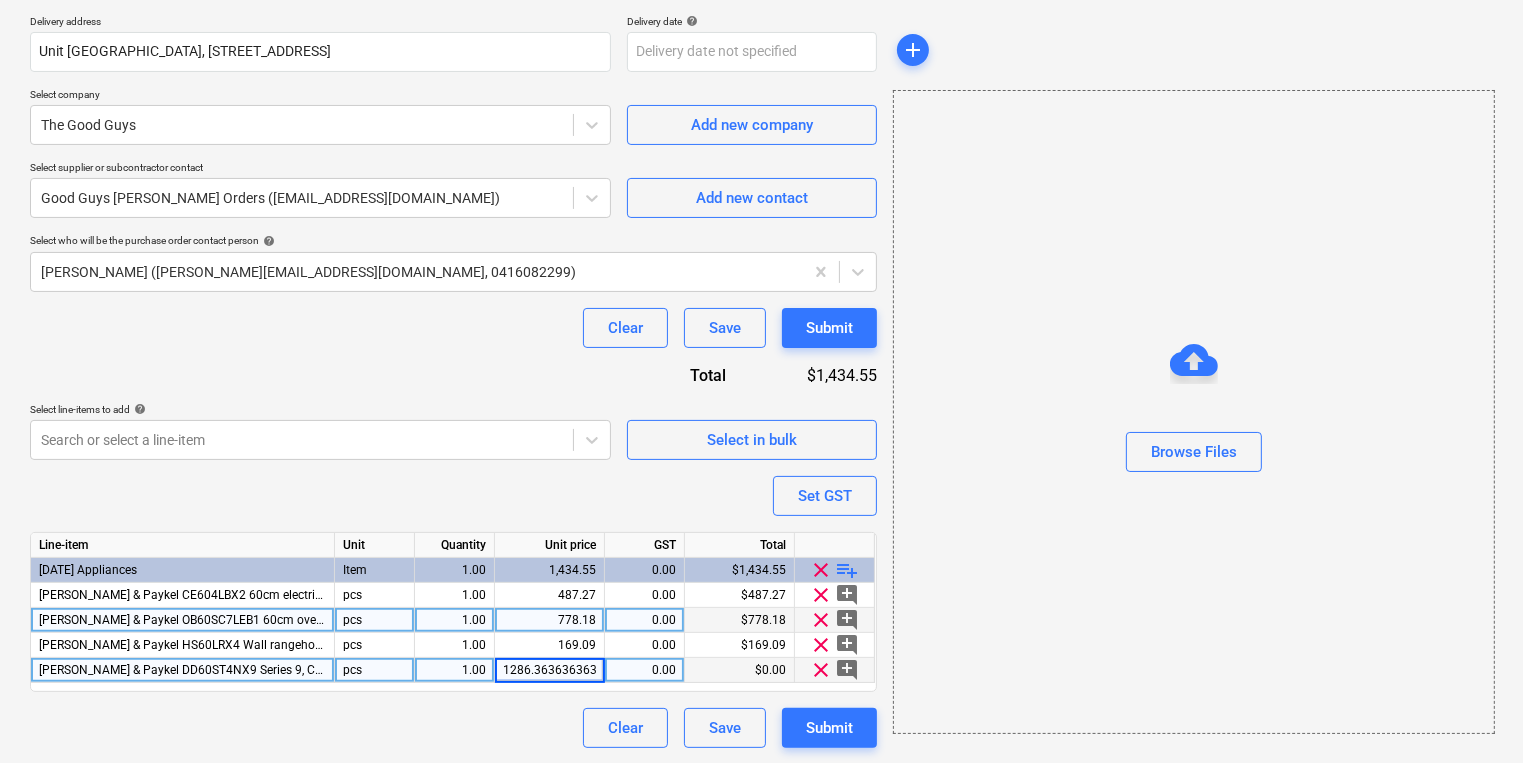 scroll, scrollTop: 0, scrollLeft: 9, axis: horizontal 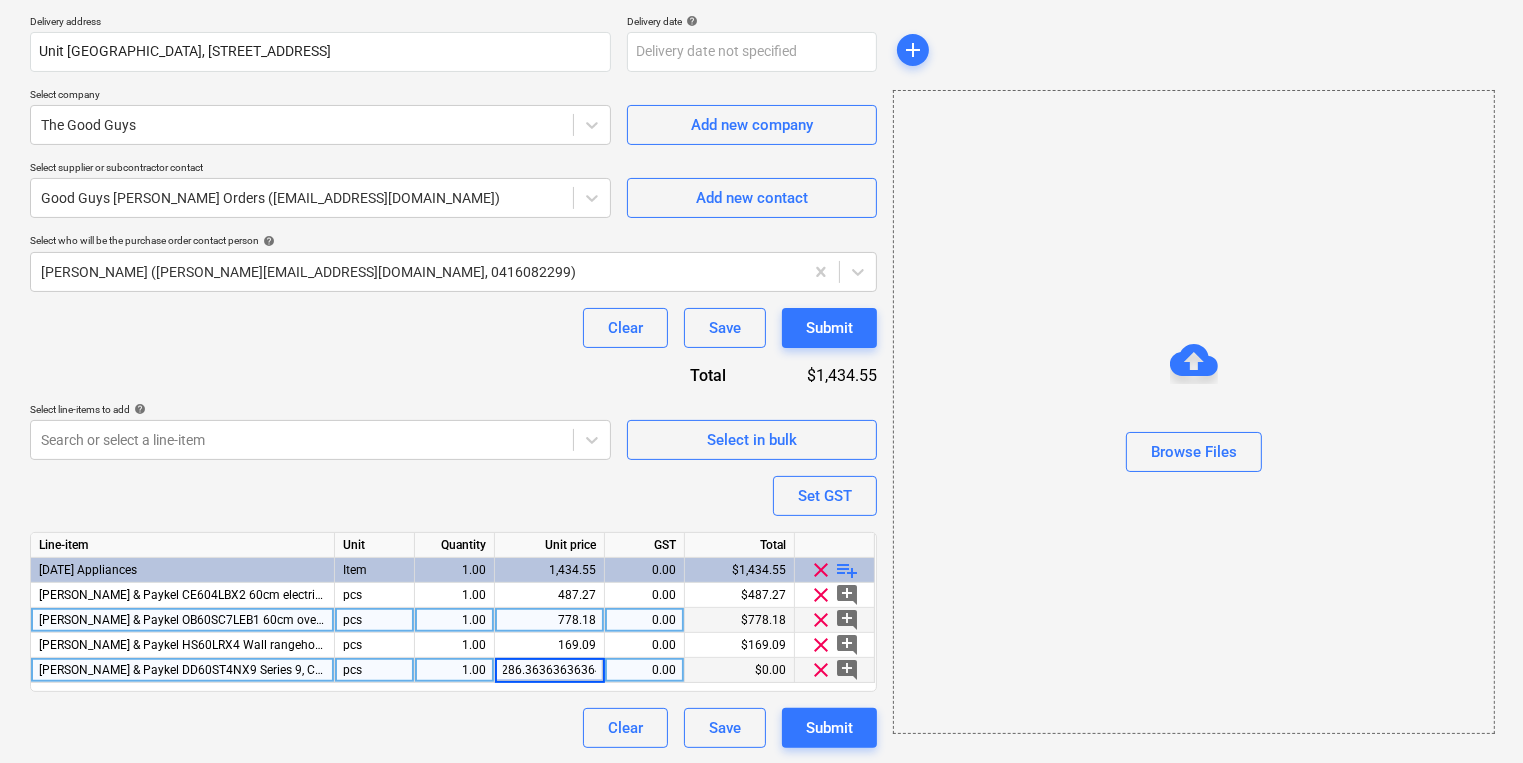 type on "x" 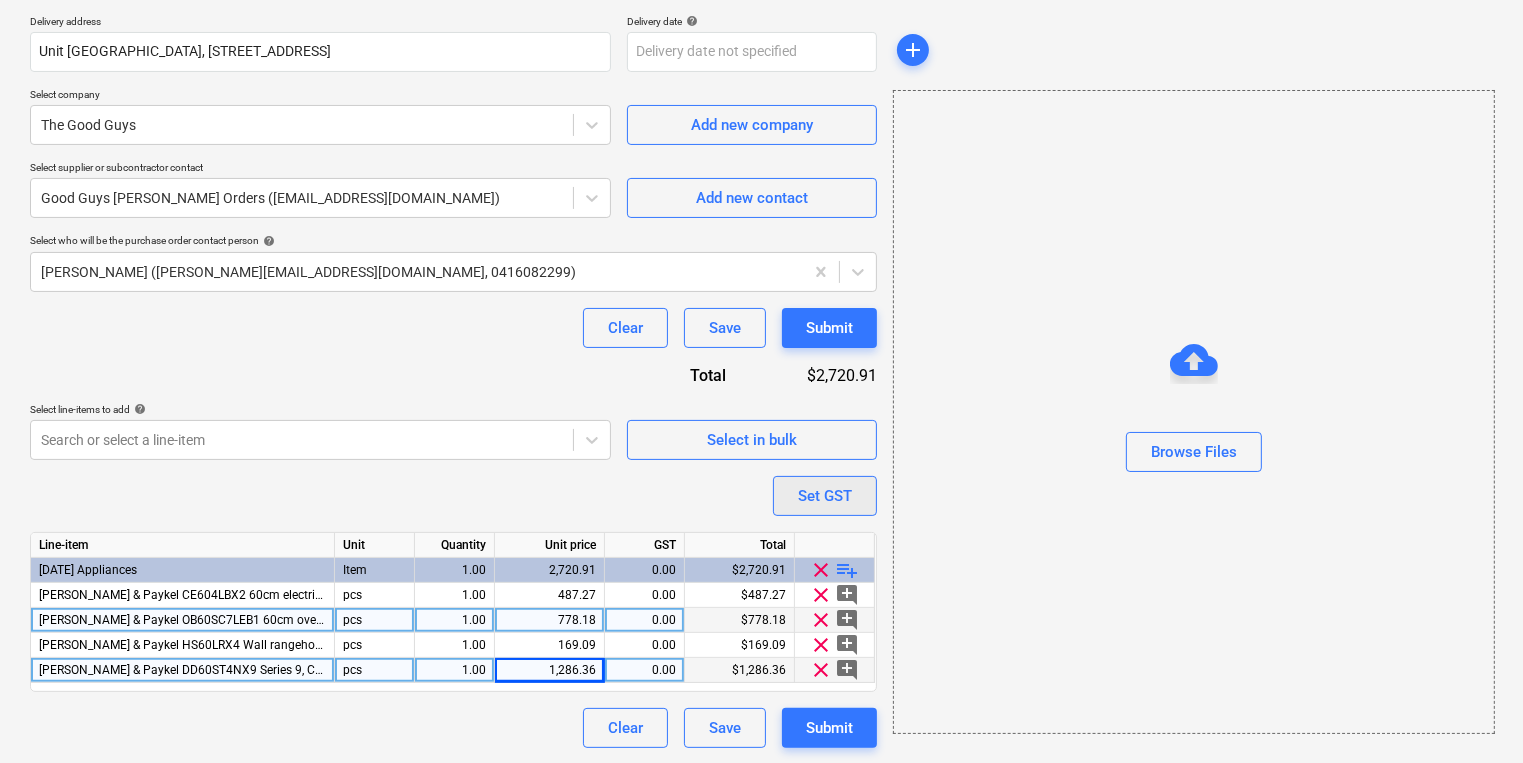 click on "Set GST" at bounding box center (825, 496) 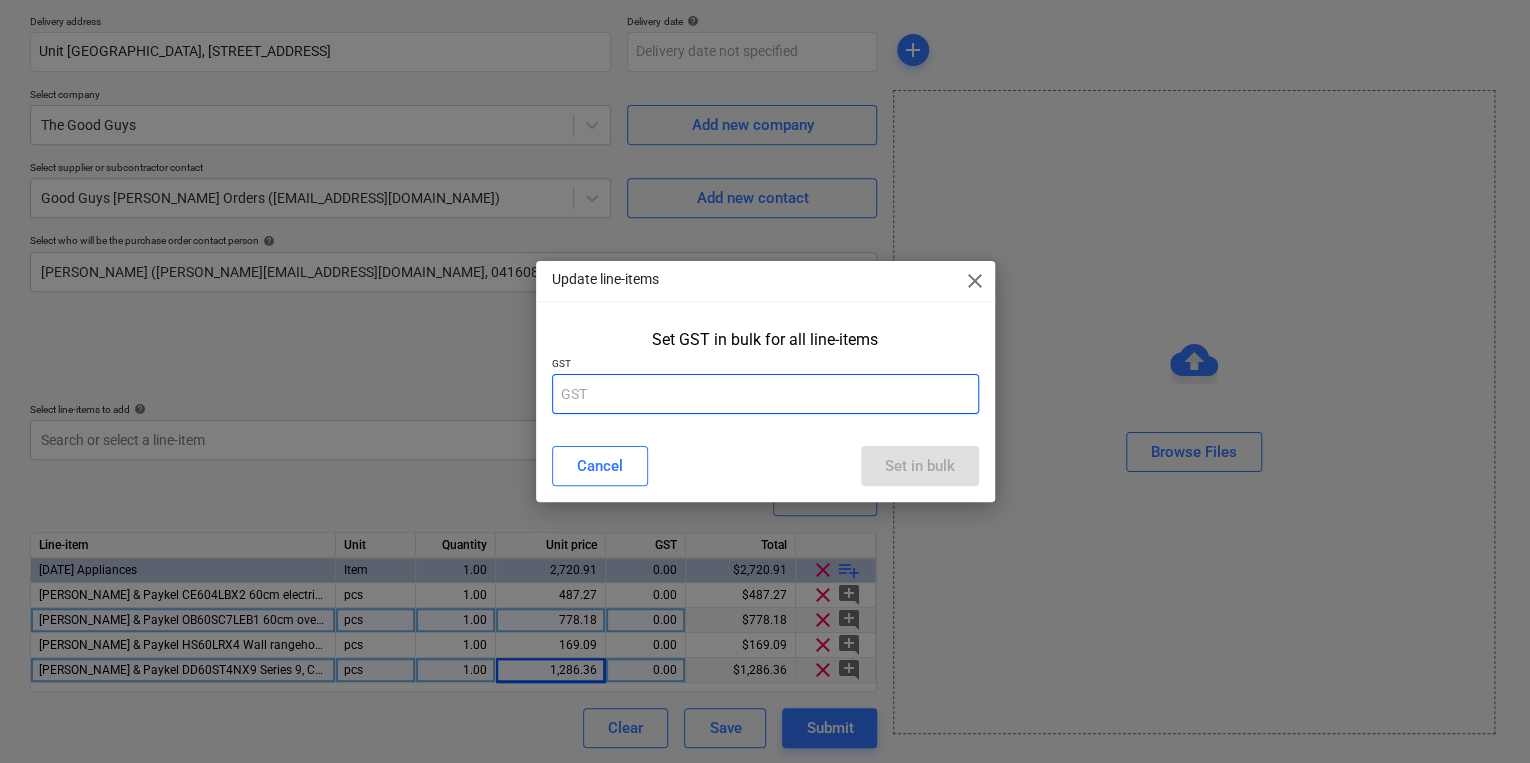 click at bounding box center [765, 394] 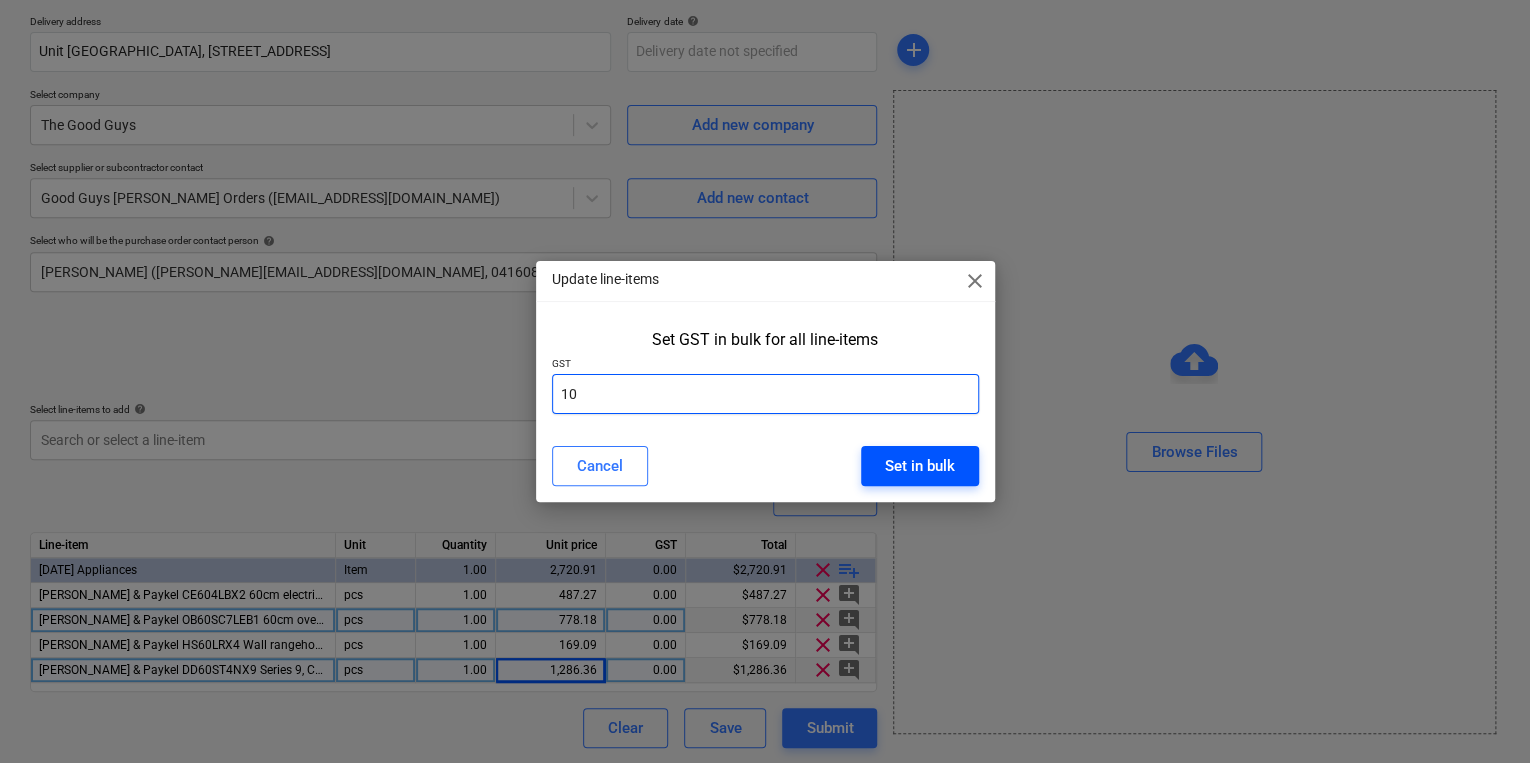 type on "10" 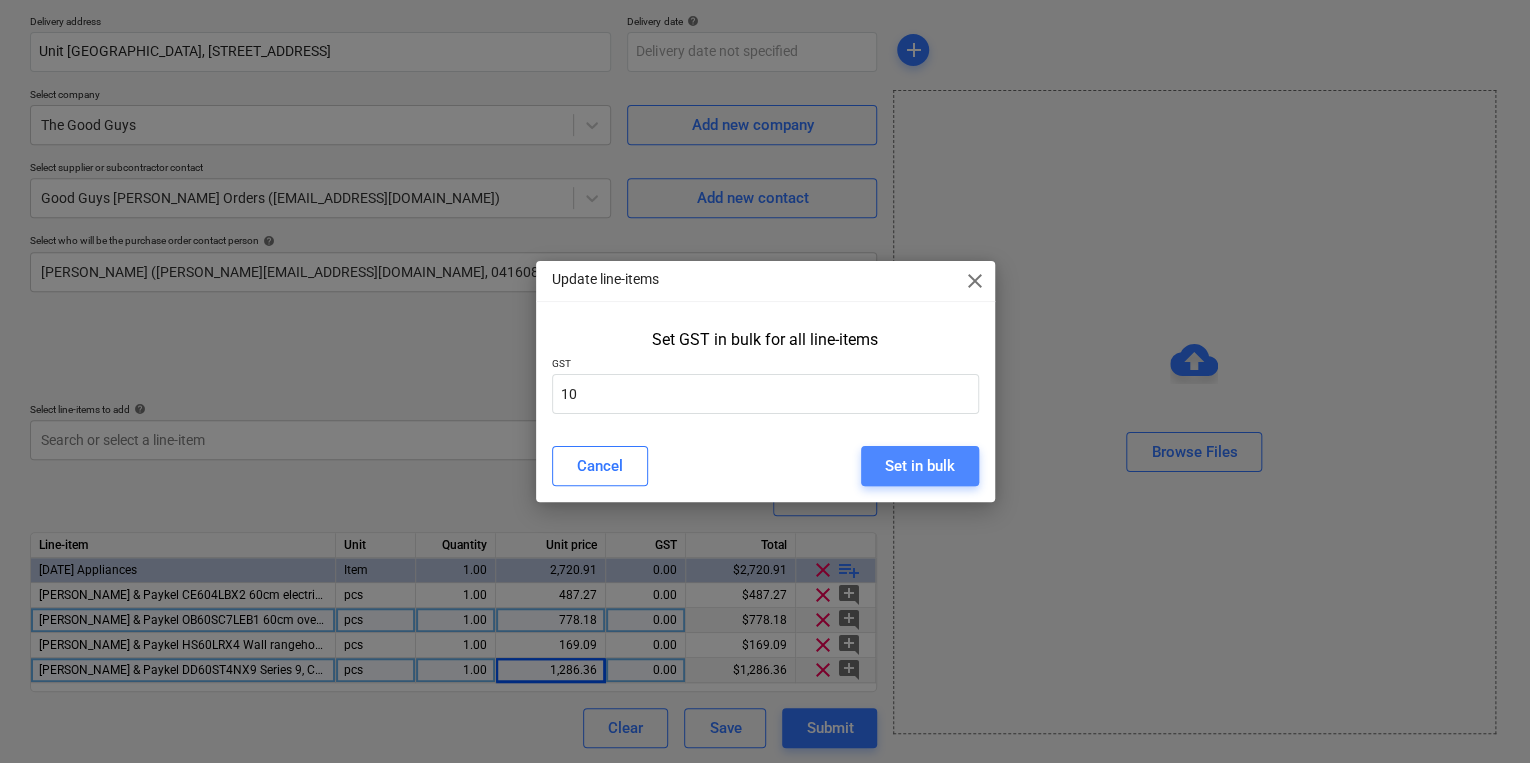 click on "Set in bulk" at bounding box center (920, 466) 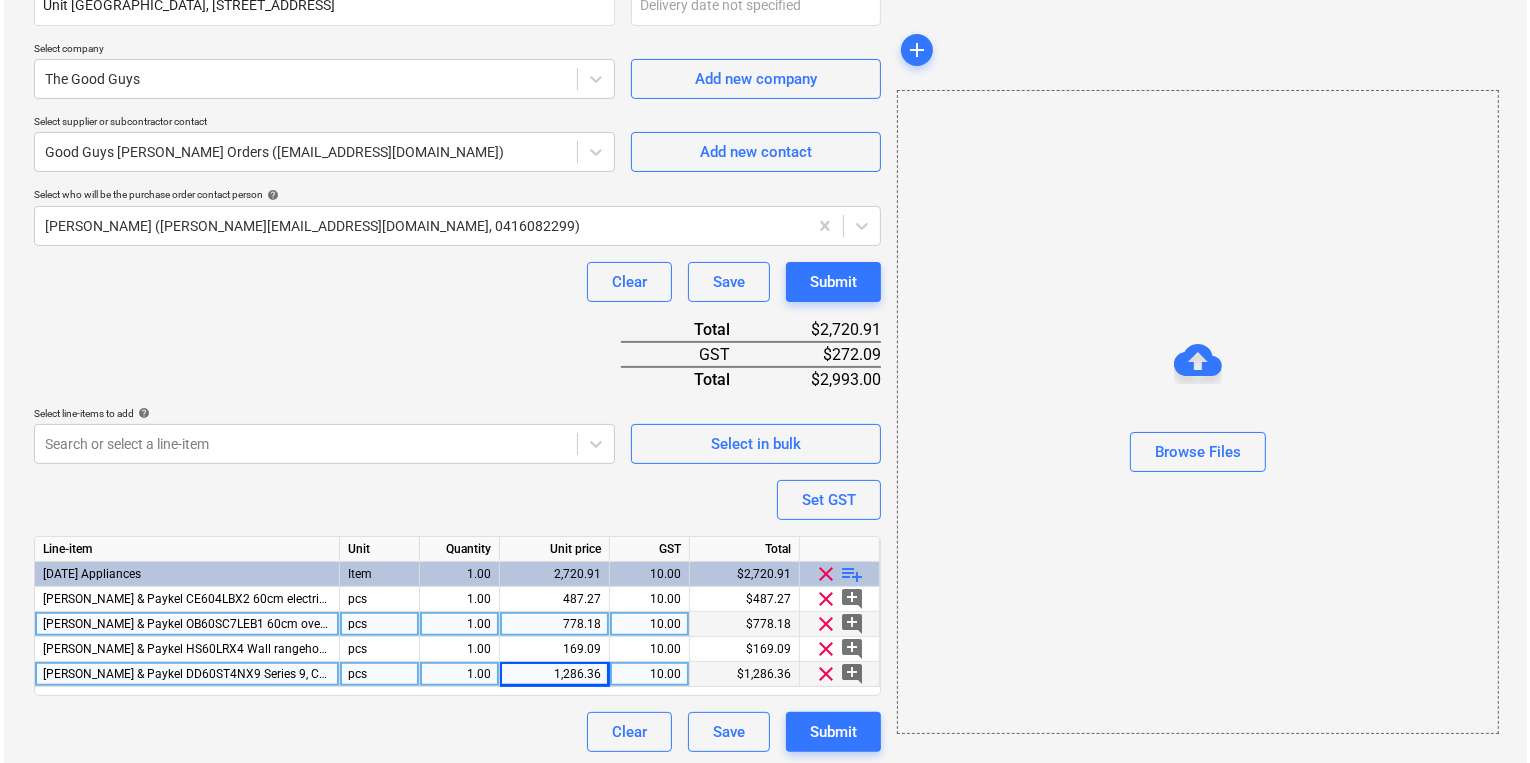 scroll, scrollTop: 408, scrollLeft: 0, axis: vertical 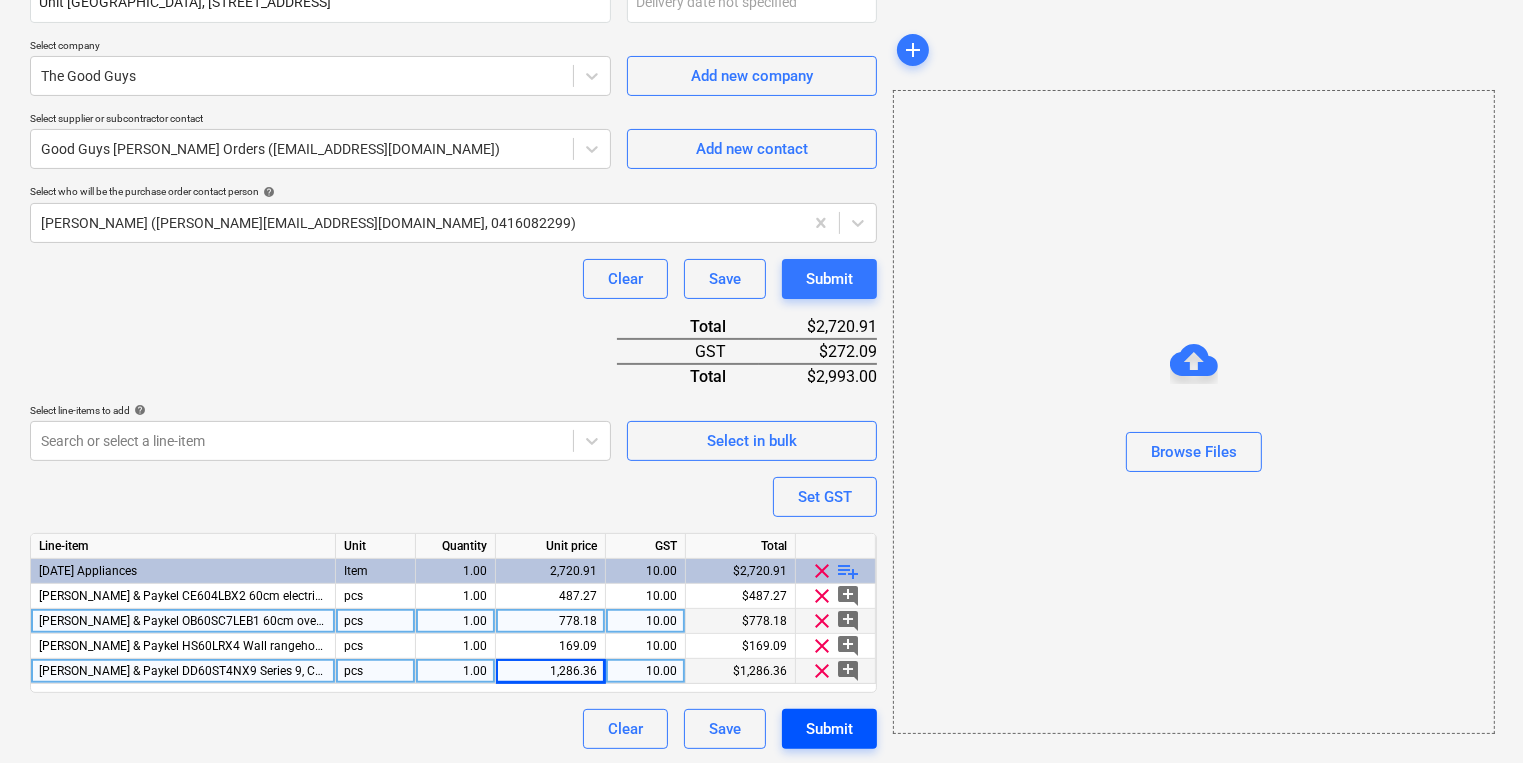 click on "Submit" at bounding box center [829, 729] 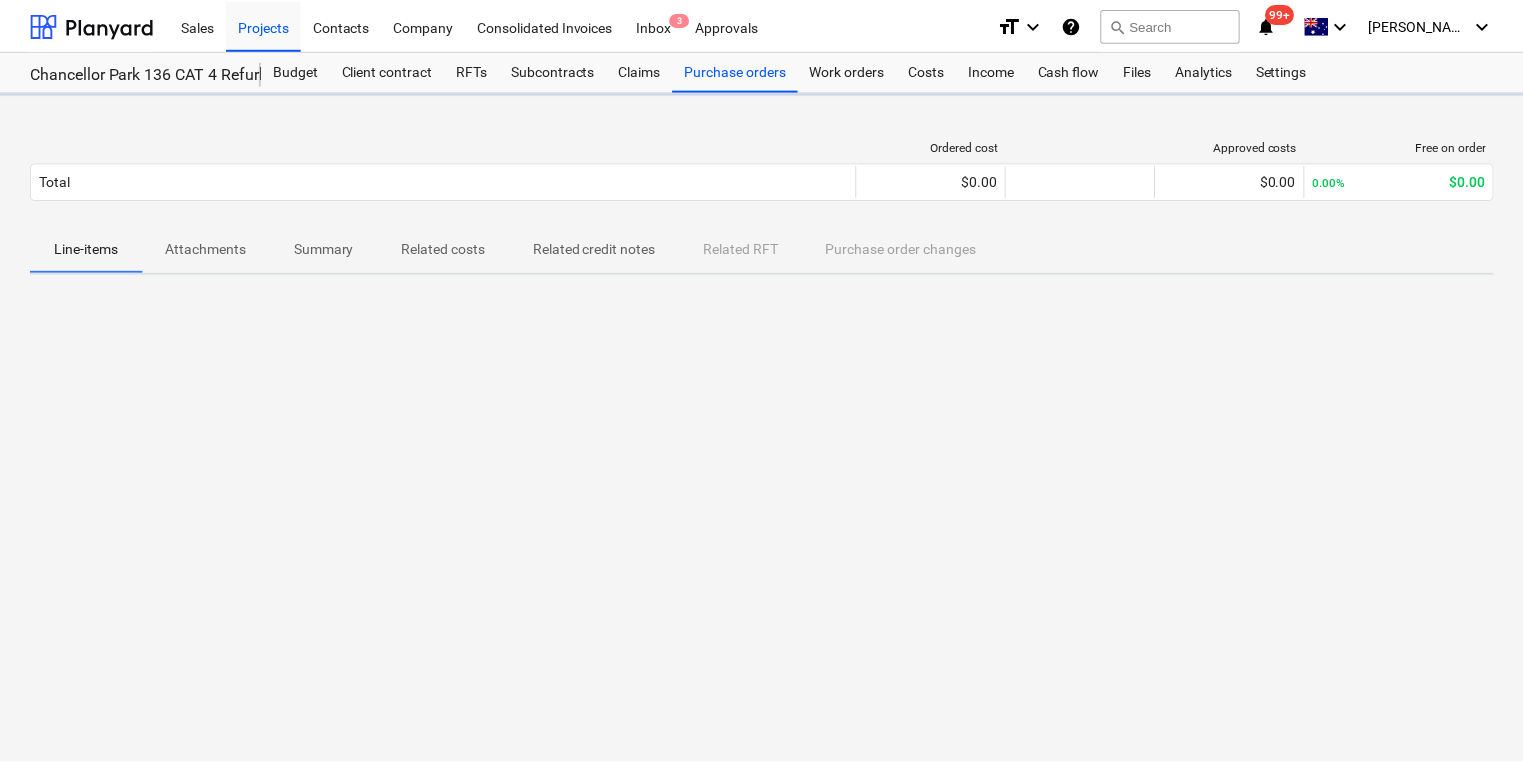 scroll, scrollTop: 0, scrollLeft: 0, axis: both 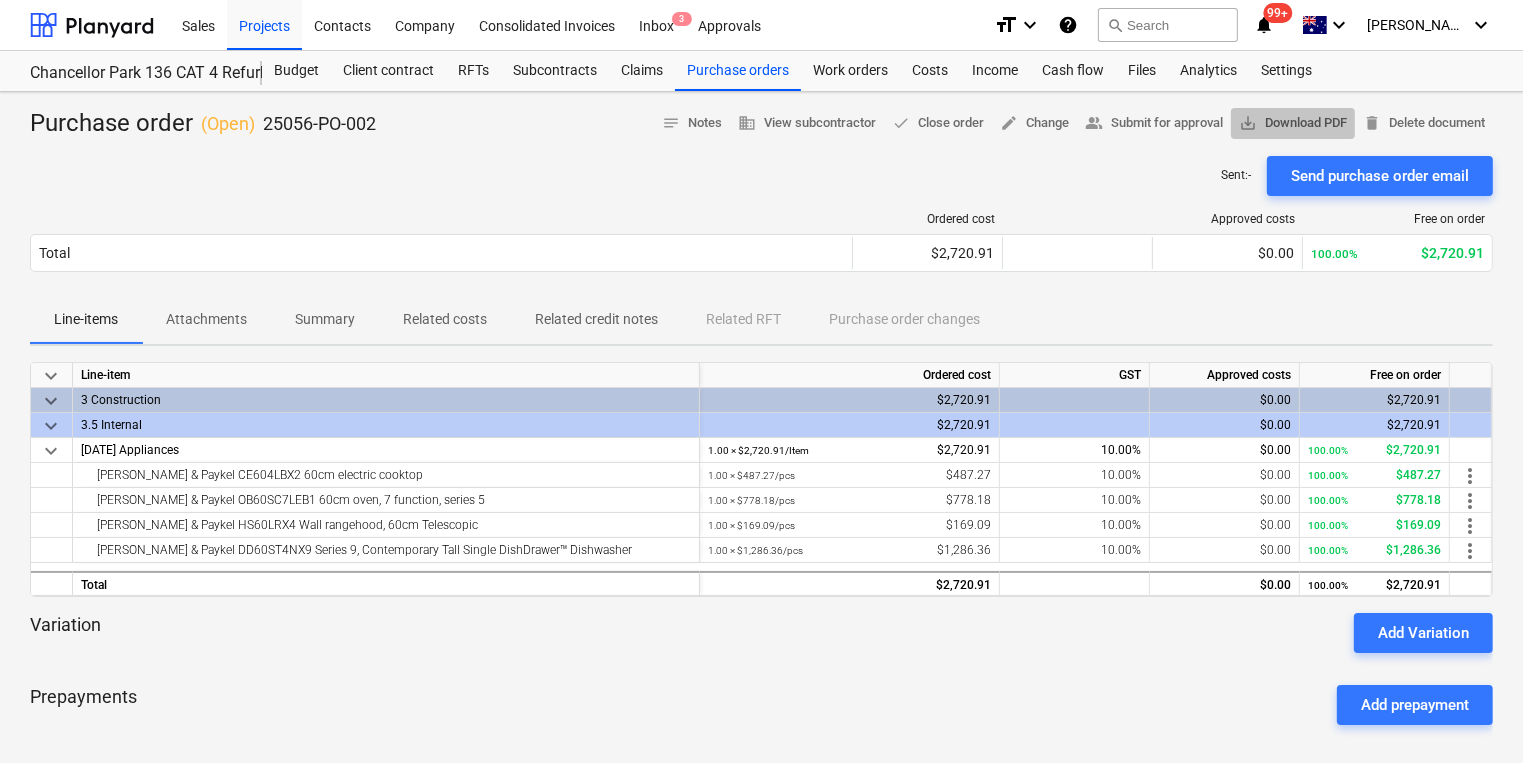 click on "save_alt Download PDF" at bounding box center [1293, 123] 